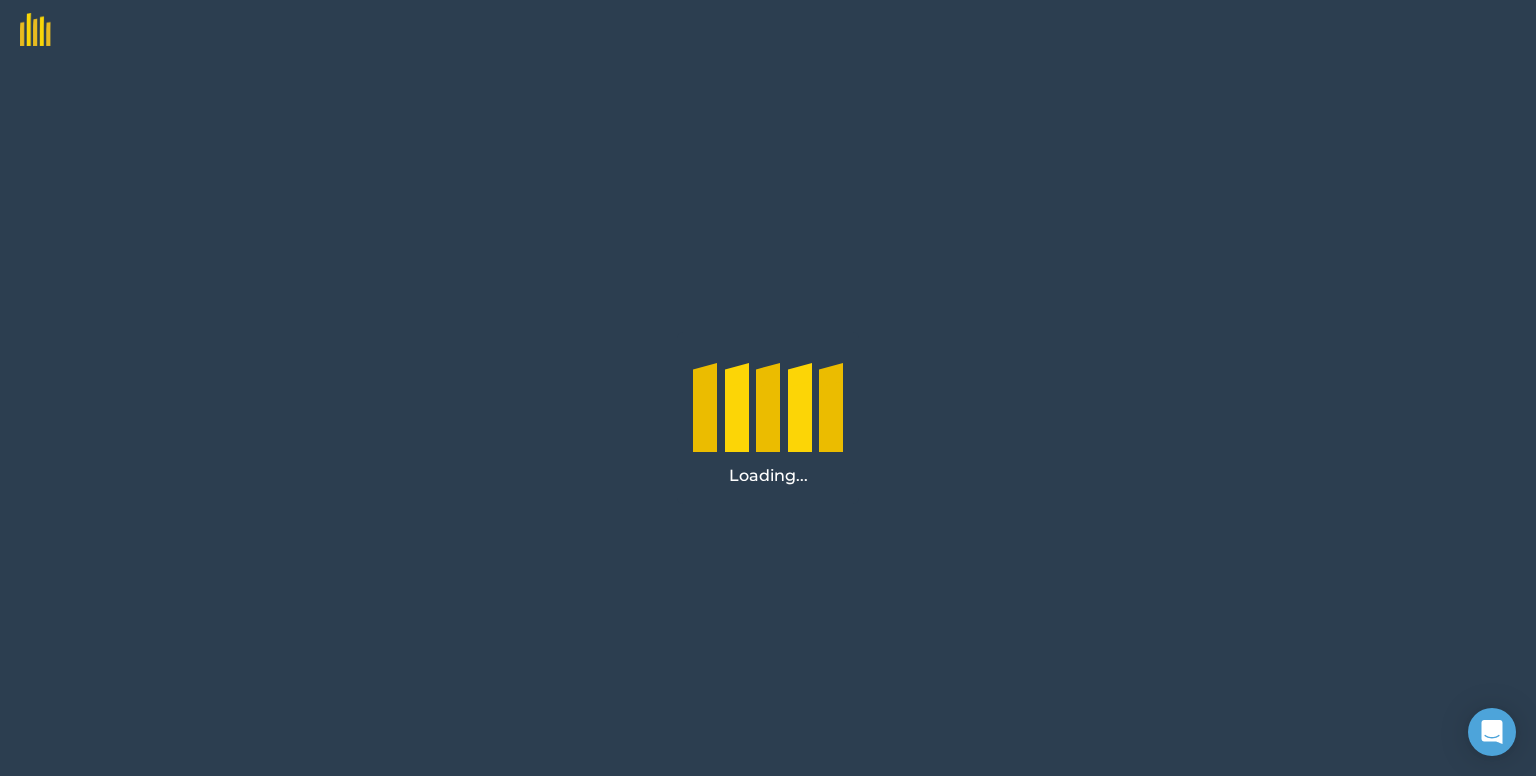 scroll, scrollTop: 0, scrollLeft: 0, axis: both 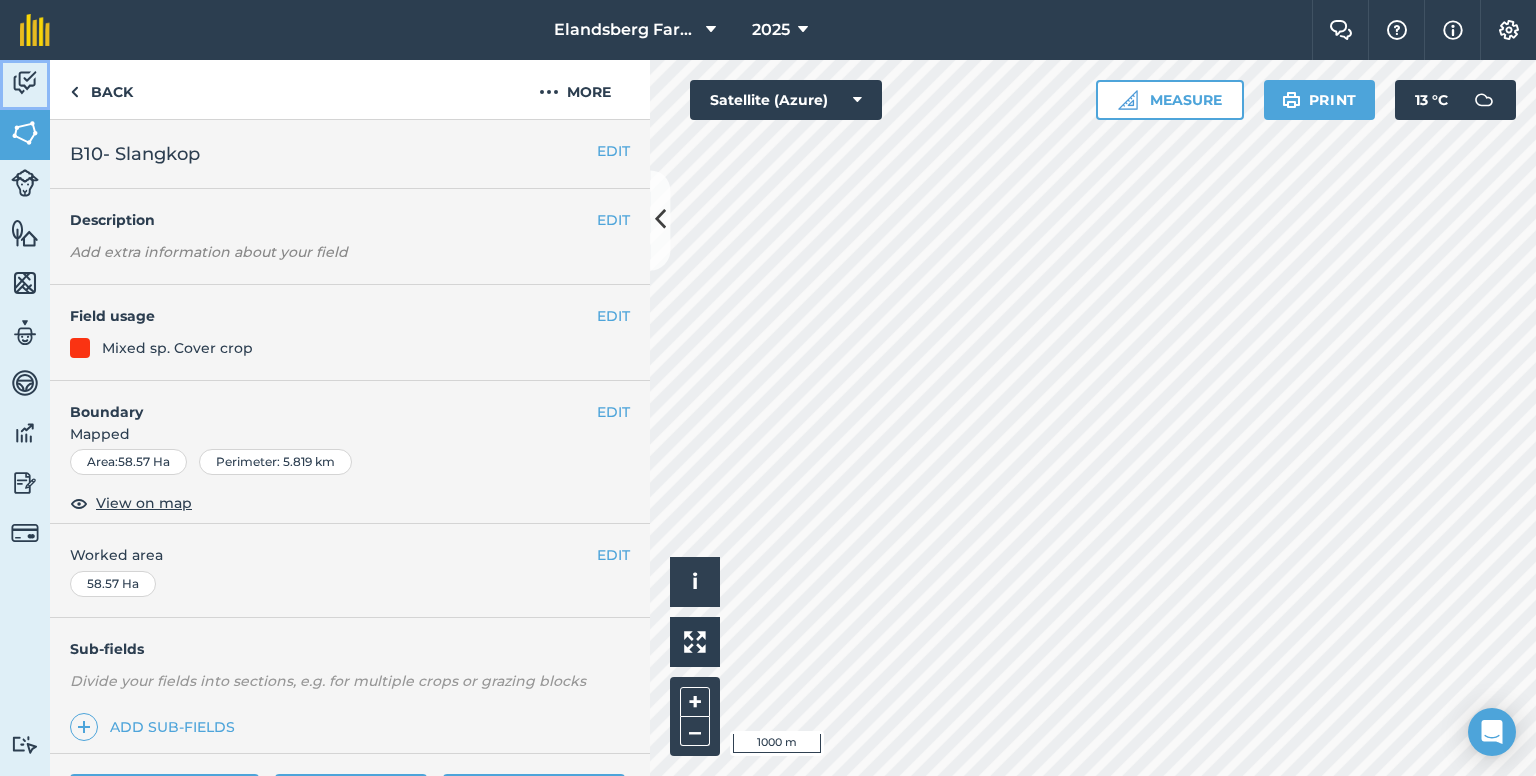 click at bounding box center [25, 83] 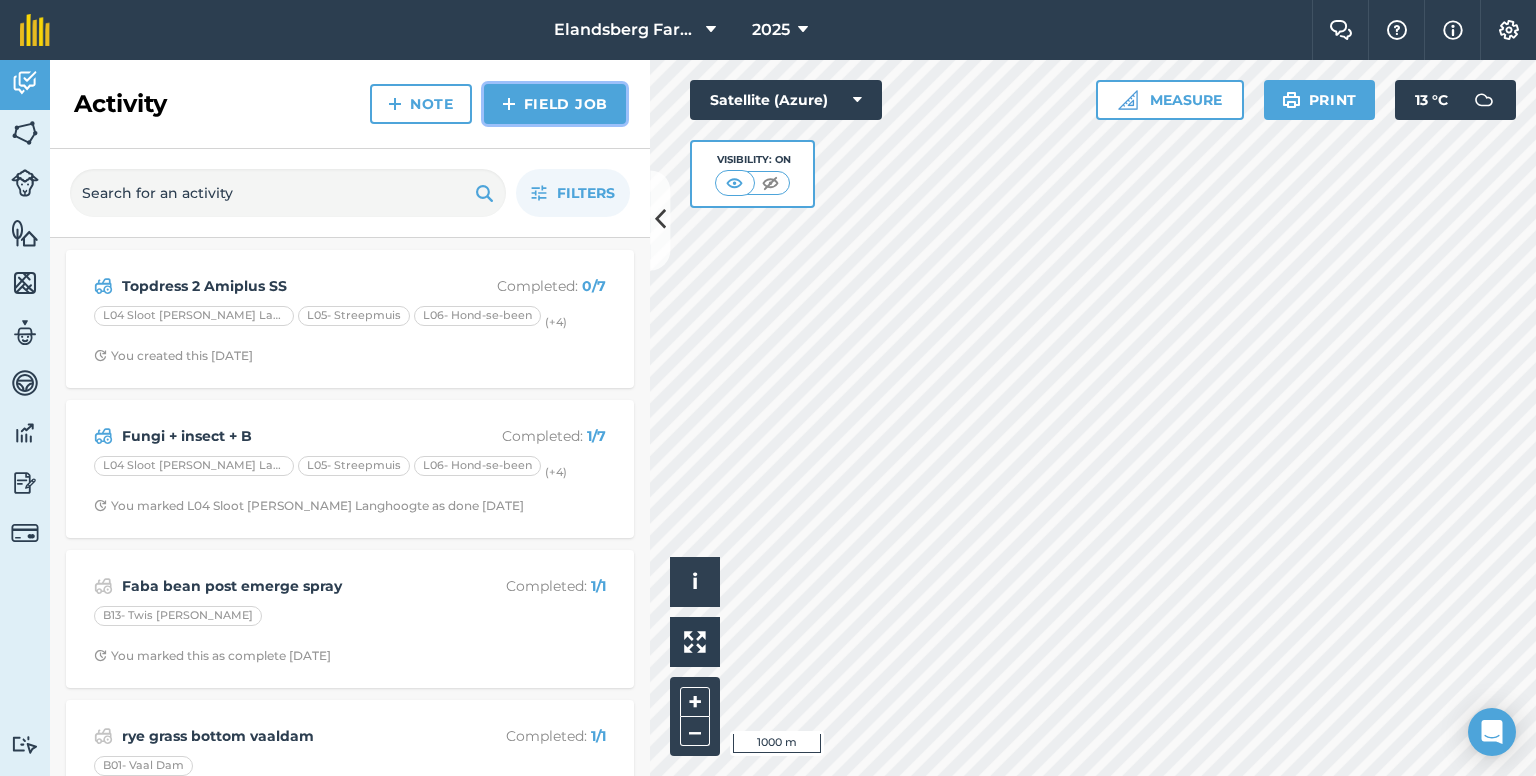 click on "Field Job" at bounding box center [555, 104] 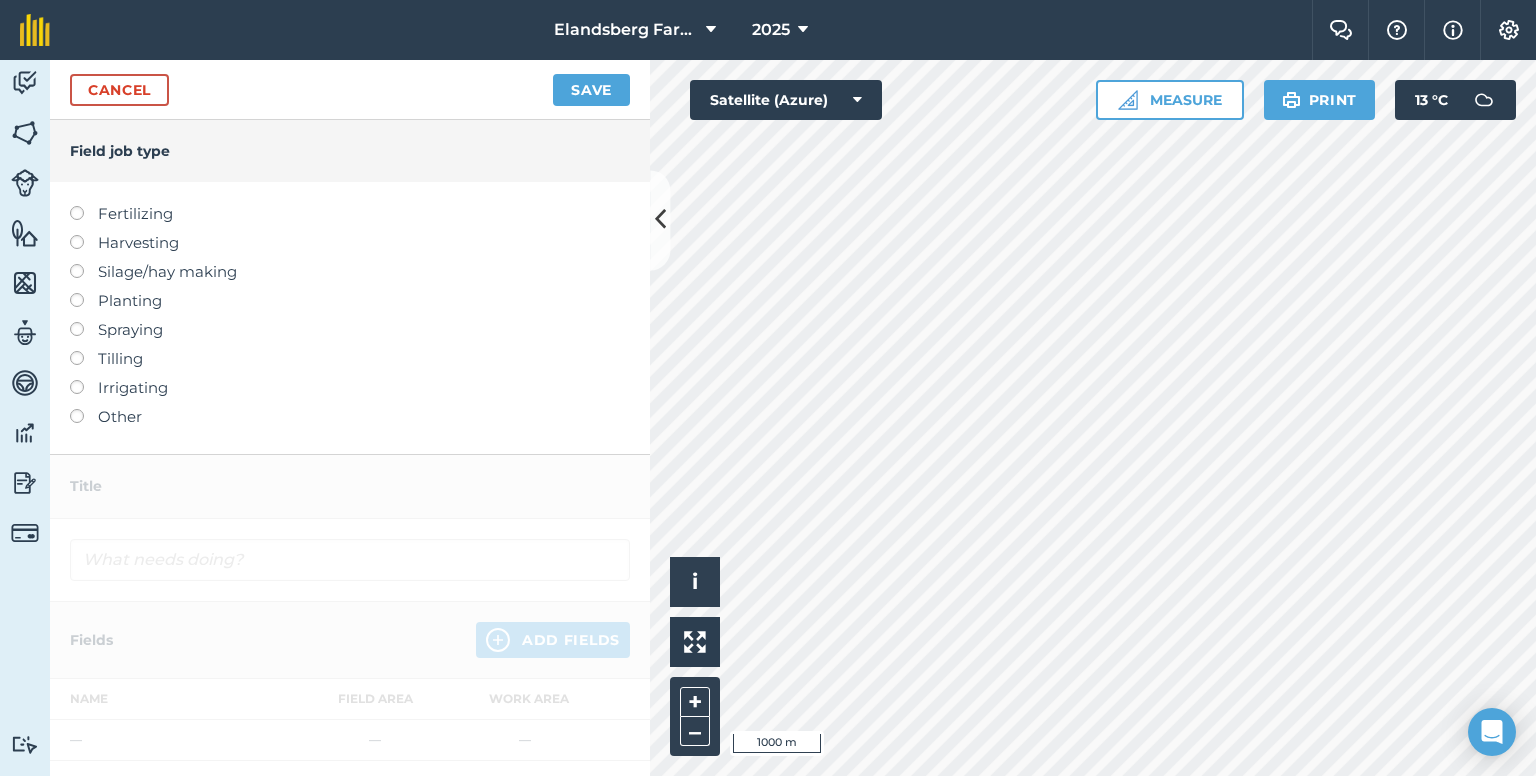 click on "Fertilizing" at bounding box center (350, 214) 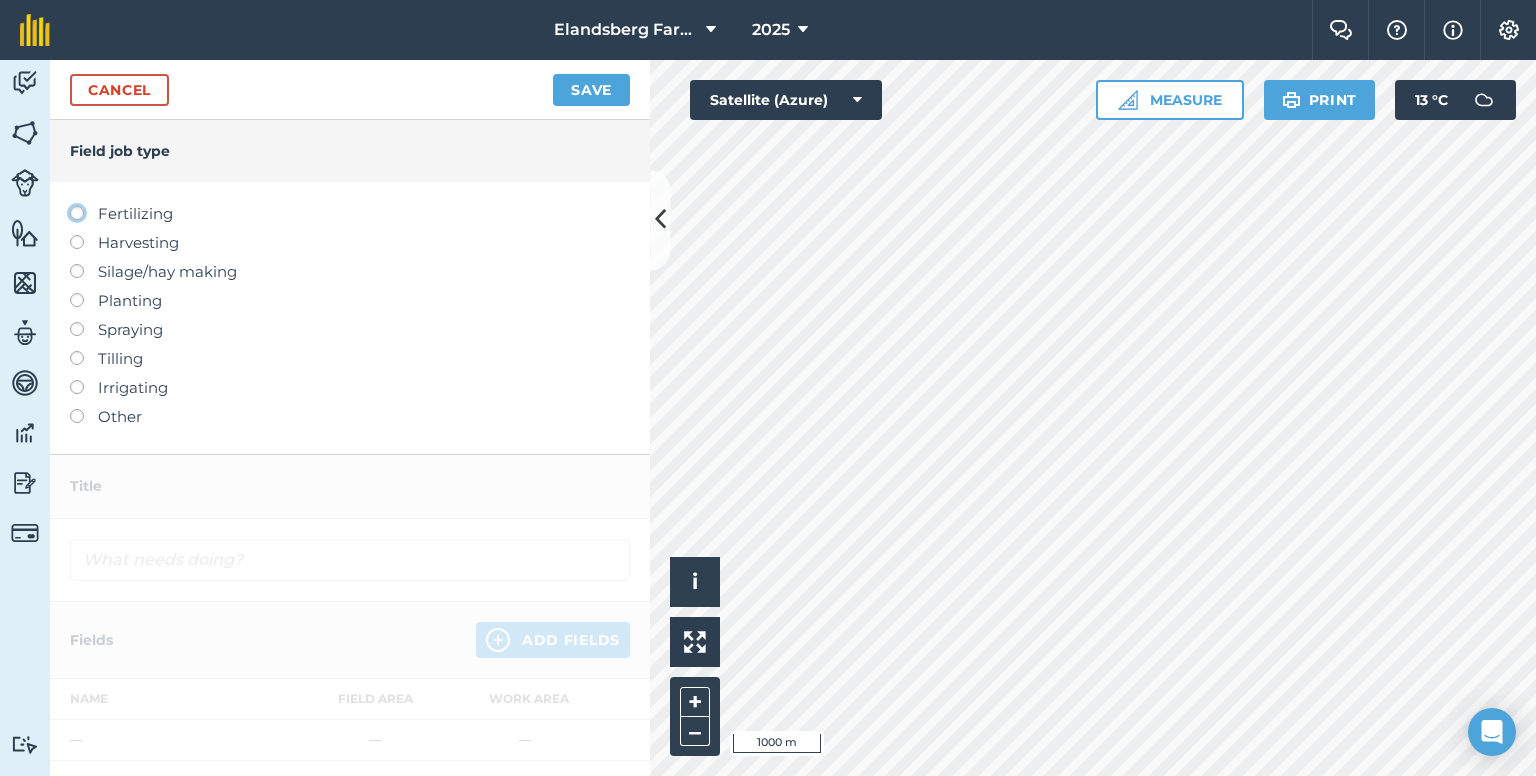 click on "Fertilizing" at bounding box center (-9943, 212) 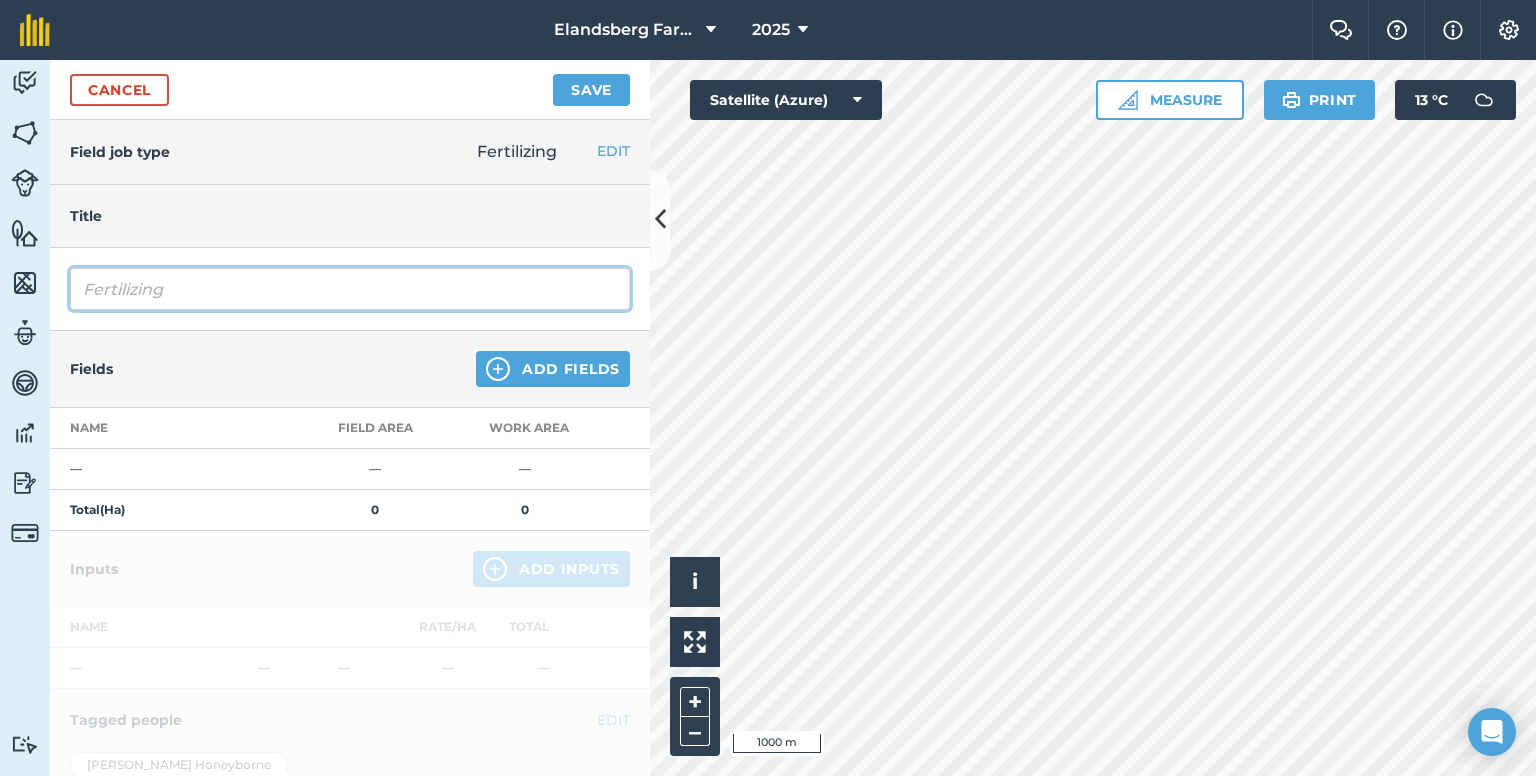 click on "Fertilizing" at bounding box center [350, 289] 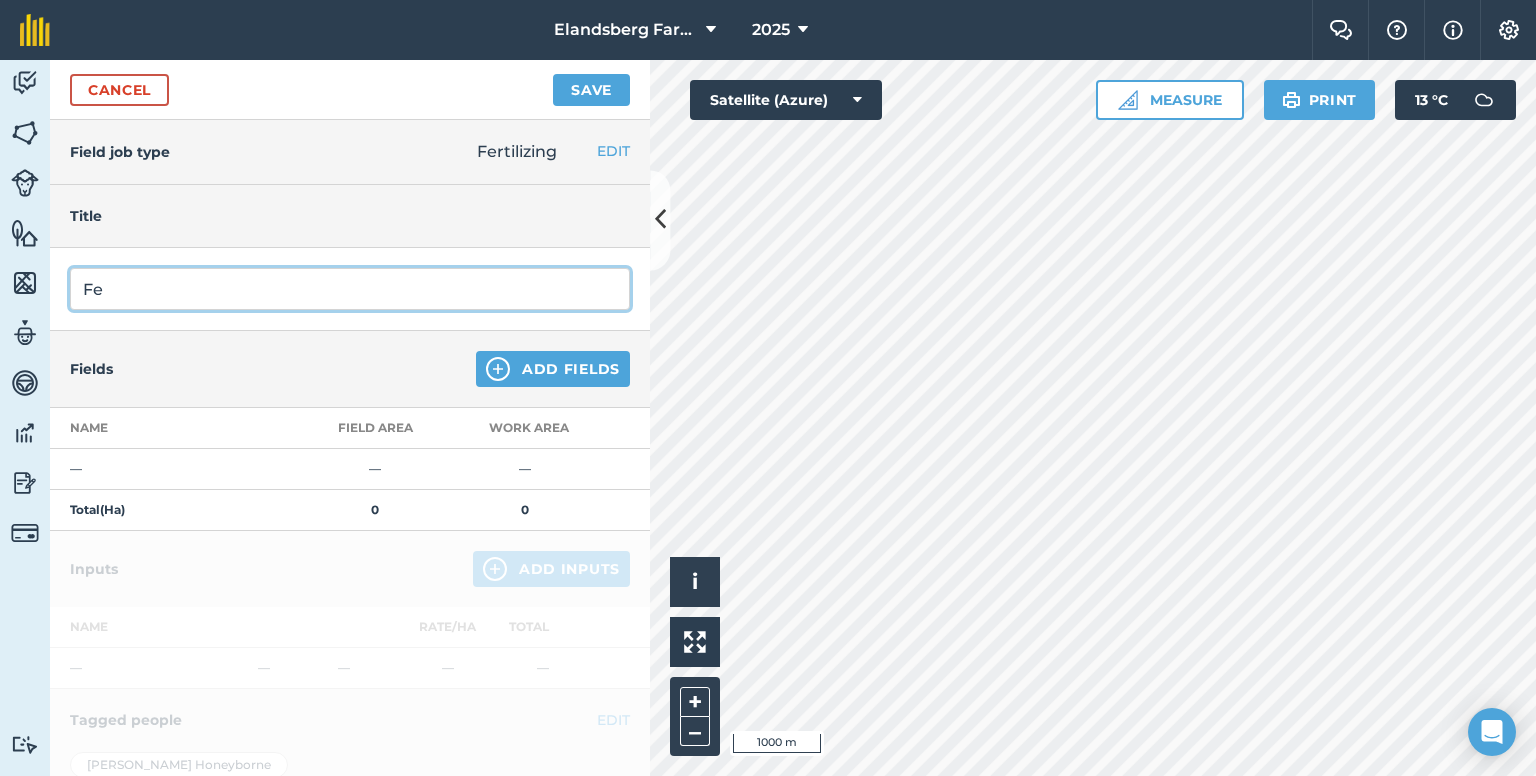 type on "F" 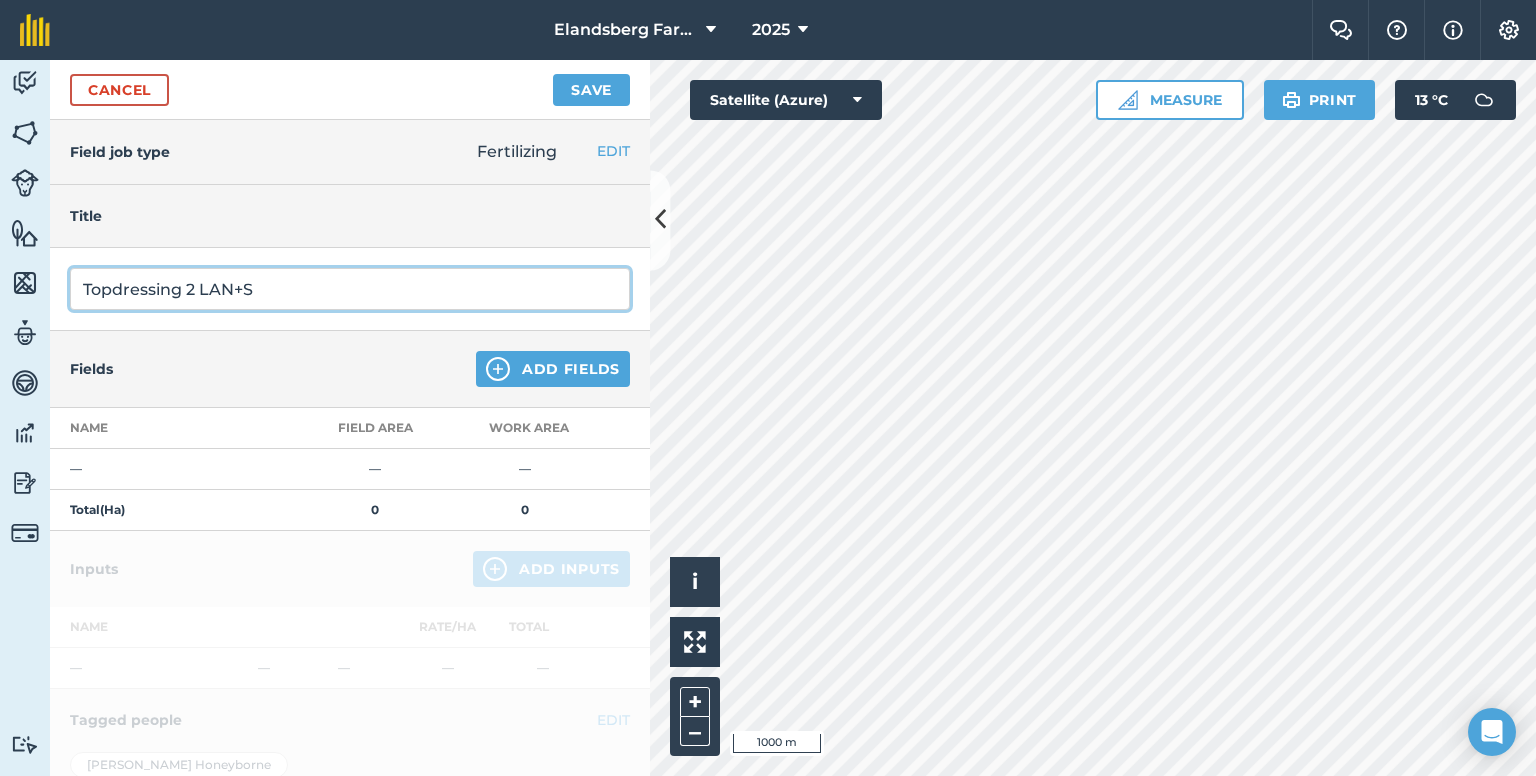 type on "Topdressing 2 LAN+S" 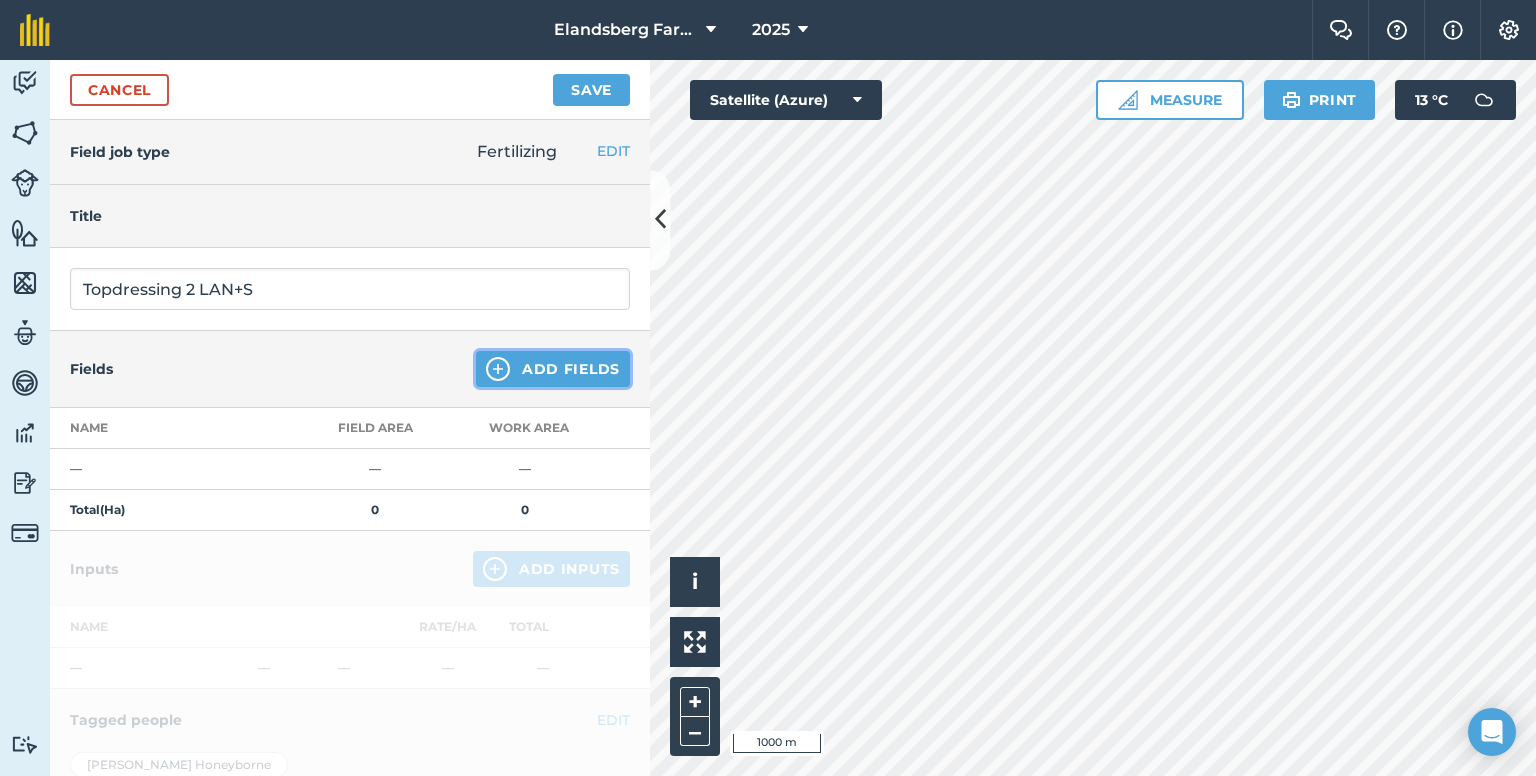 click on "Add Fields" at bounding box center (553, 369) 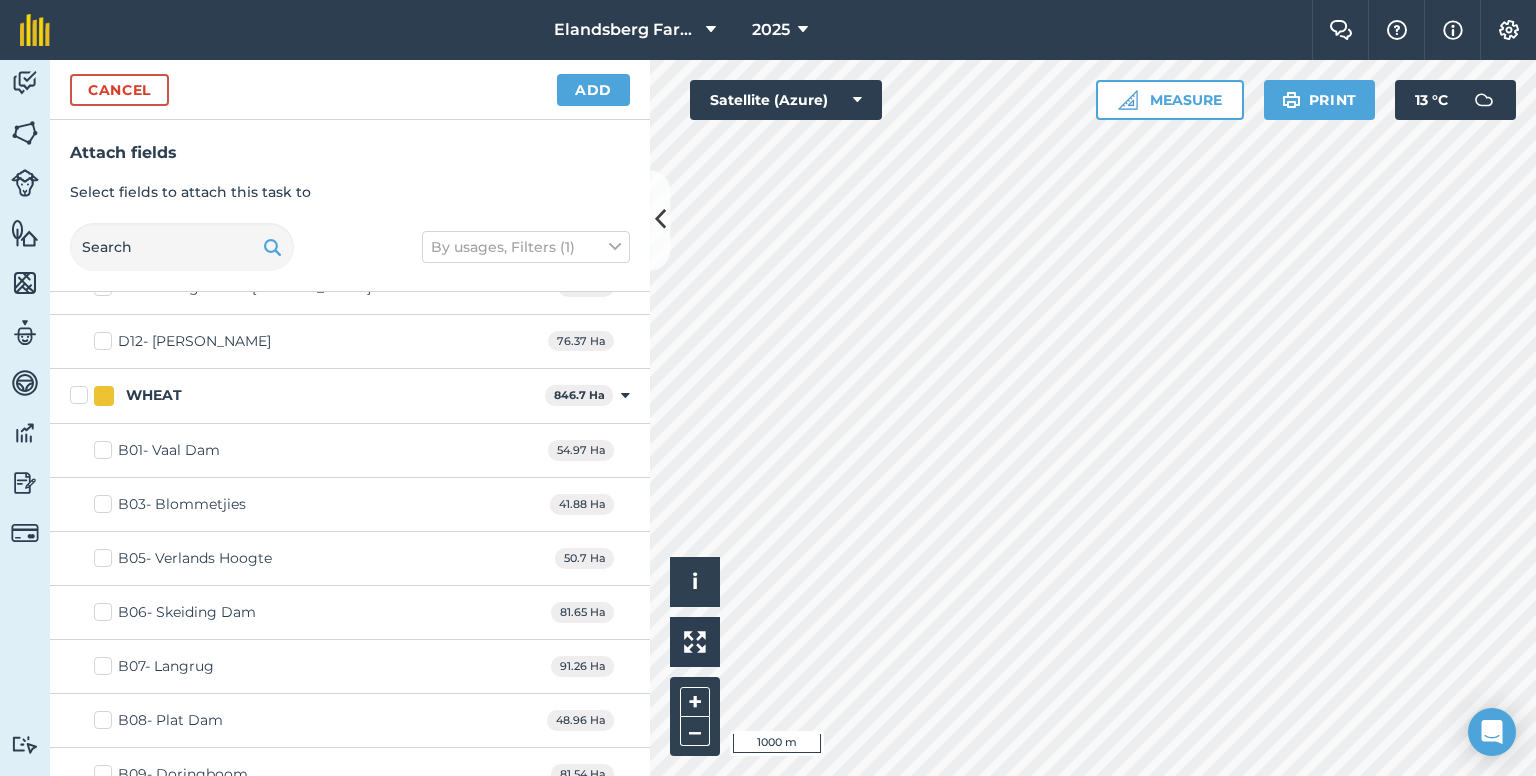 scroll, scrollTop: 3300, scrollLeft: 0, axis: vertical 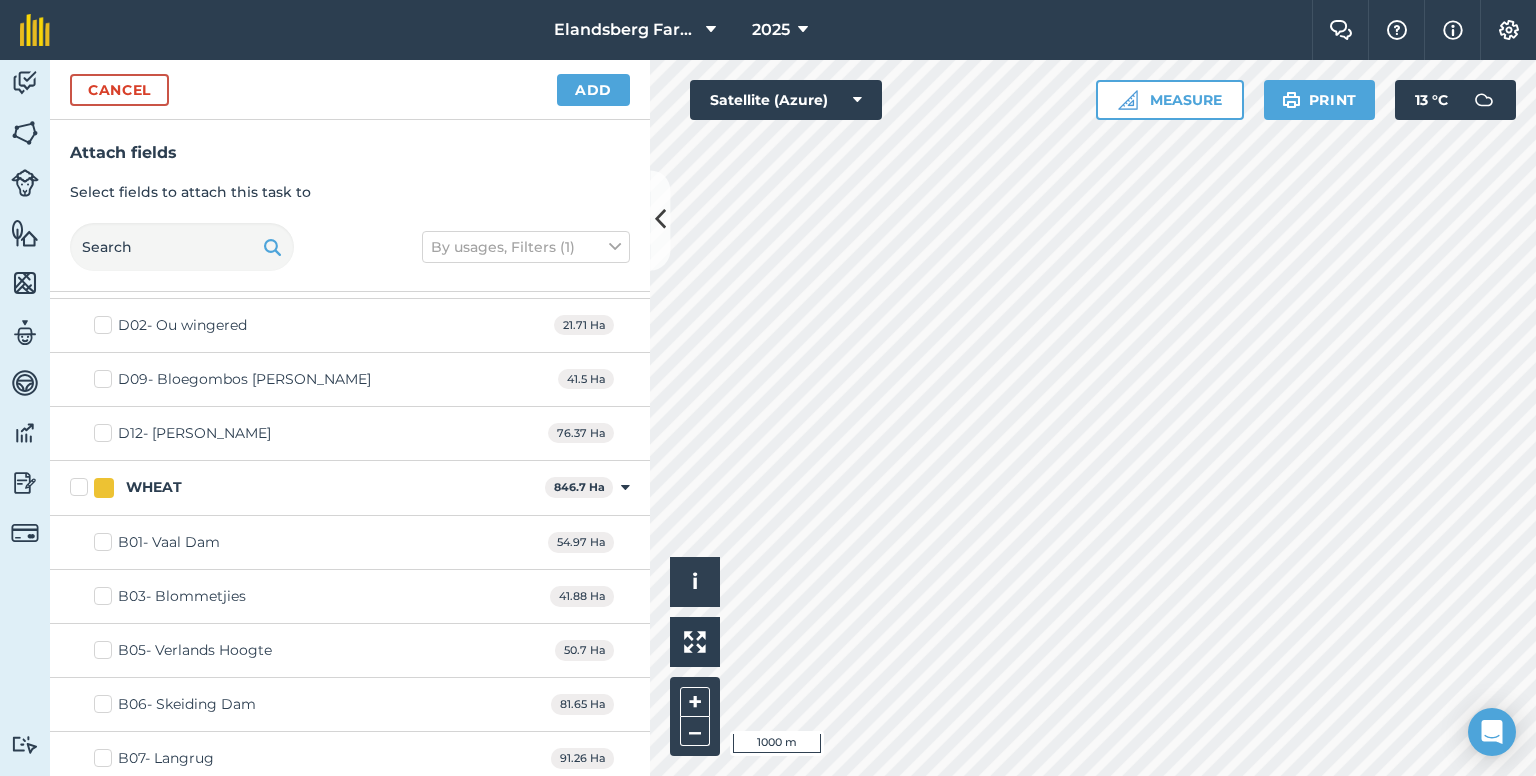 click on "WHEAT" at bounding box center (303, 487) 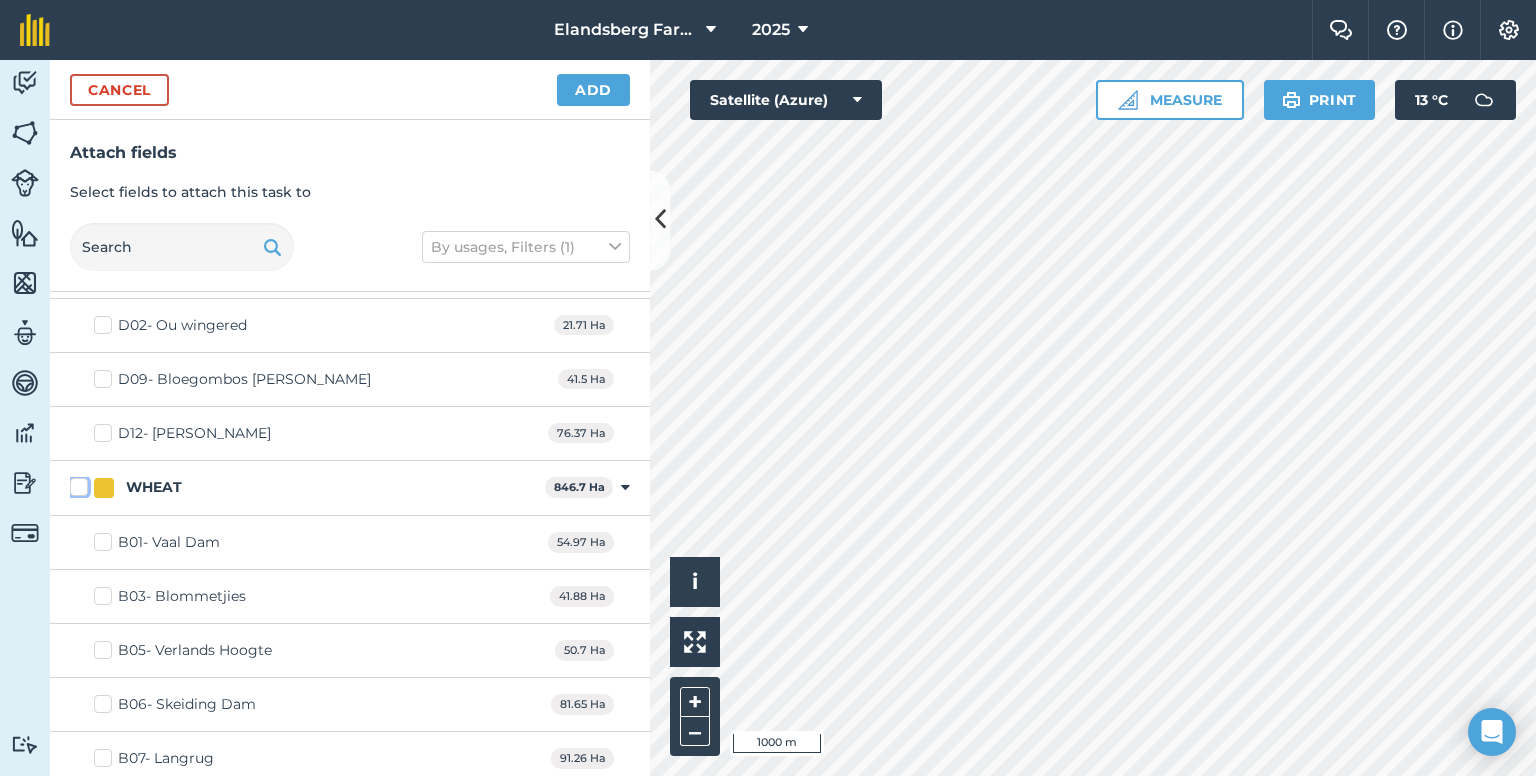 click on "WHEAT" at bounding box center (76, 483) 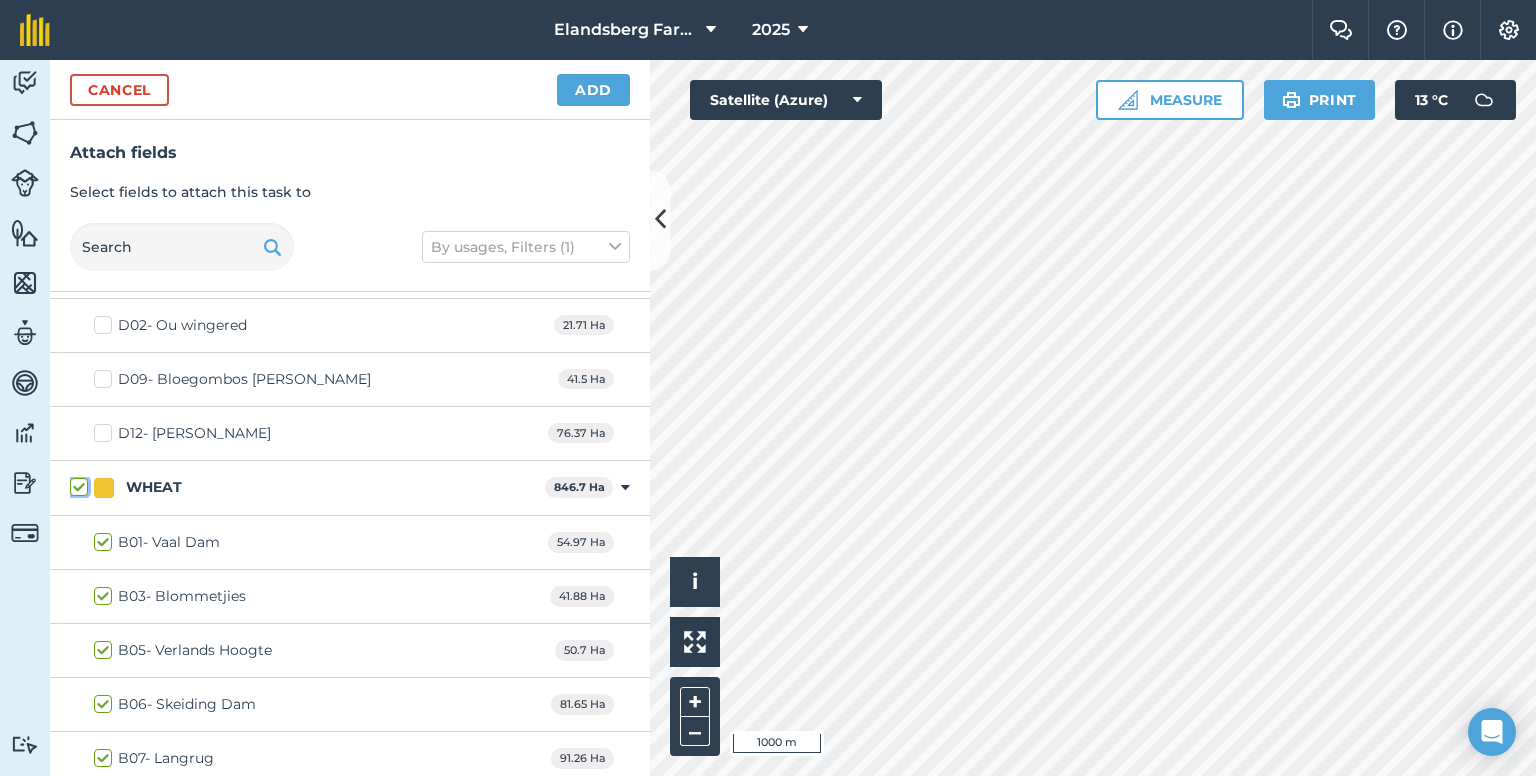 checkbox on "true" 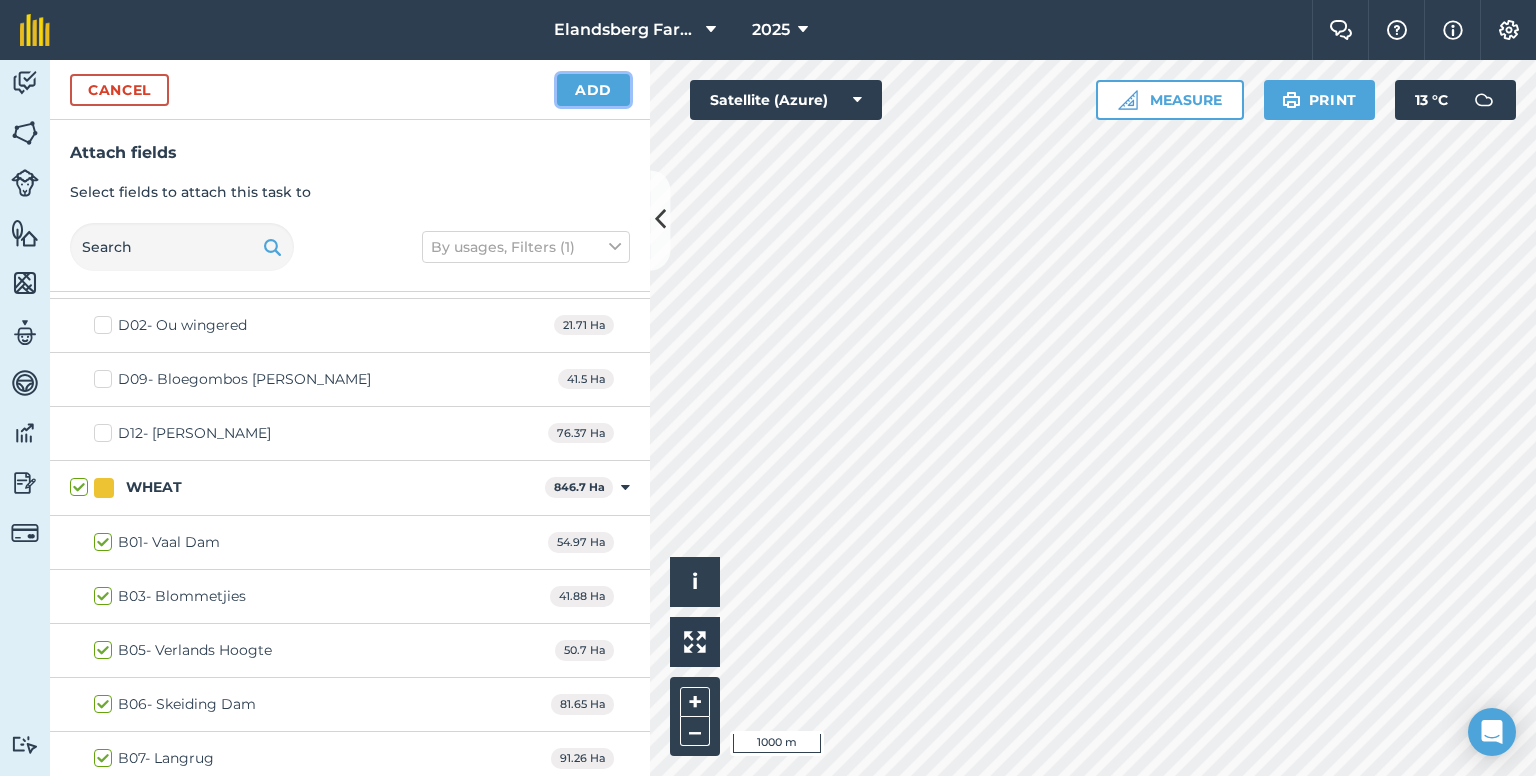 click on "Add" at bounding box center [593, 90] 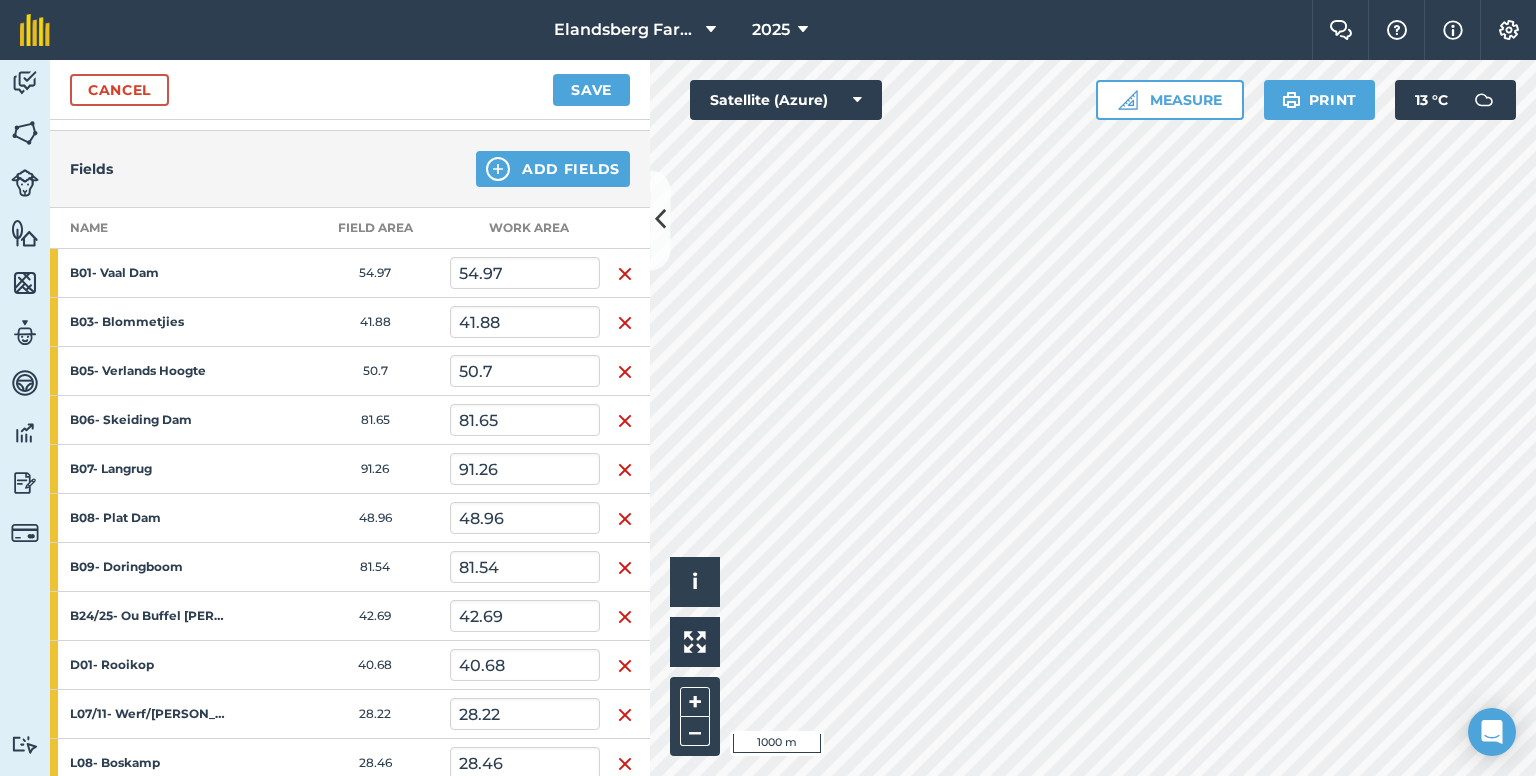scroll, scrollTop: 300, scrollLeft: 0, axis: vertical 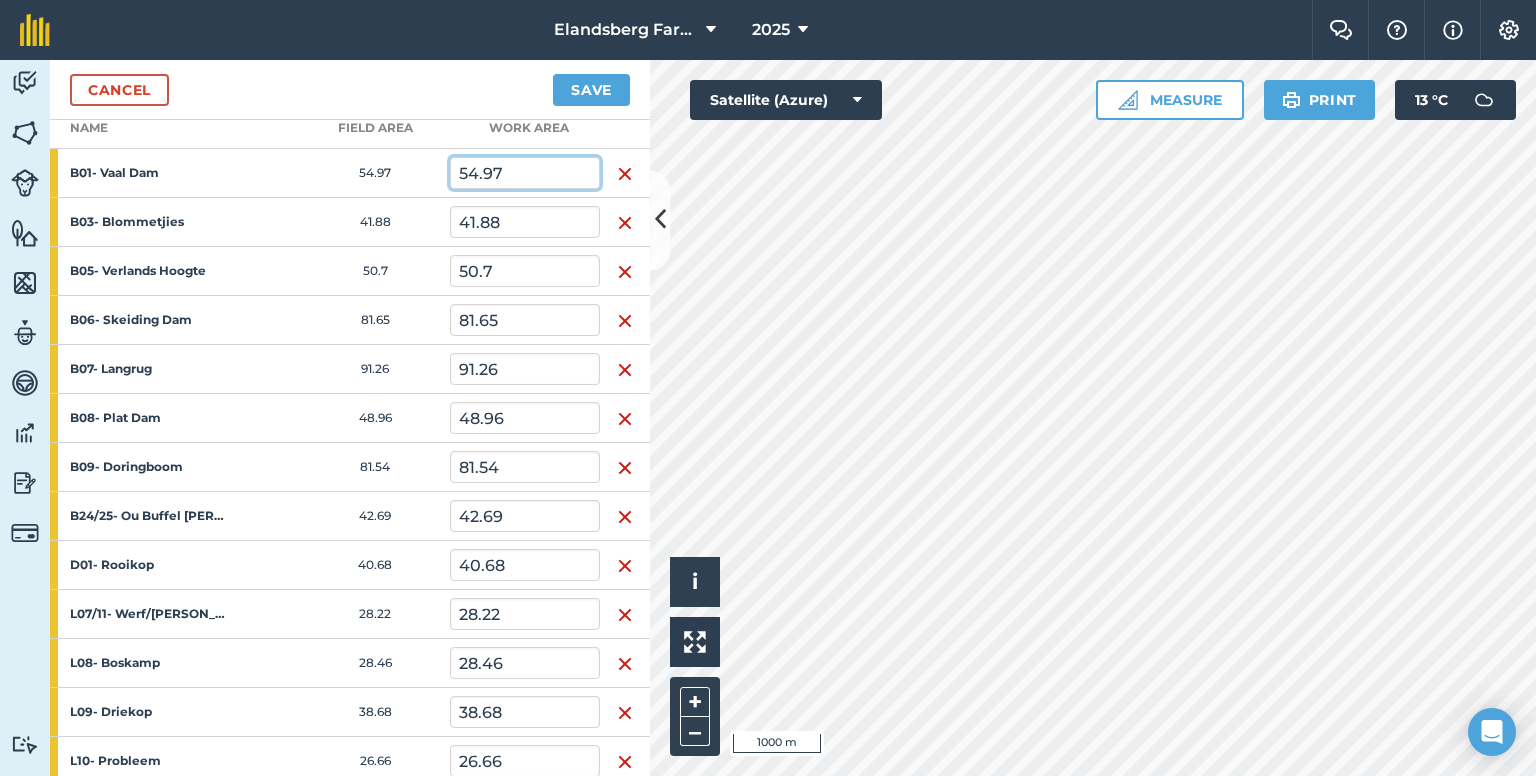 click on "54.97" at bounding box center [525, 173] 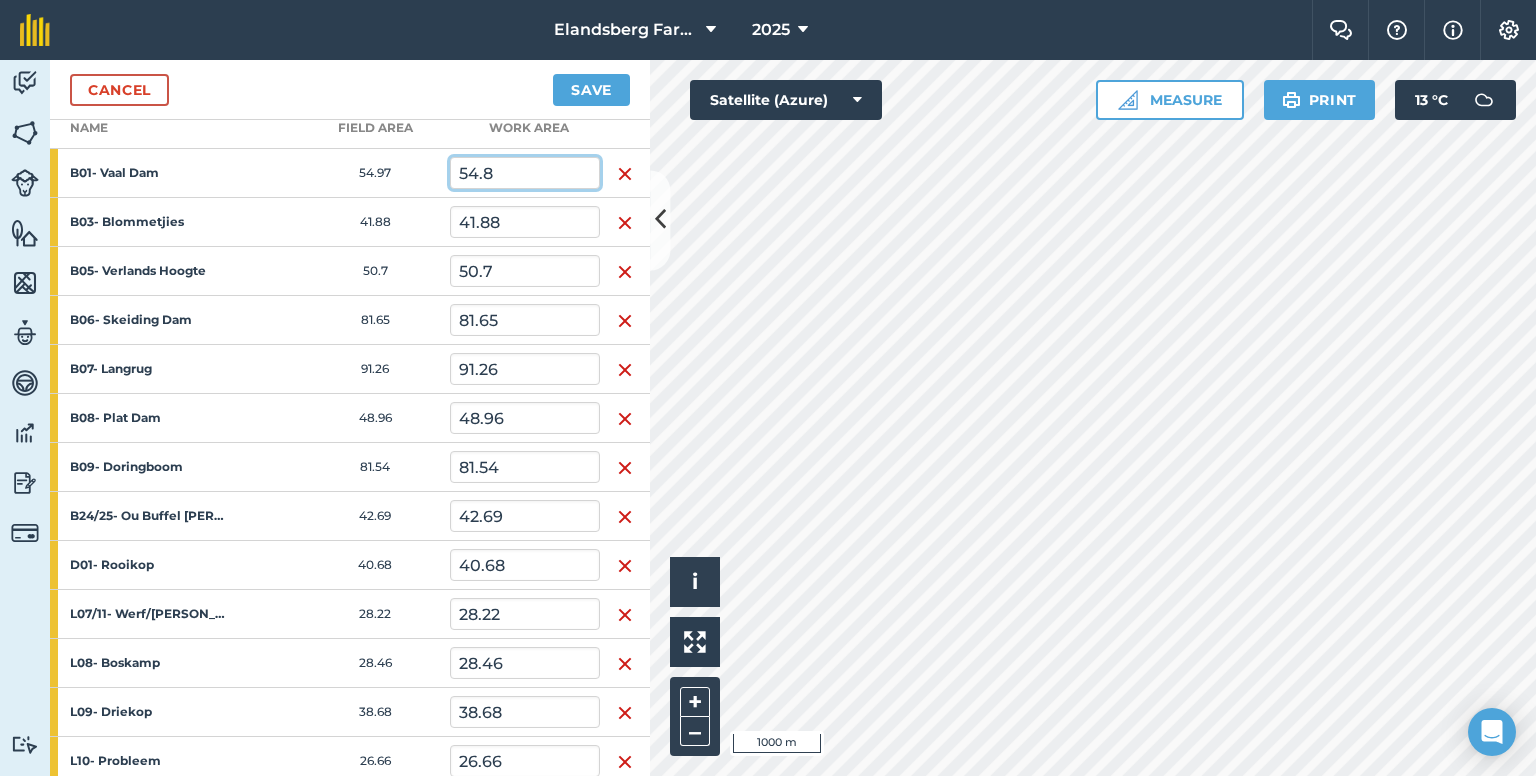 type on "54.8" 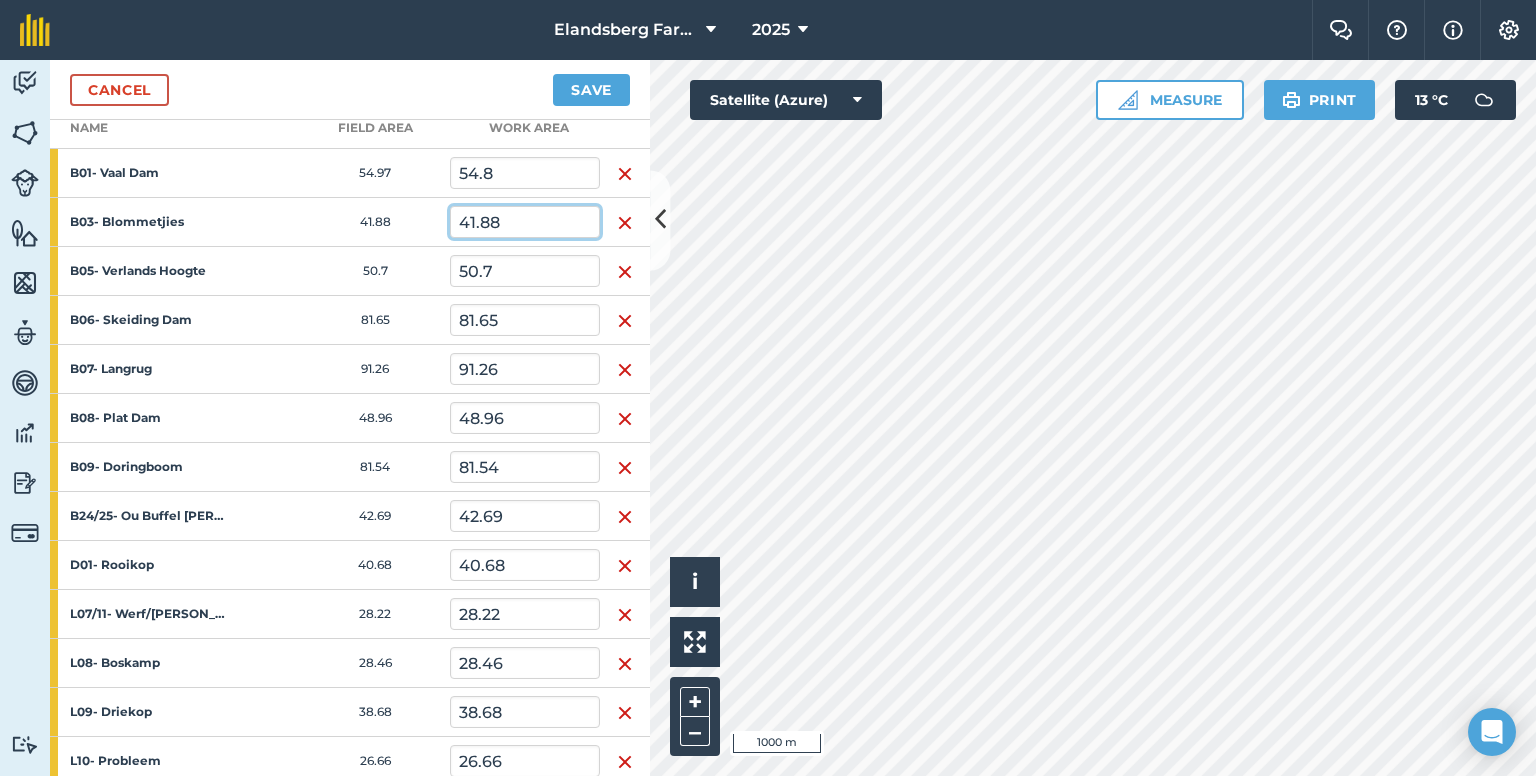 drag, startPoint x: 506, startPoint y: 205, endPoint x: 494, endPoint y: 220, distance: 19.209373 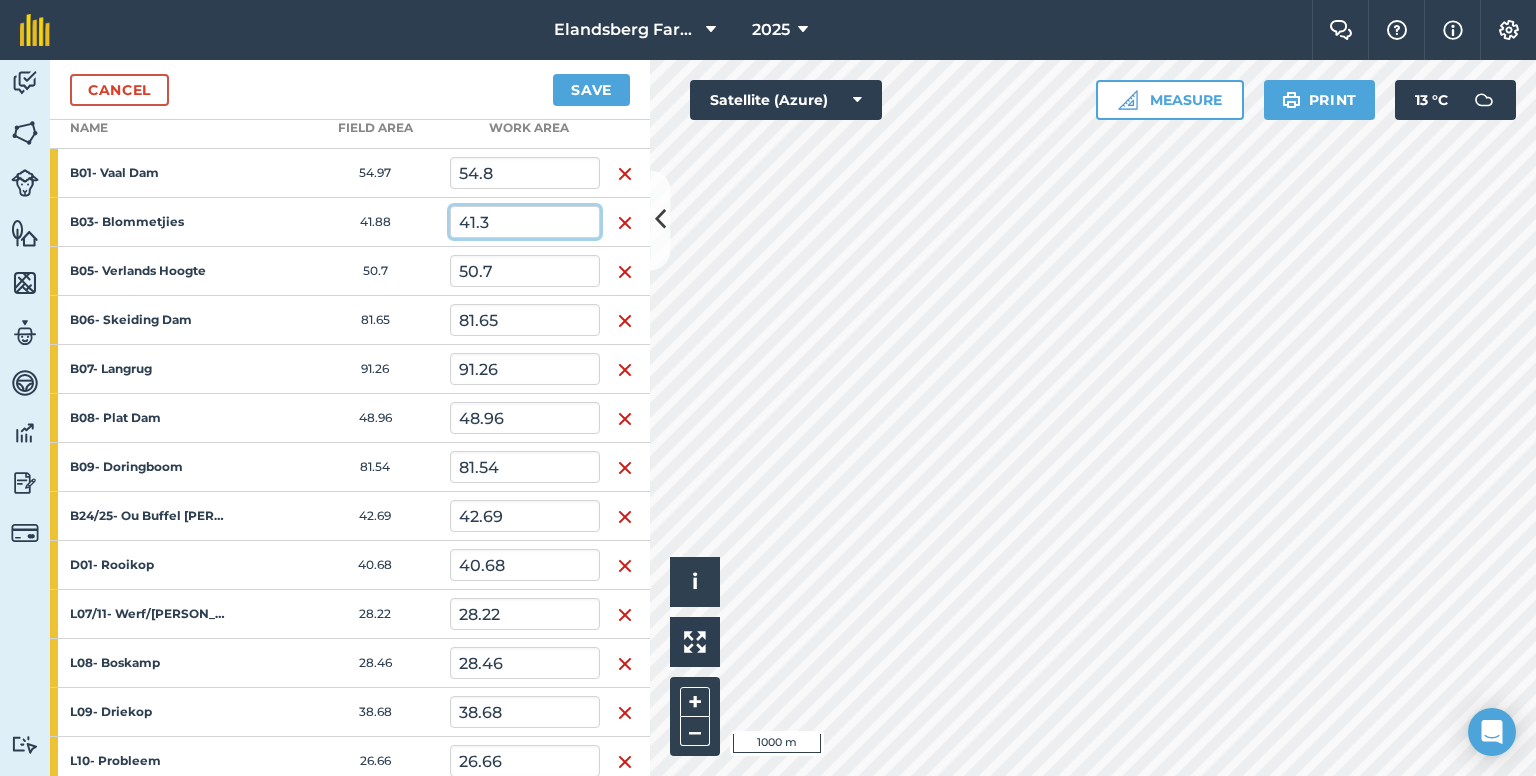 type on "41.3" 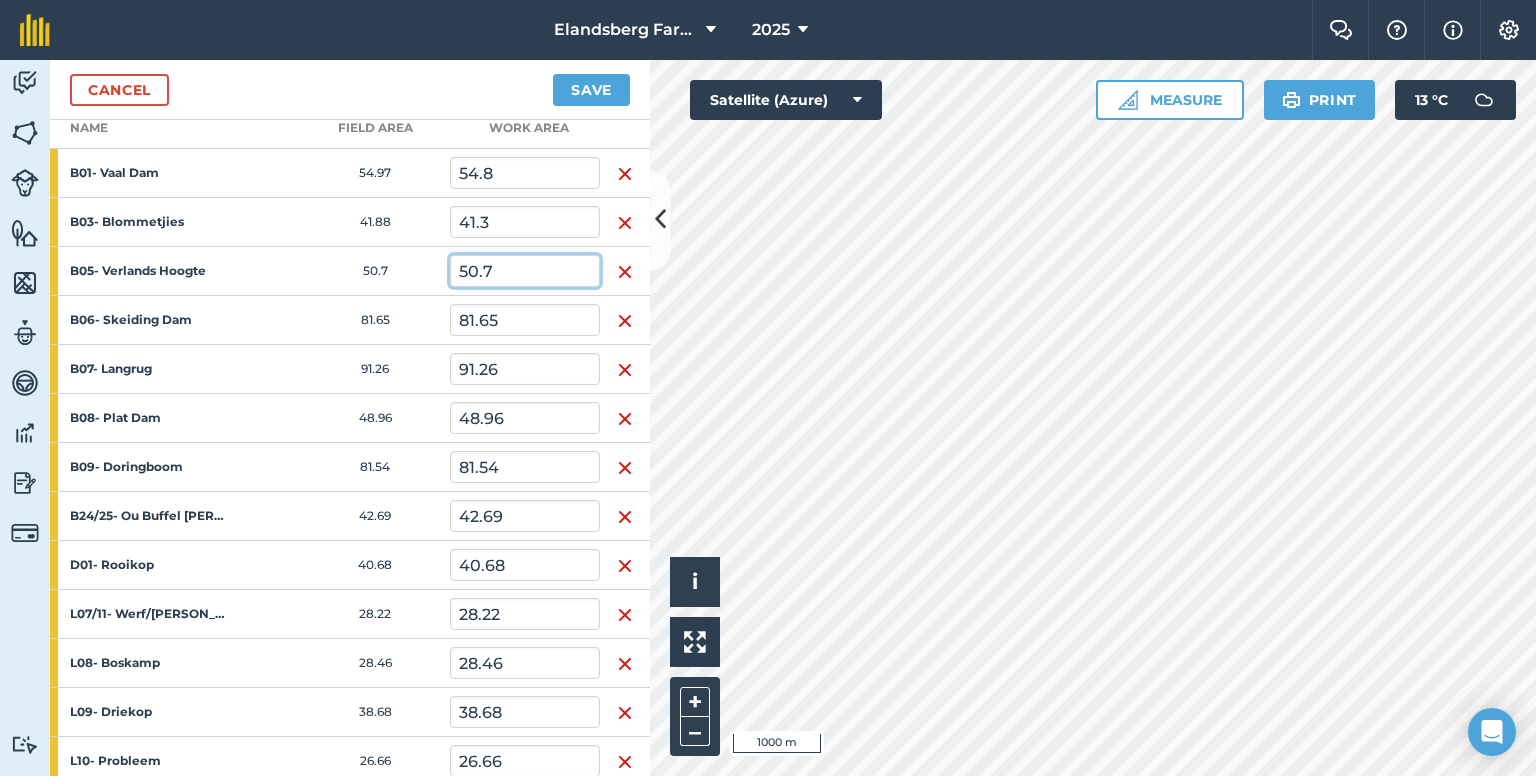 drag, startPoint x: 511, startPoint y: 273, endPoint x: 446, endPoint y: 276, distance: 65.06919 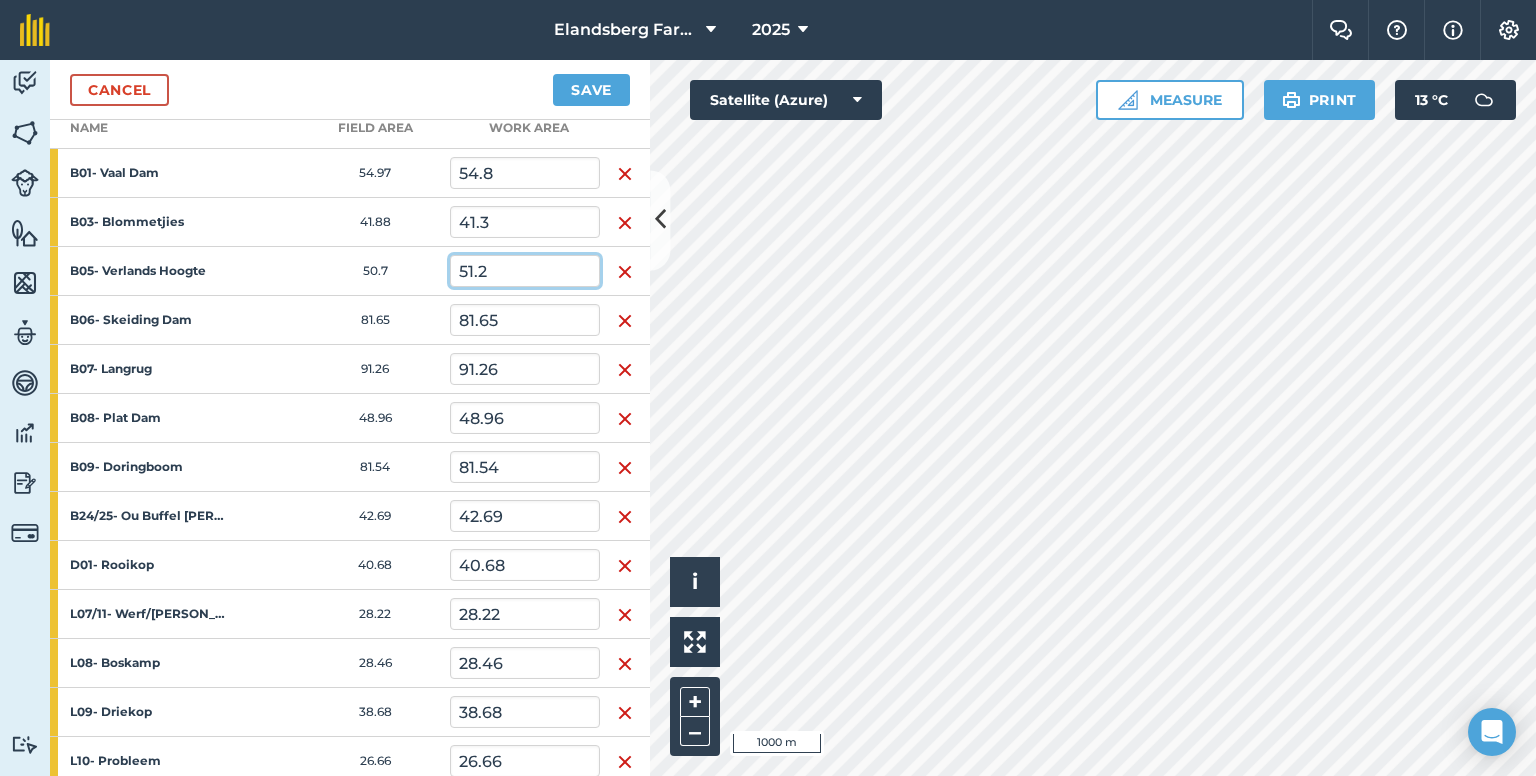 type on "51.2" 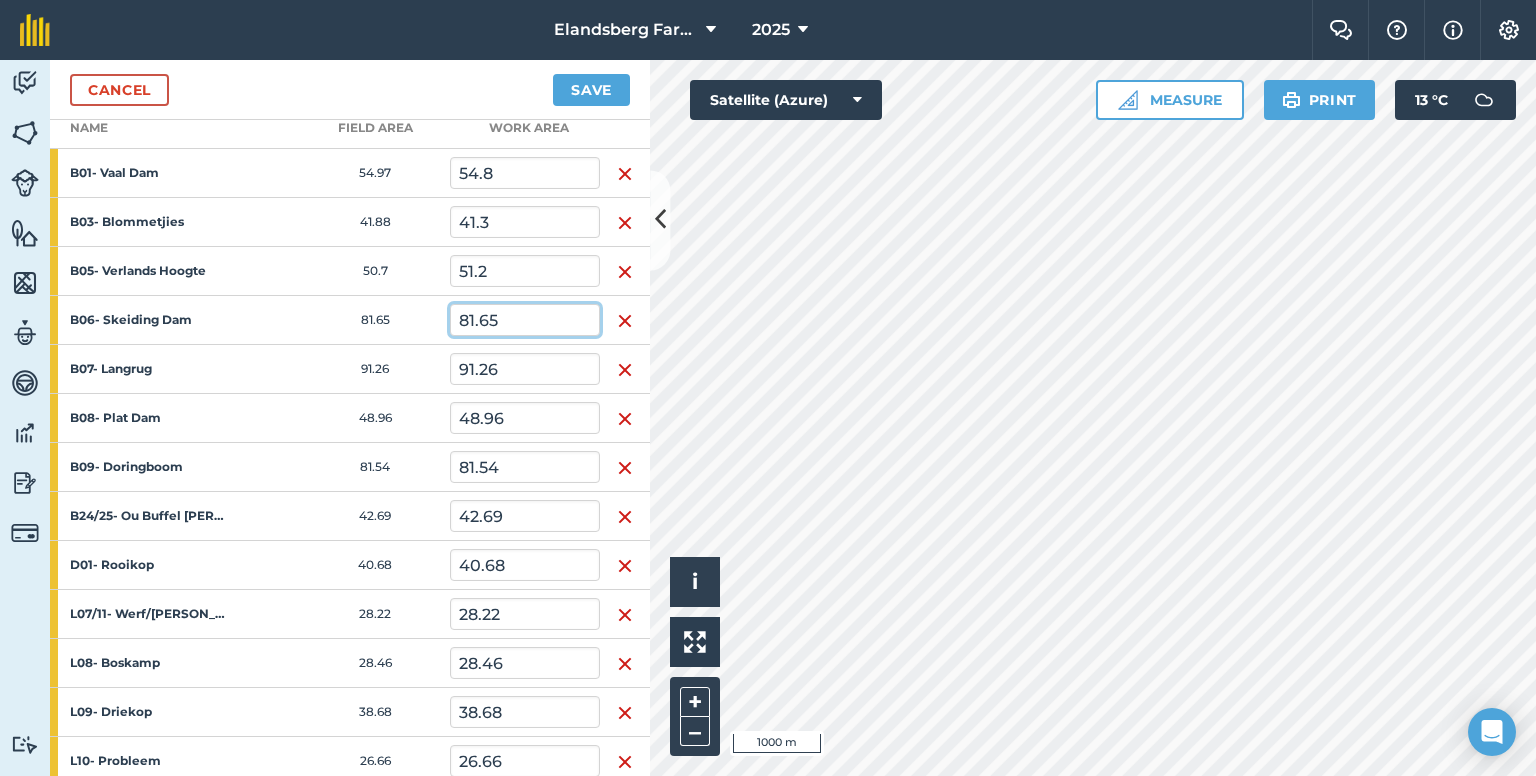 drag, startPoint x: 509, startPoint y: 321, endPoint x: 447, endPoint y: 322, distance: 62.008064 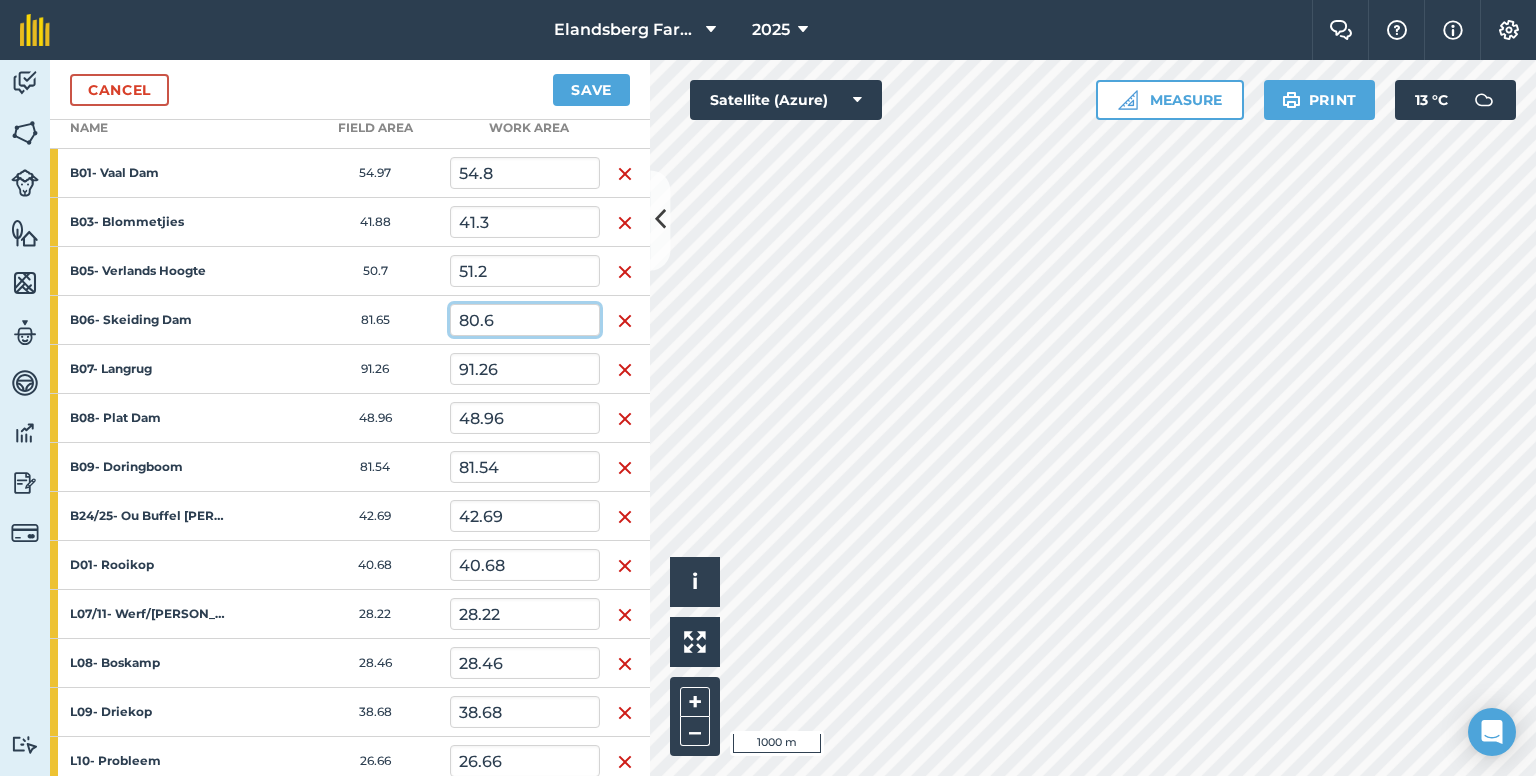 type on "80.6" 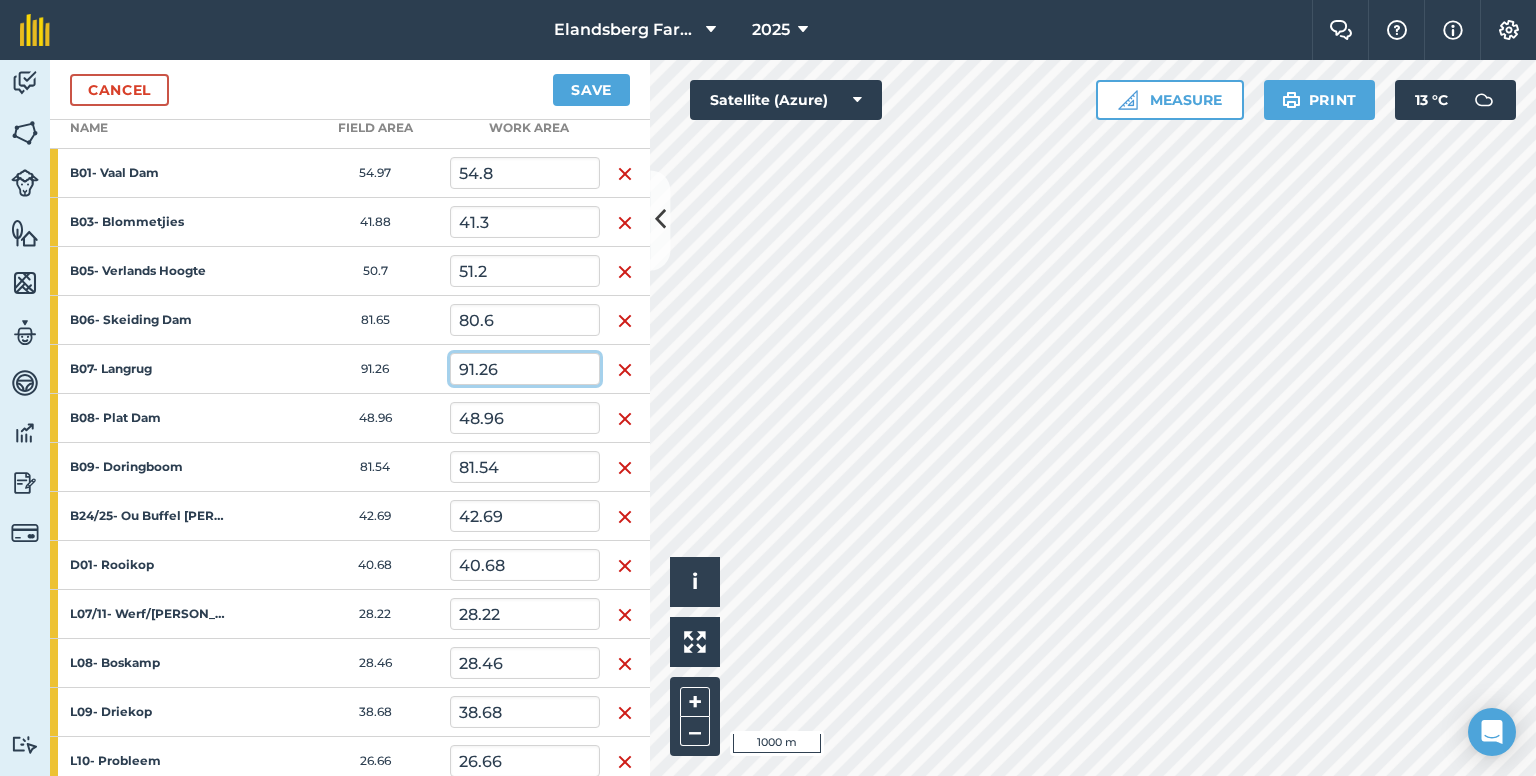 drag, startPoint x: 527, startPoint y: 373, endPoint x: 416, endPoint y: 371, distance: 111.01801 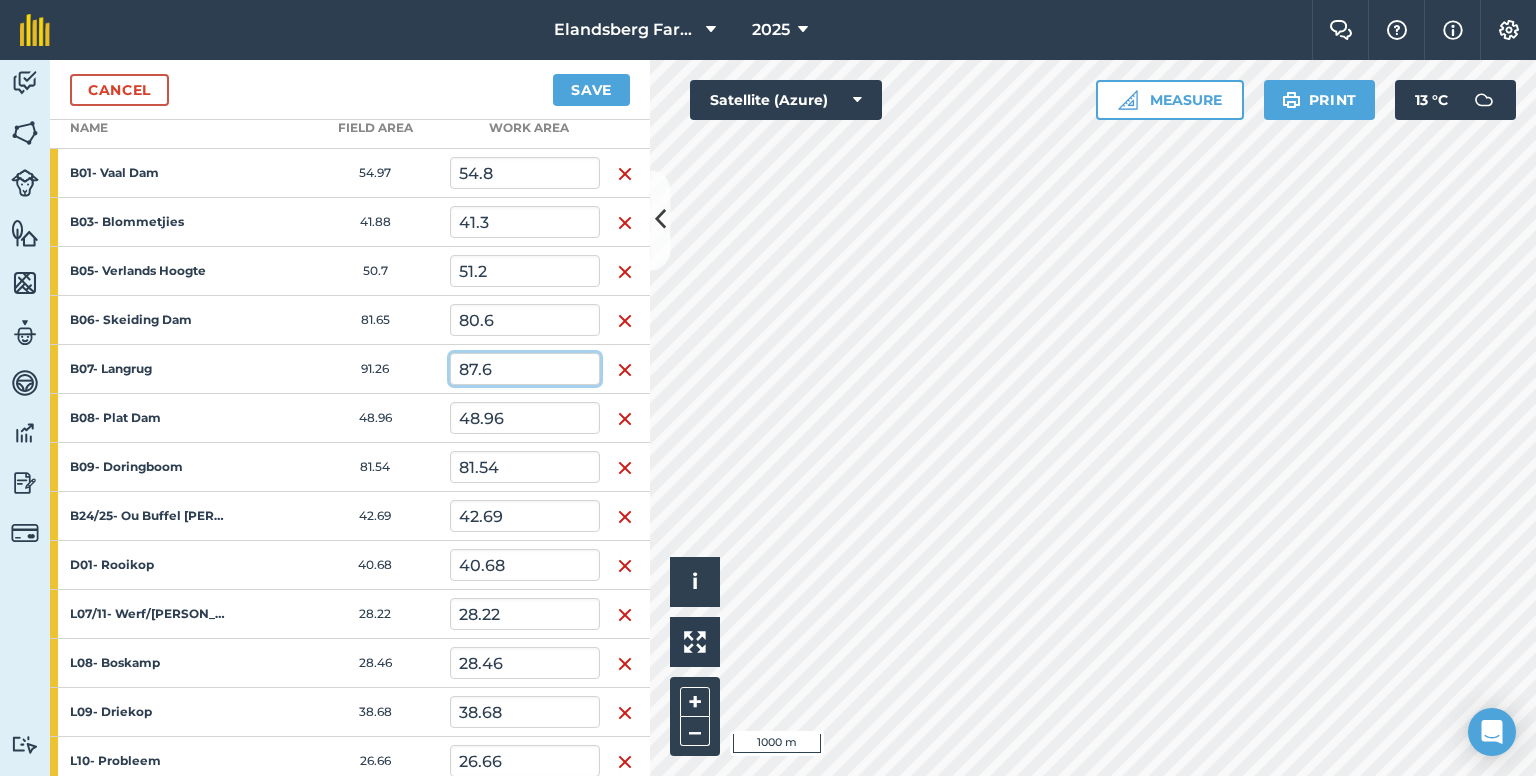 type on "87.6" 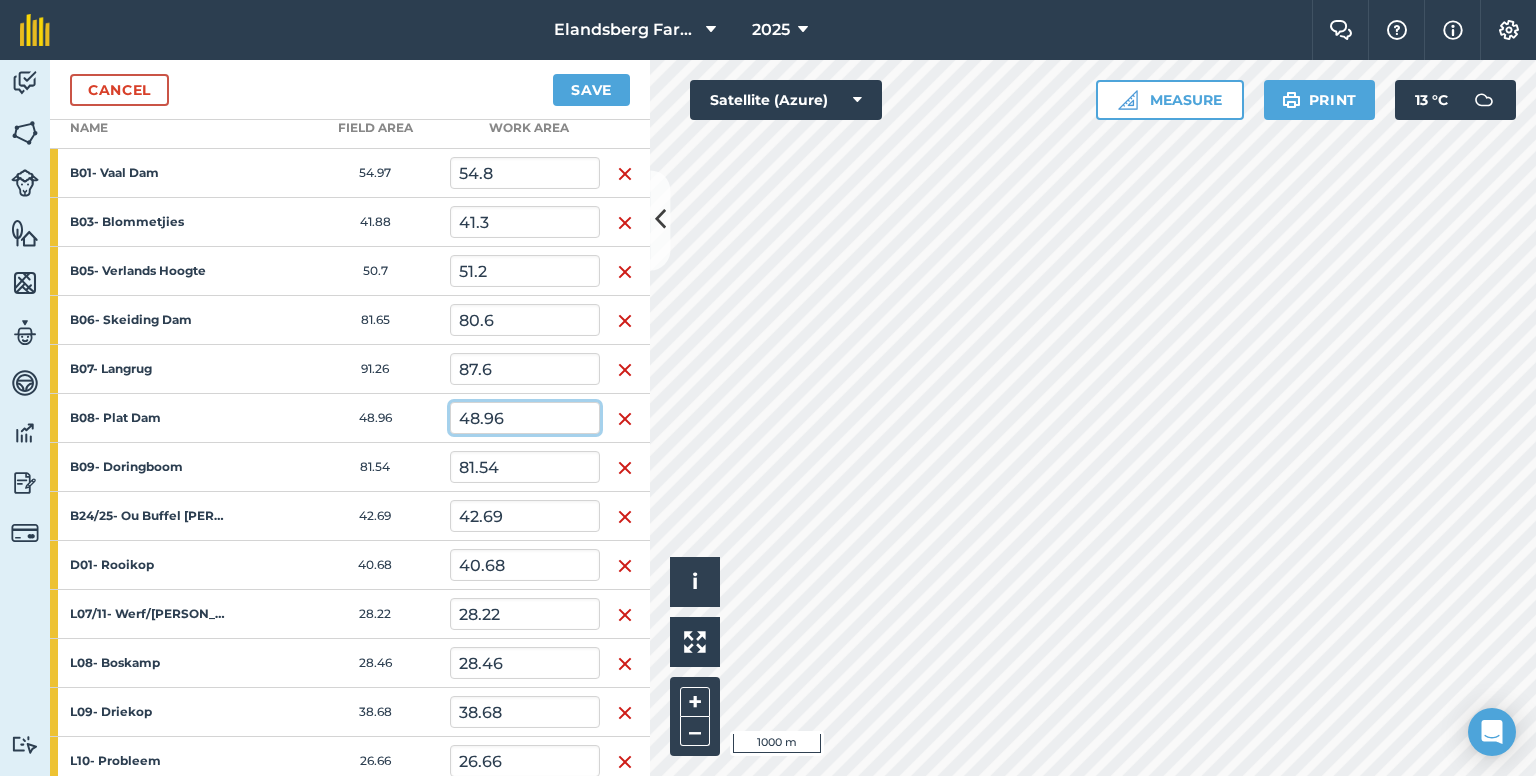click on "48.96" at bounding box center [525, 418] 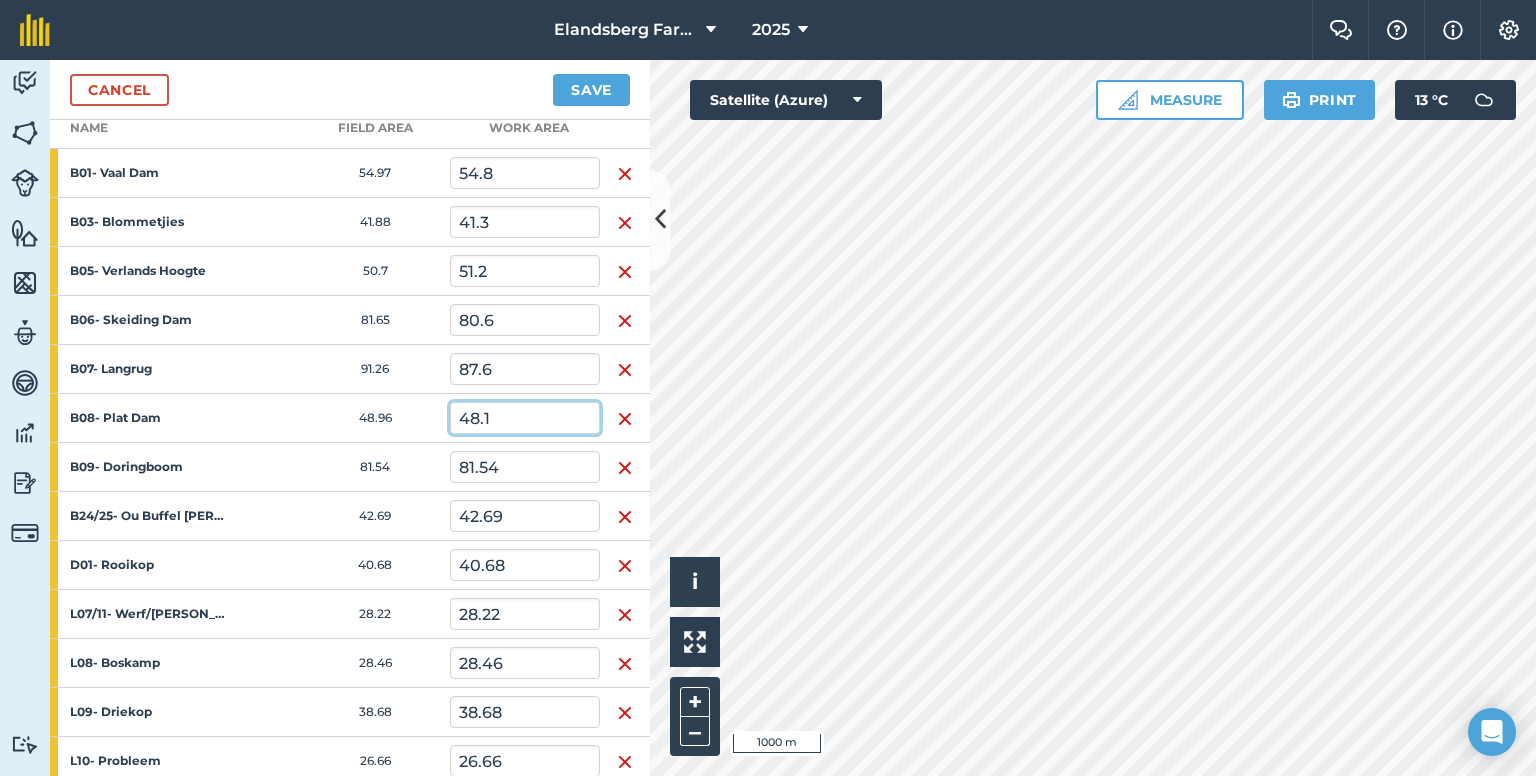 type on "48.1" 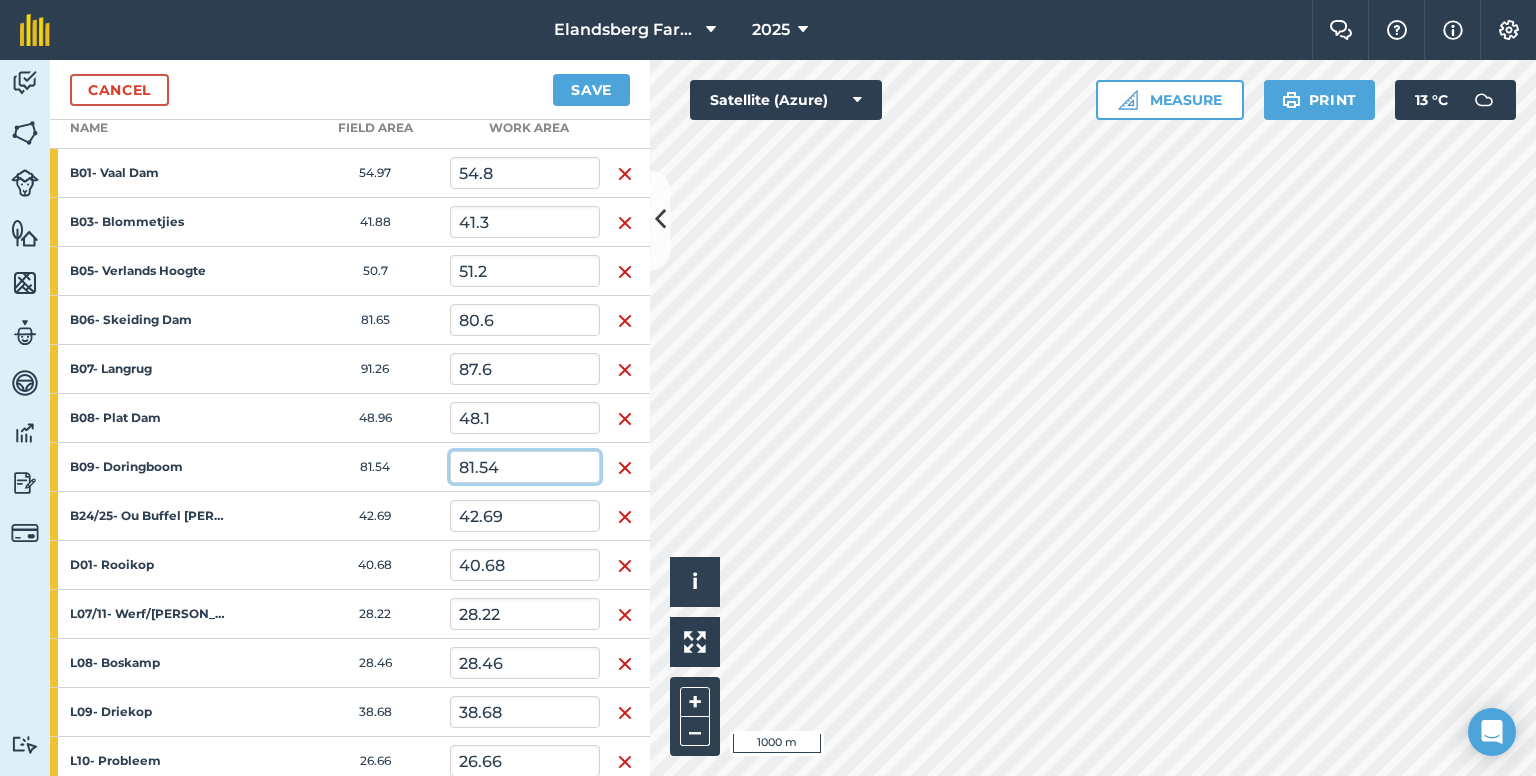 drag, startPoint x: 535, startPoint y: 473, endPoint x: 449, endPoint y: 475, distance: 86.023254 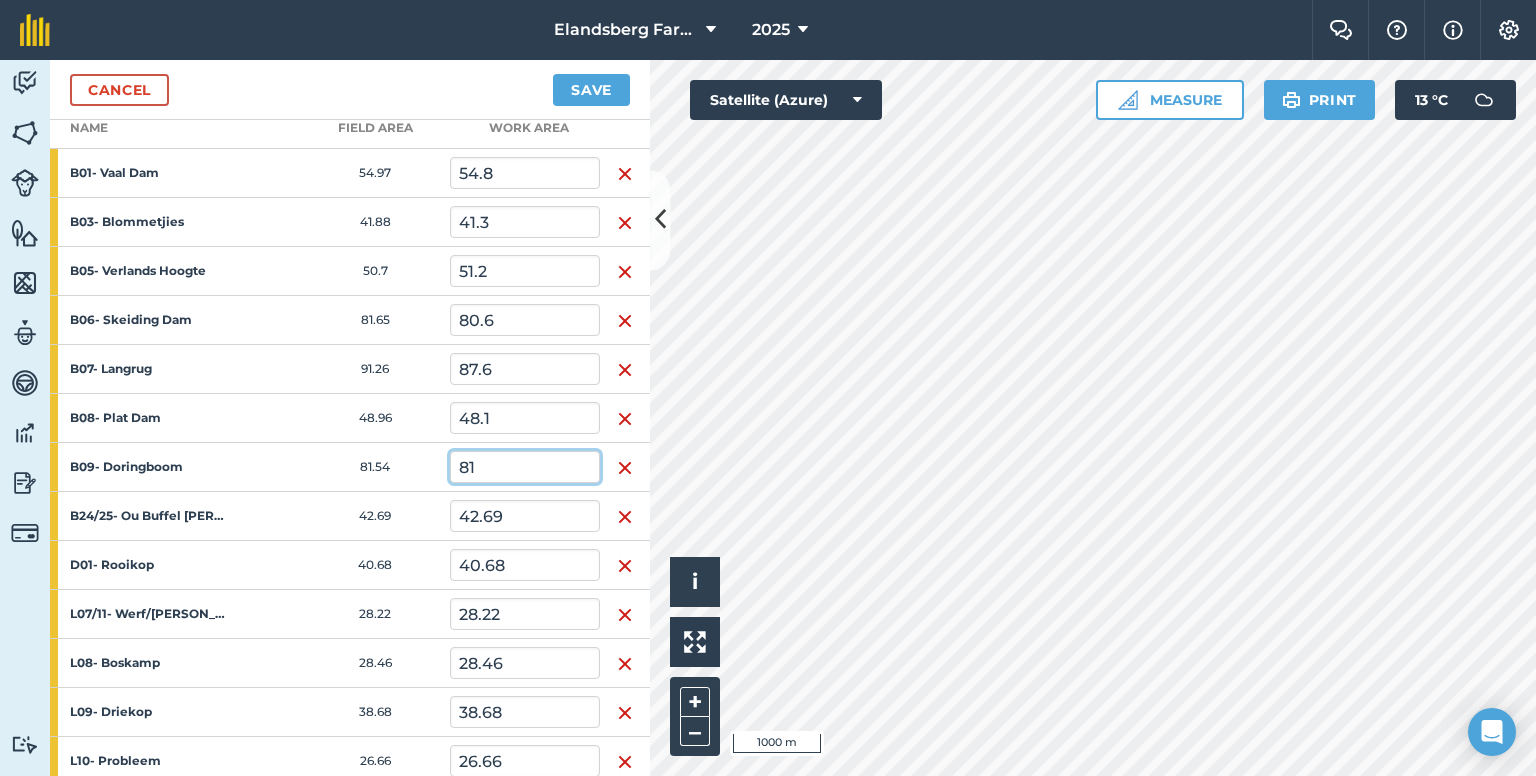 type on "81" 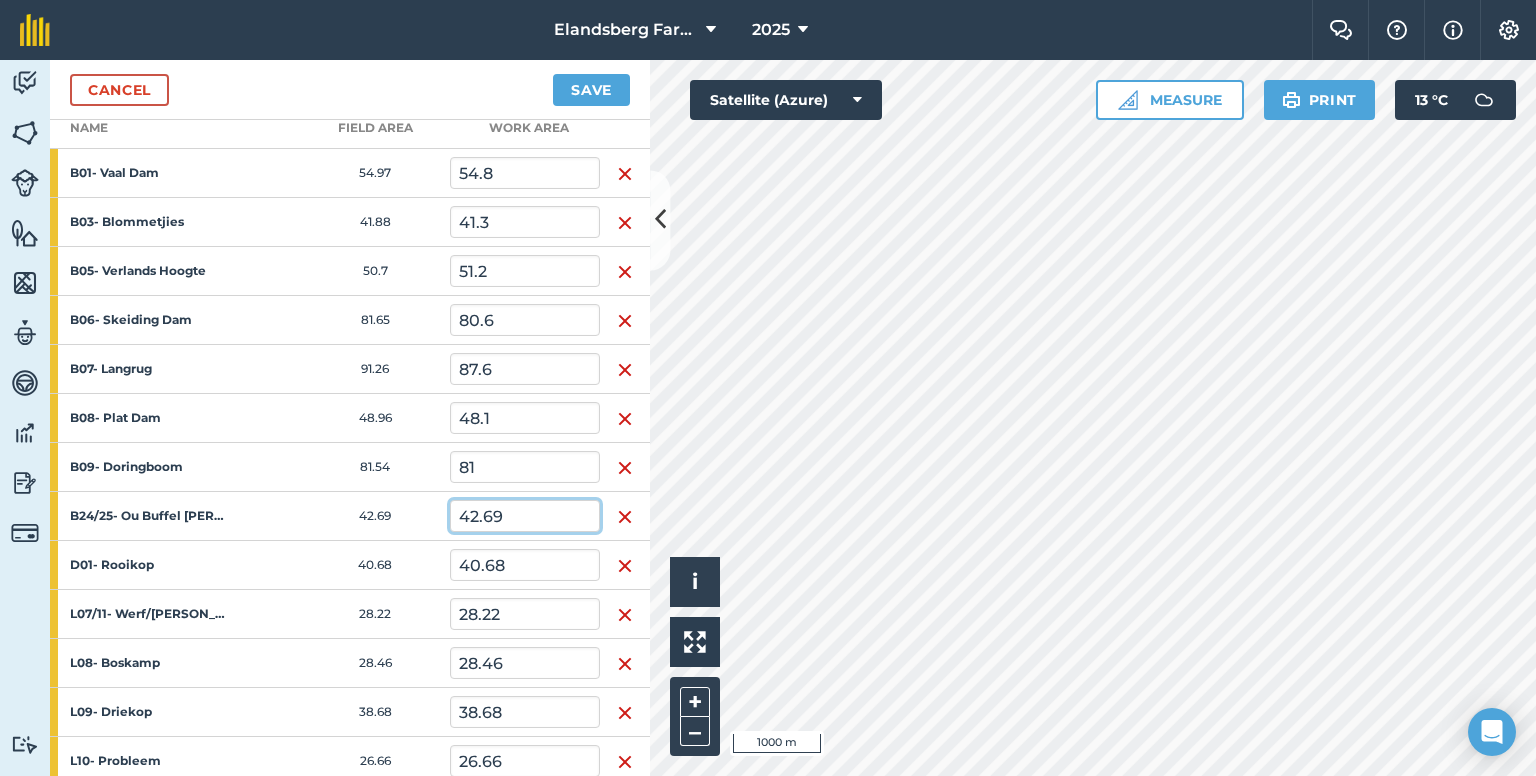 drag, startPoint x: 535, startPoint y: 521, endPoint x: 421, endPoint y: 524, distance: 114.03947 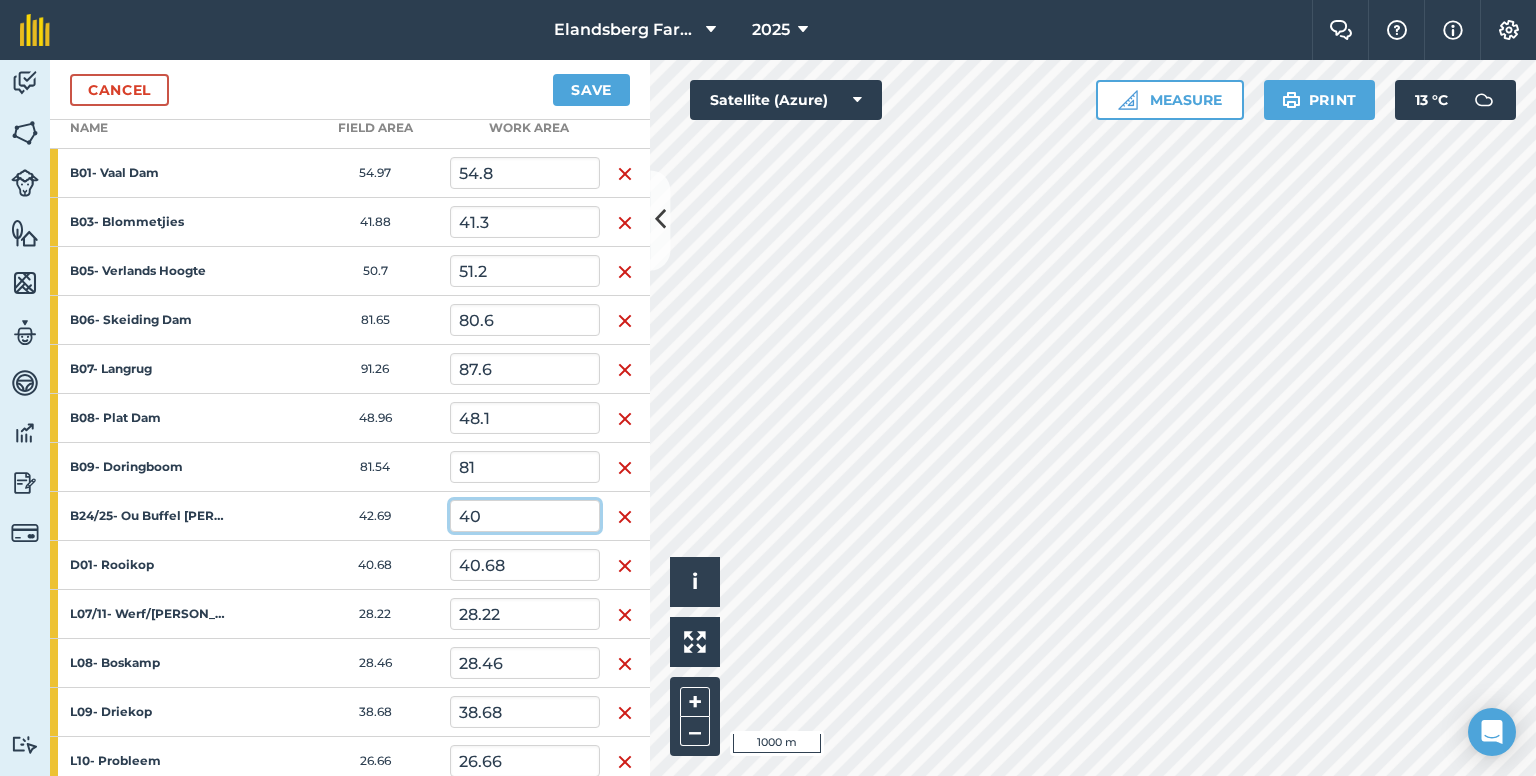 type on "40" 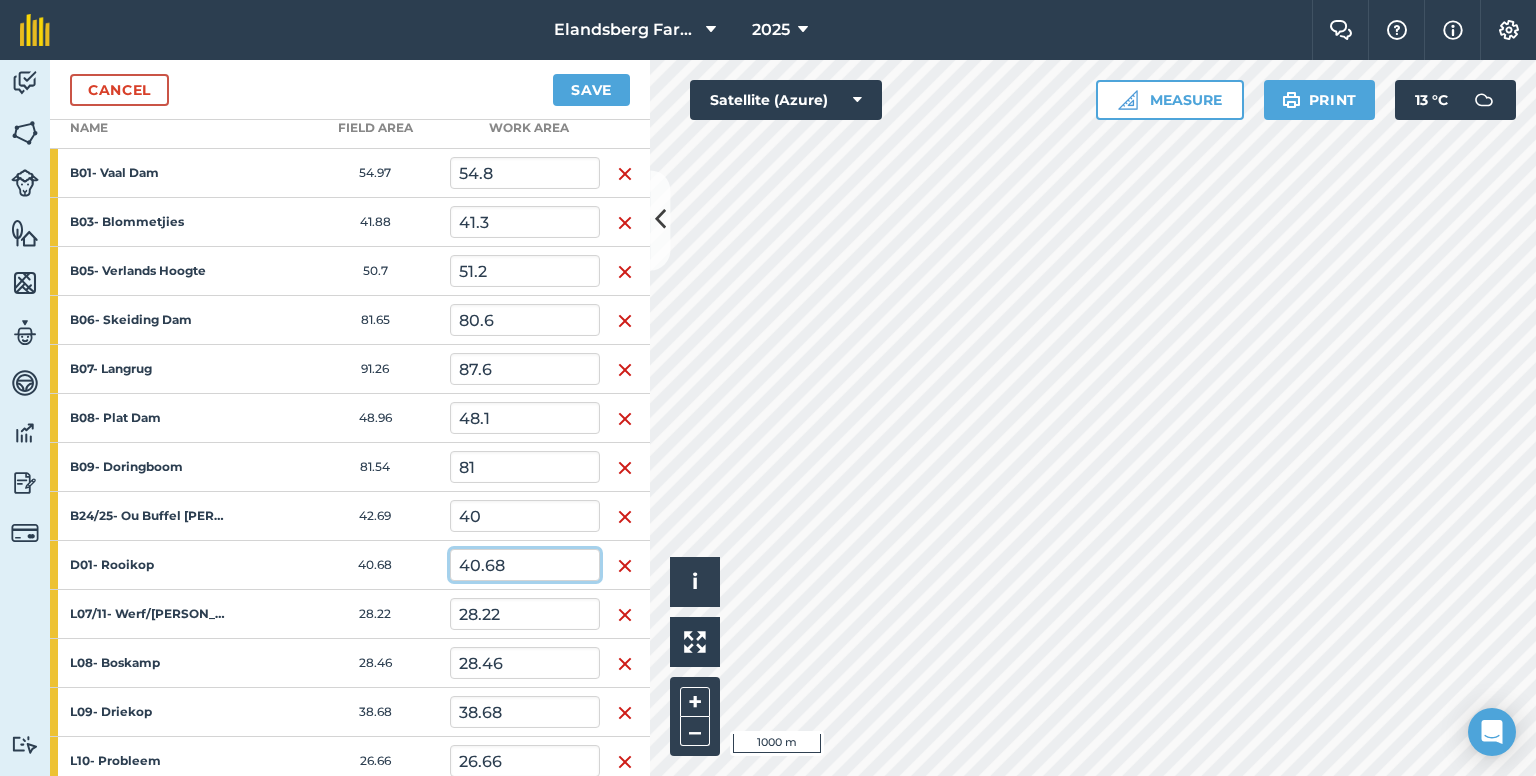 drag, startPoint x: 545, startPoint y: 564, endPoint x: 410, endPoint y: 557, distance: 135.18137 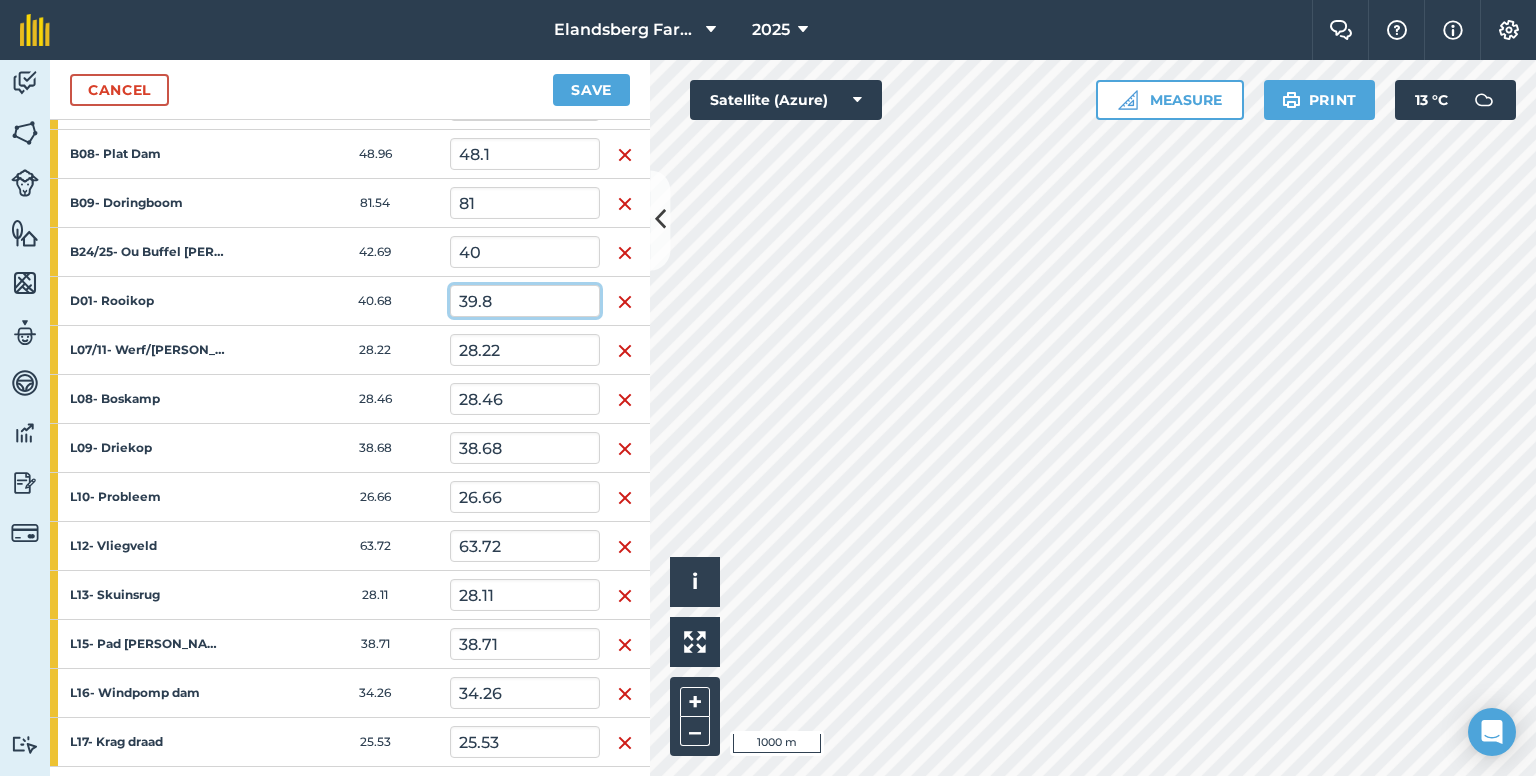 scroll, scrollTop: 600, scrollLeft: 0, axis: vertical 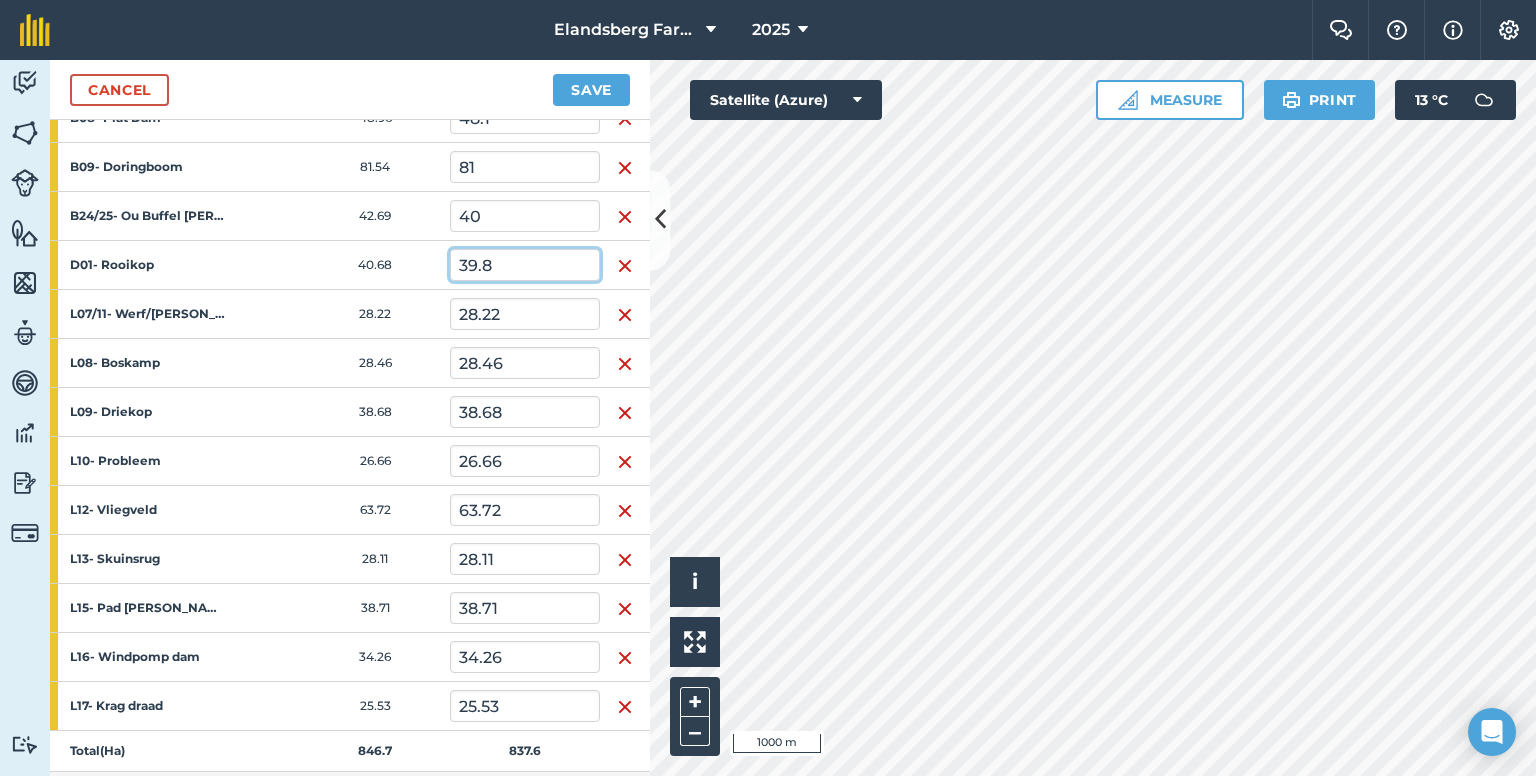 type on "39.8" 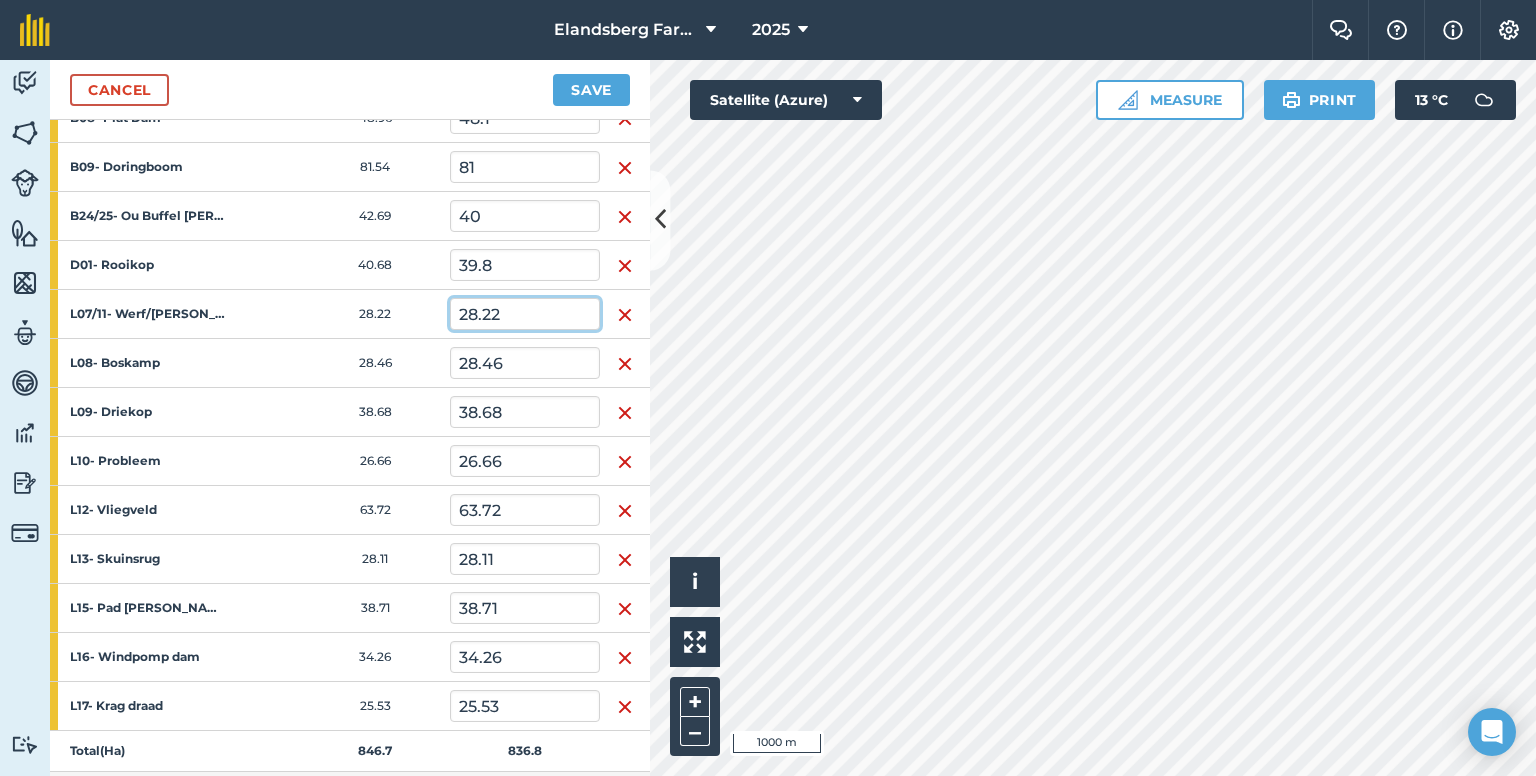 drag, startPoint x: 525, startPoint y: 306, endPoint x: 424, endPoint y: 306, distance: 101 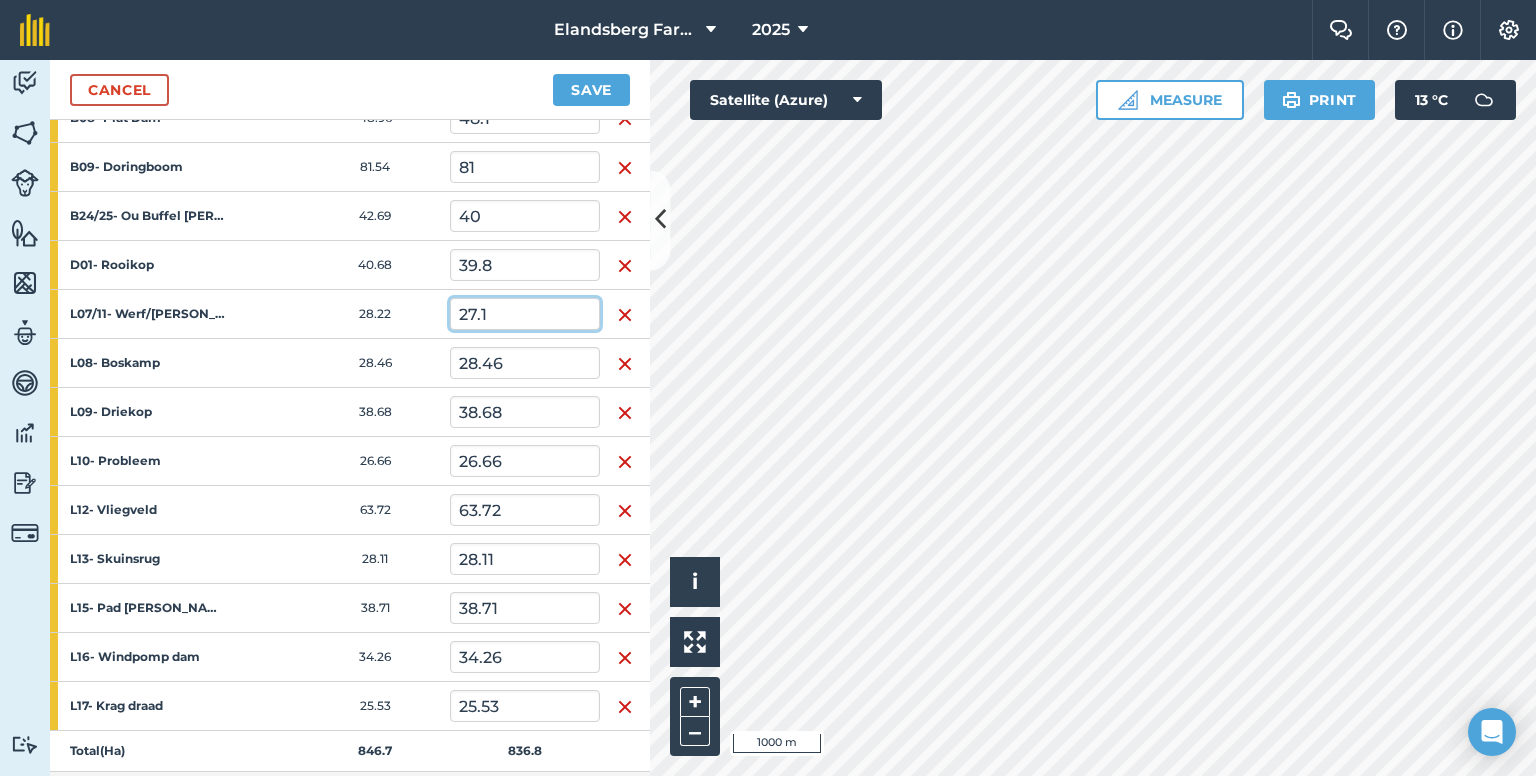 type on "27.1" 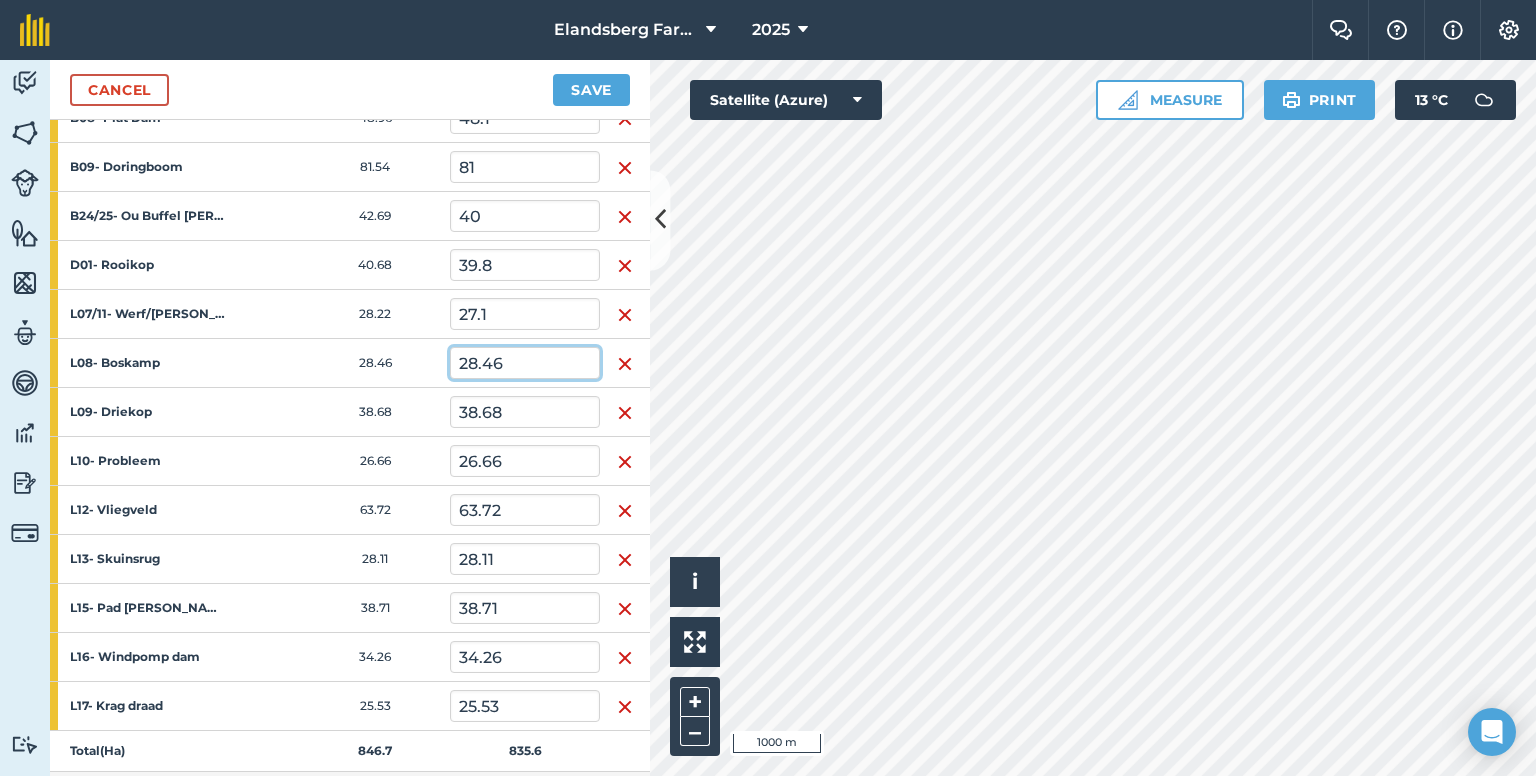 drag, startPoint x: 524, startPoint y: 362, endPoint x: 447, endPoint y: 364, distance: 77.02597 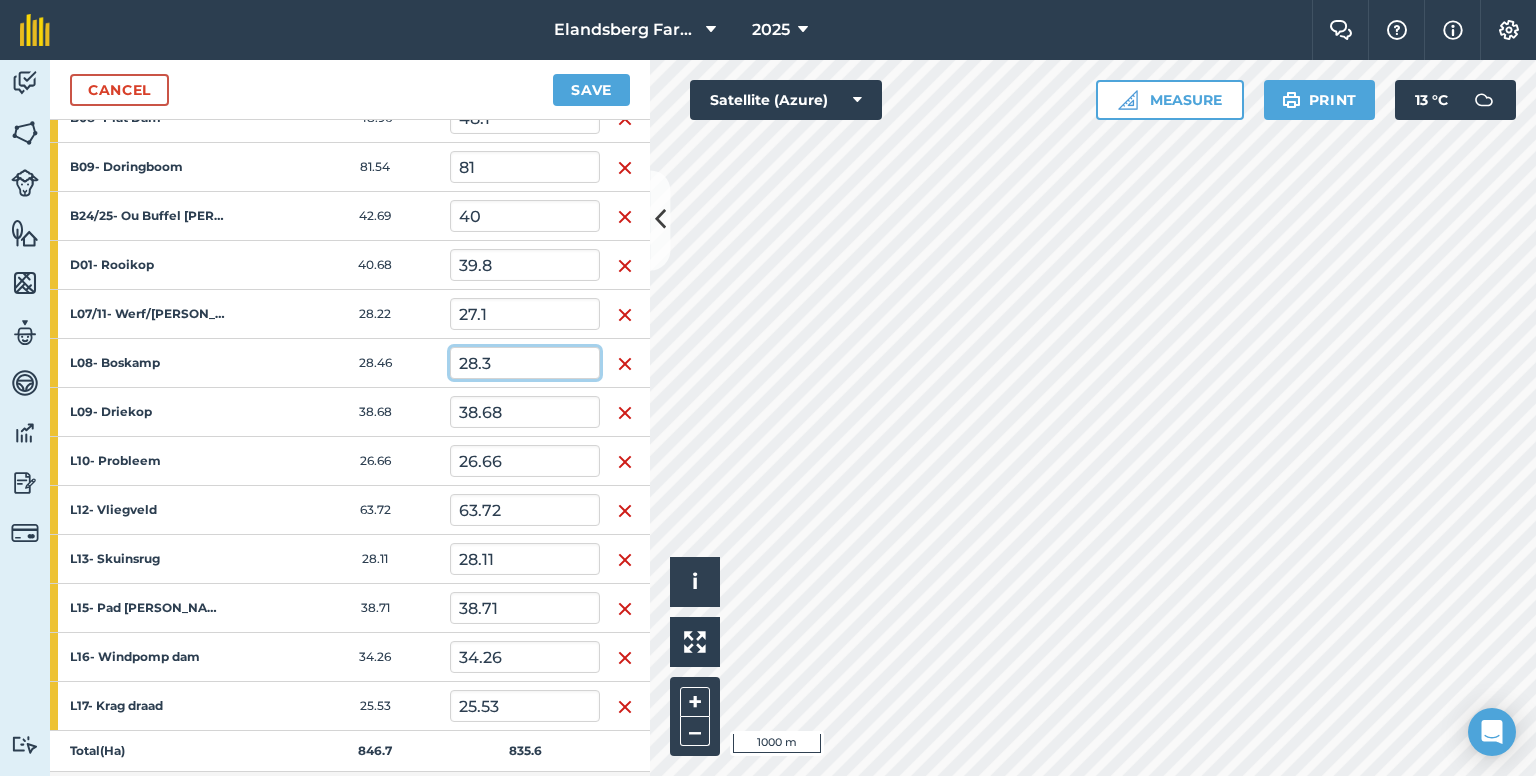 type on "28.3" 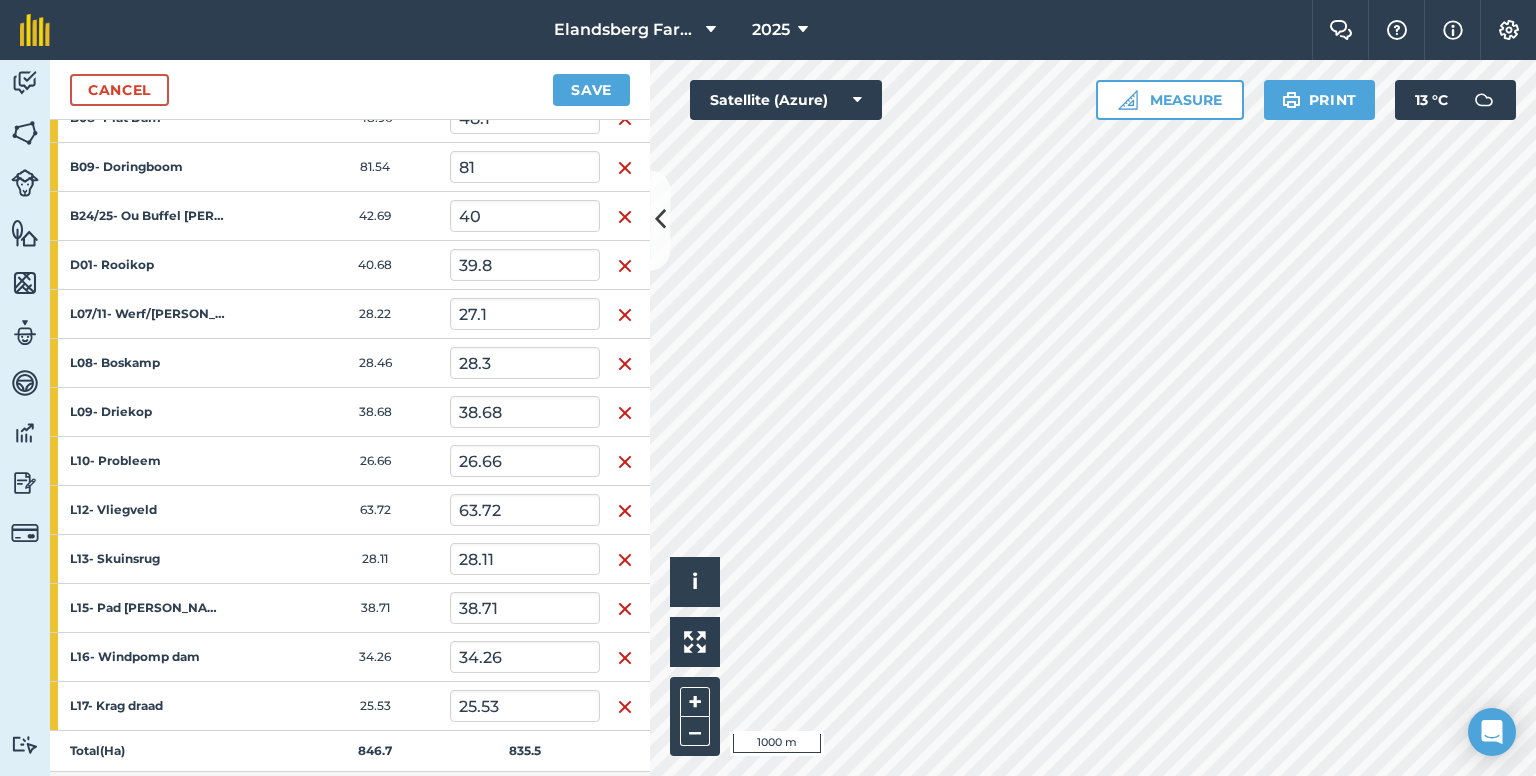 type 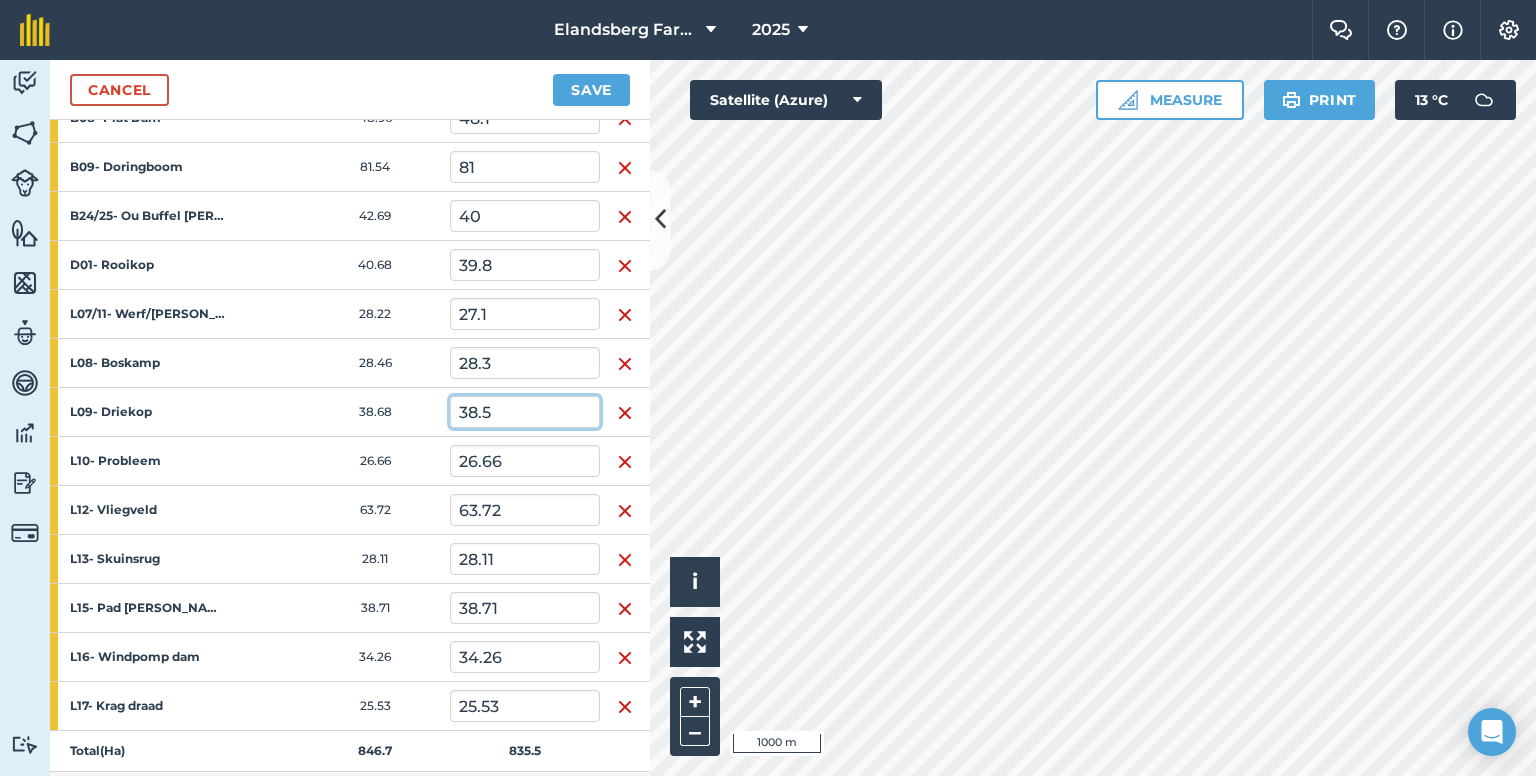 type on "38.5" 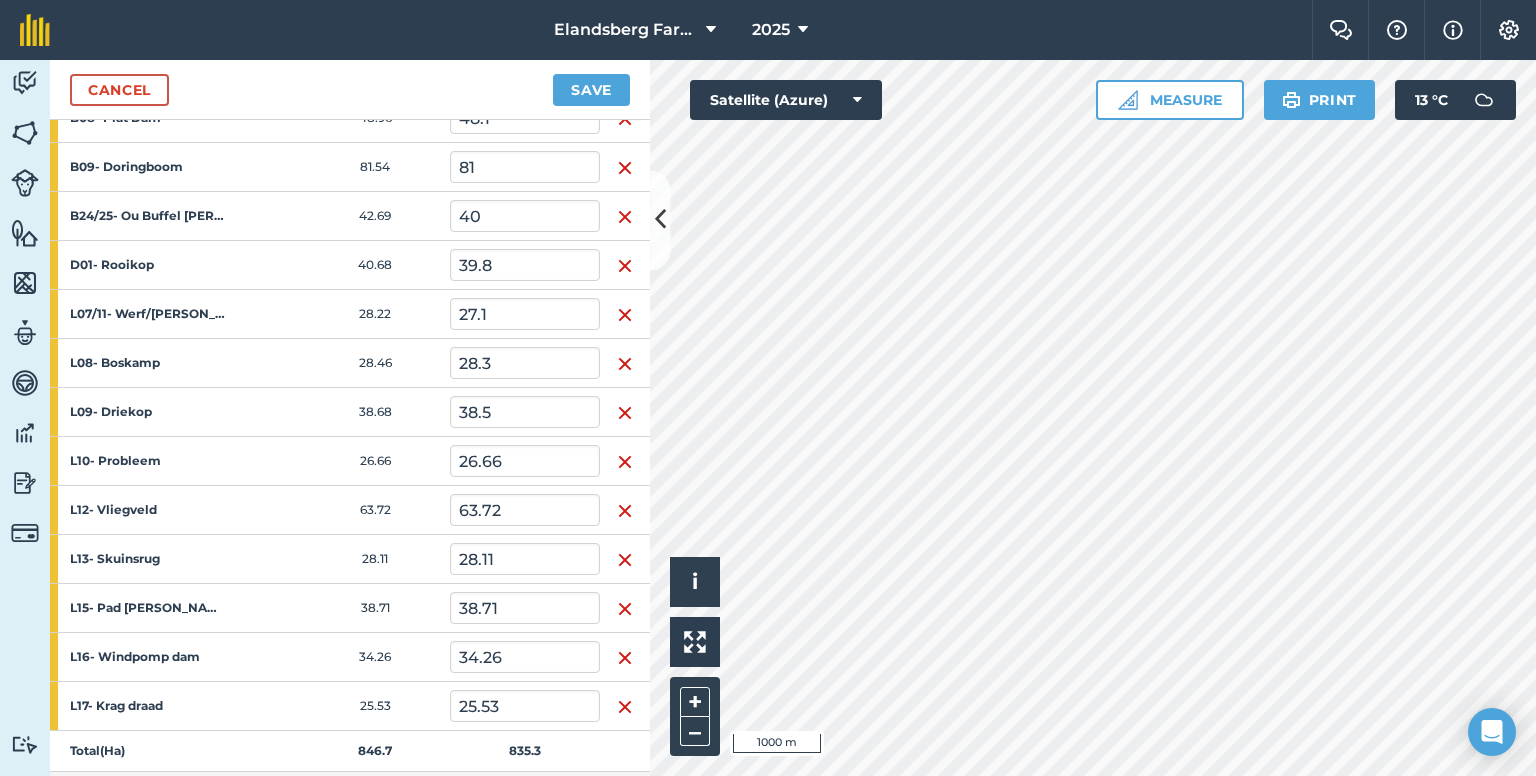 type 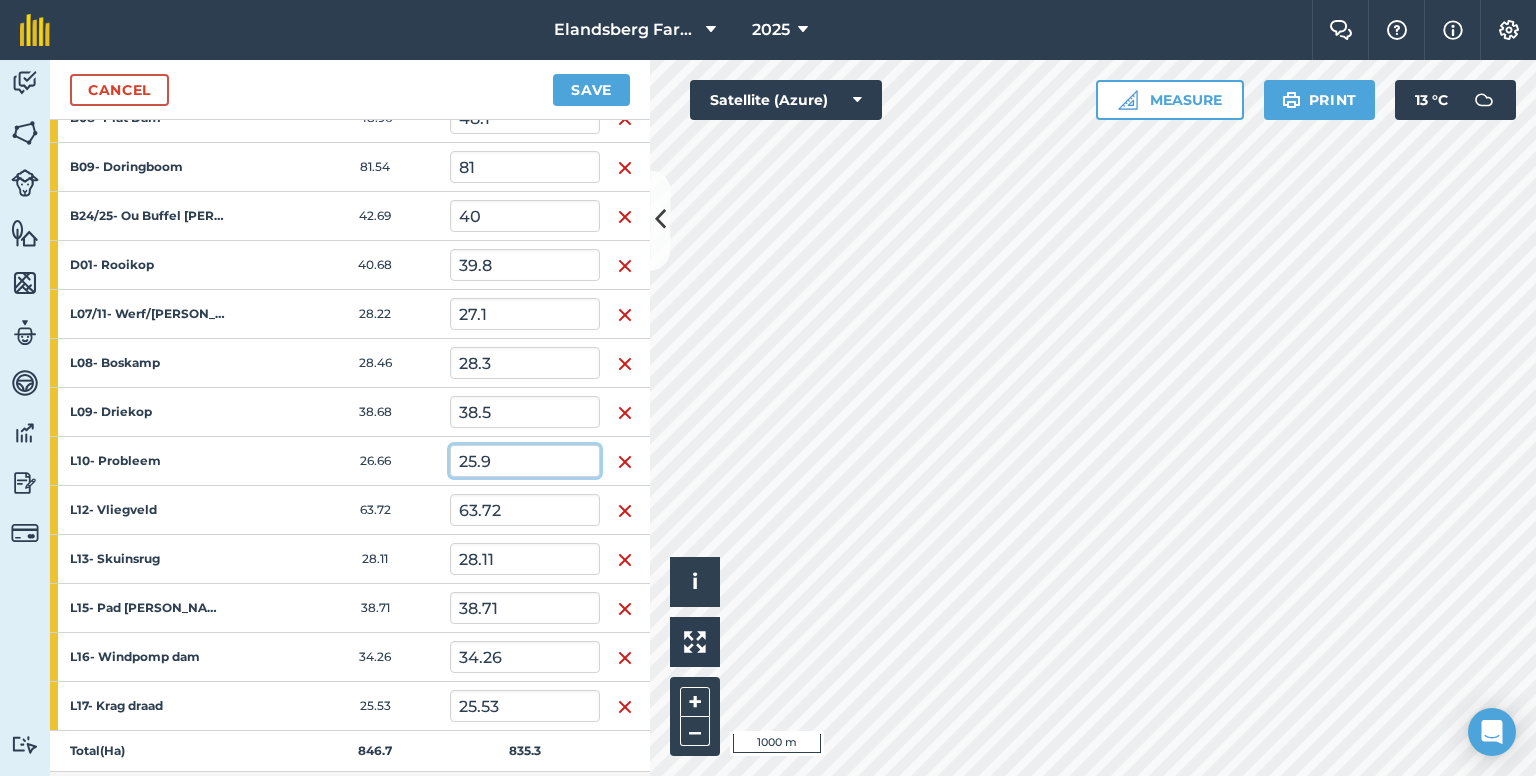 type on "25.9" 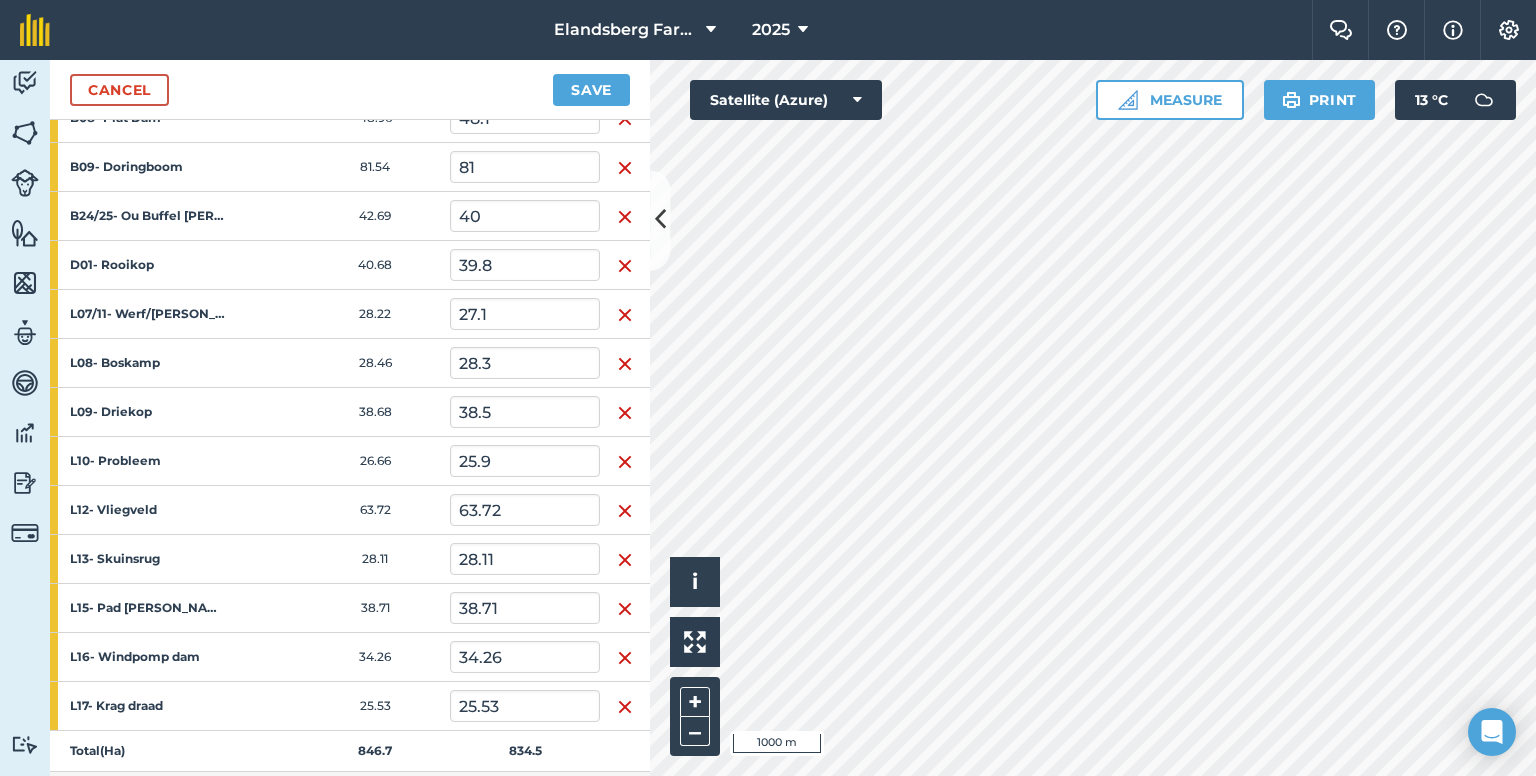 type 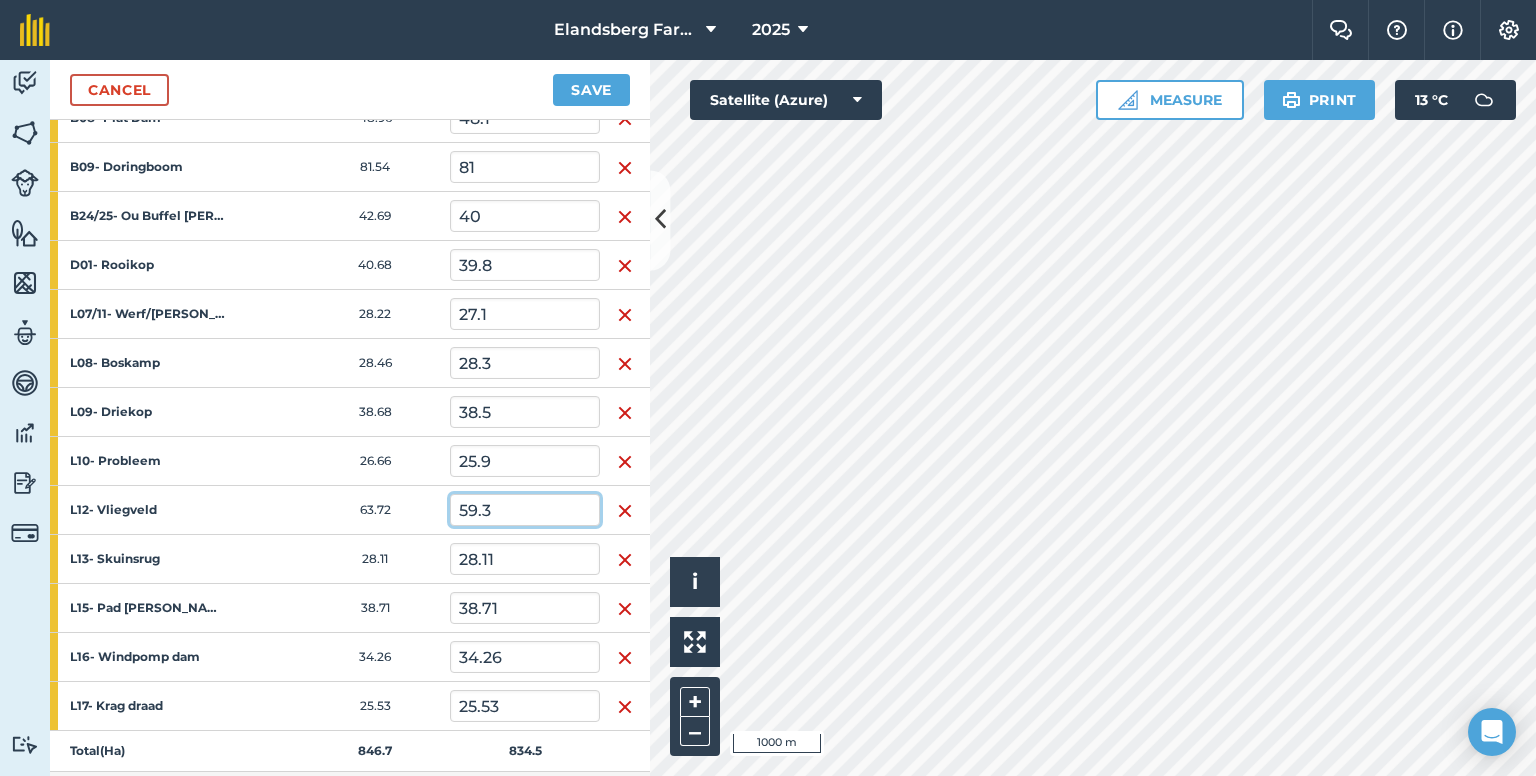 type on "59.3" 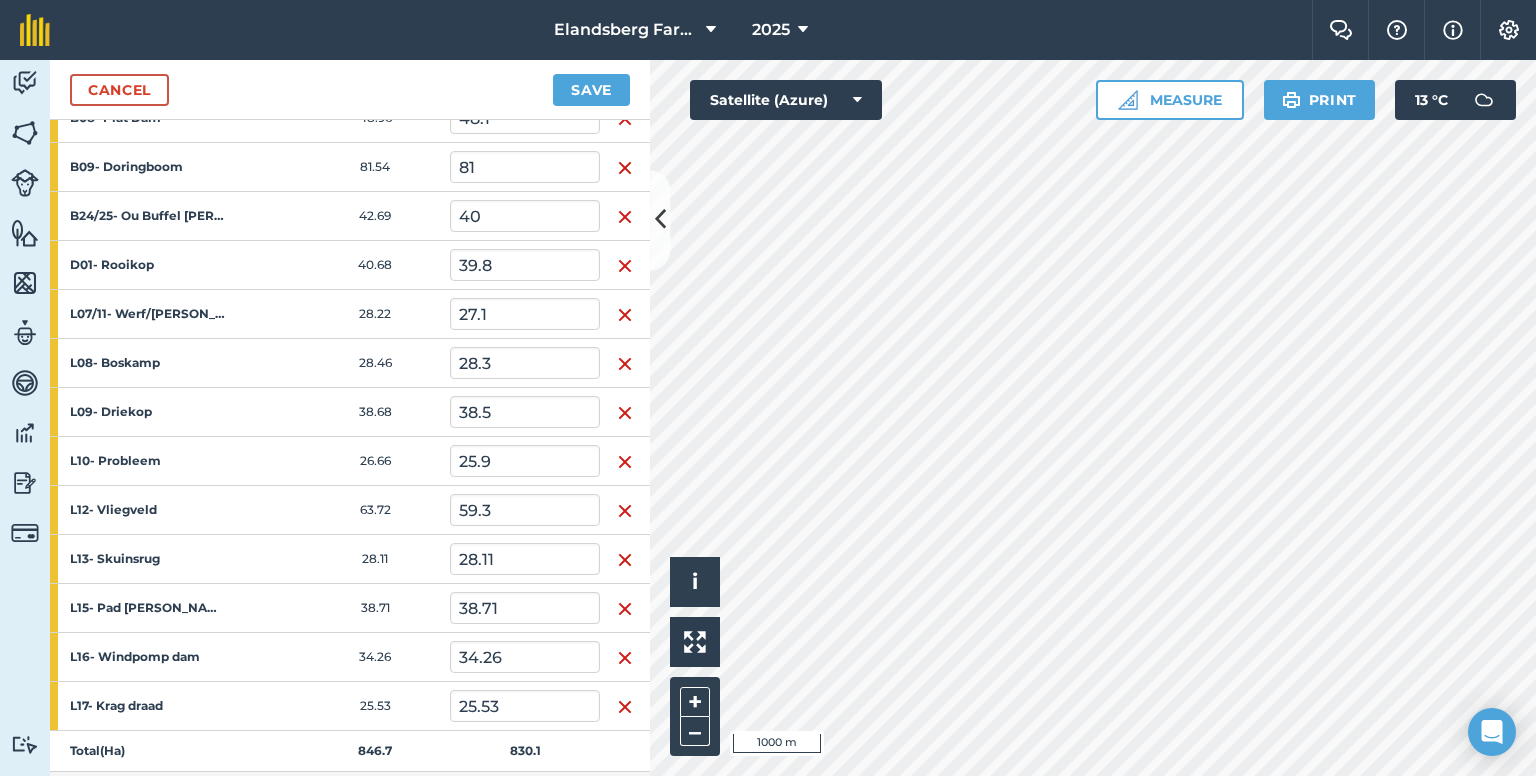type 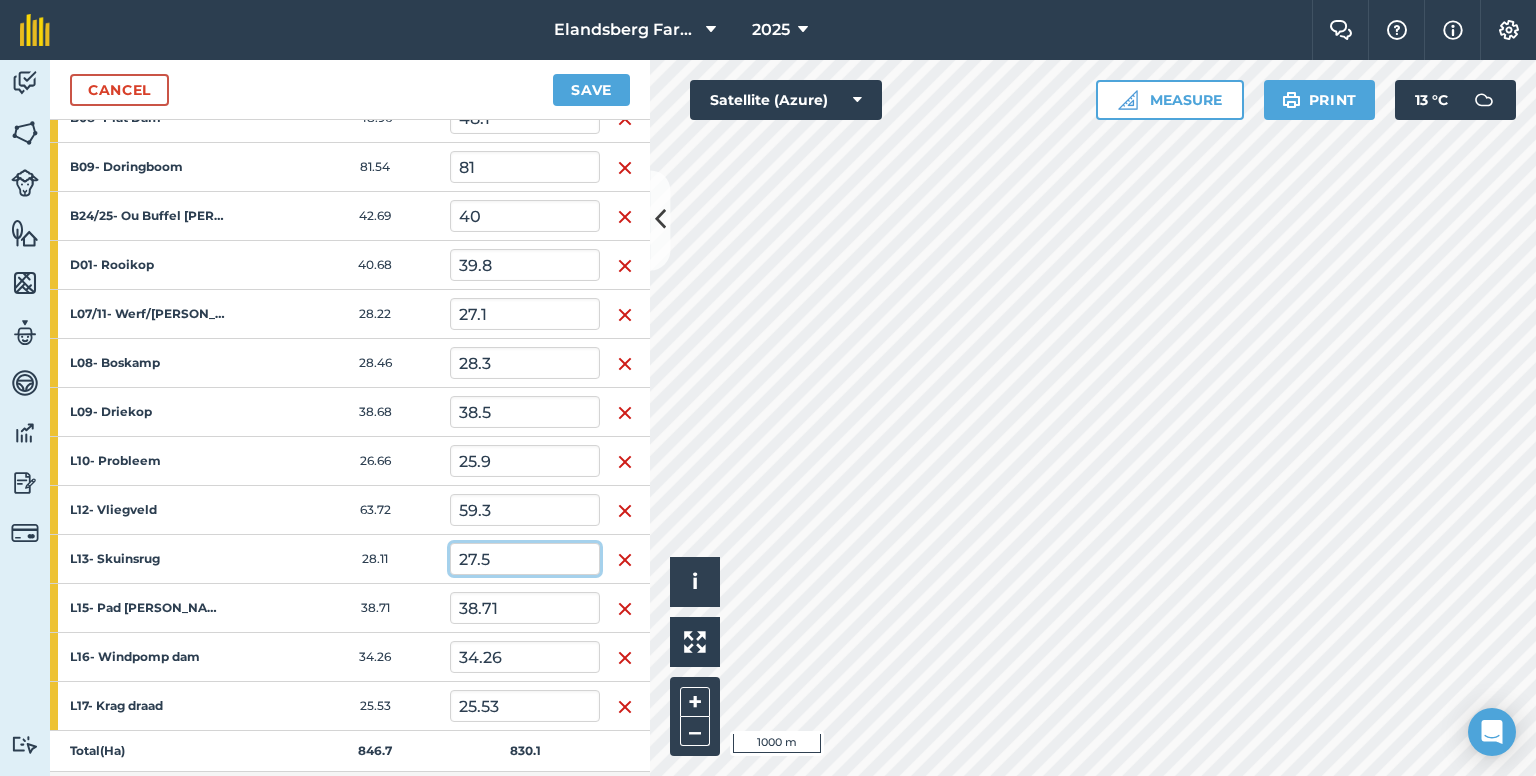 type on "27.5" 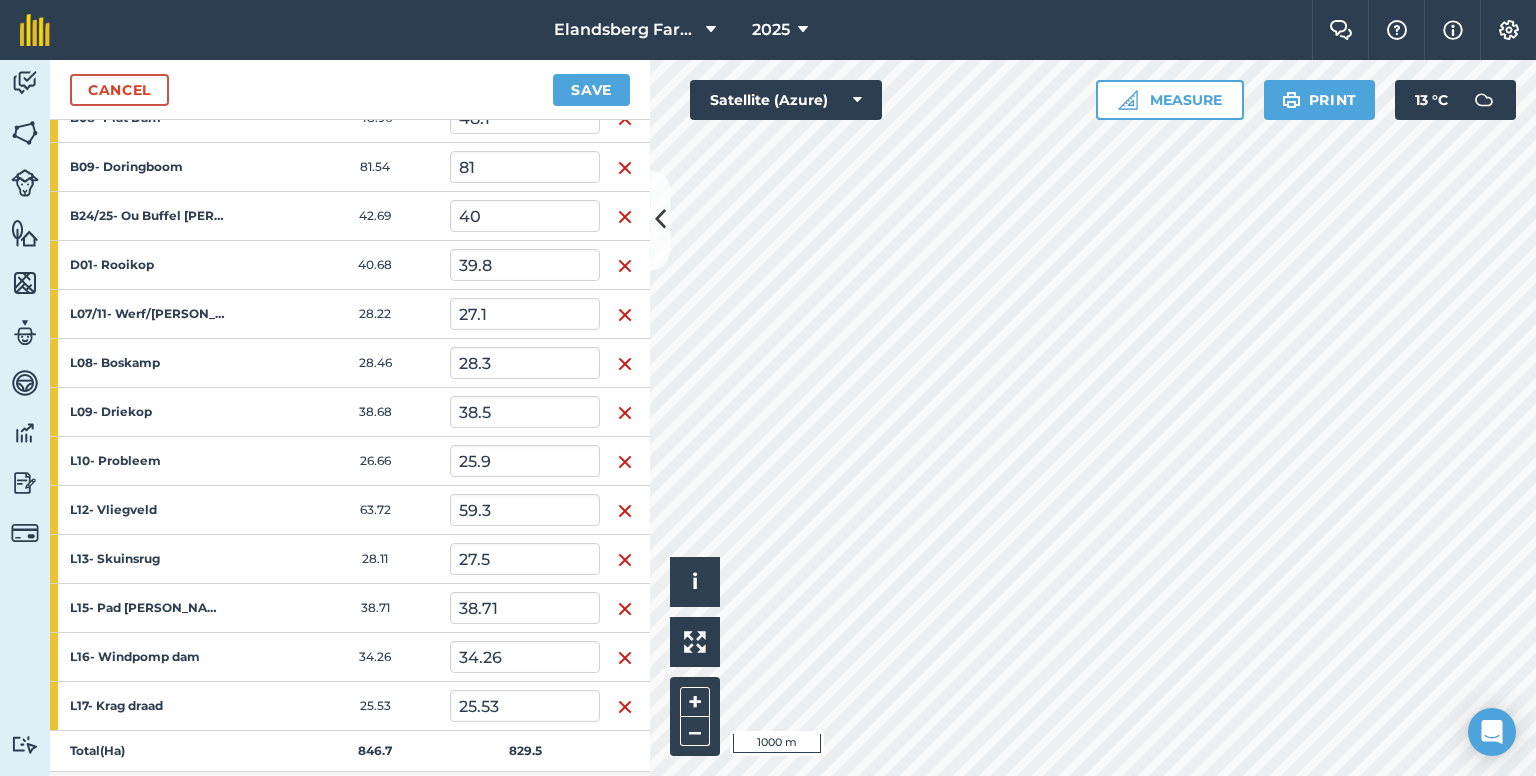type 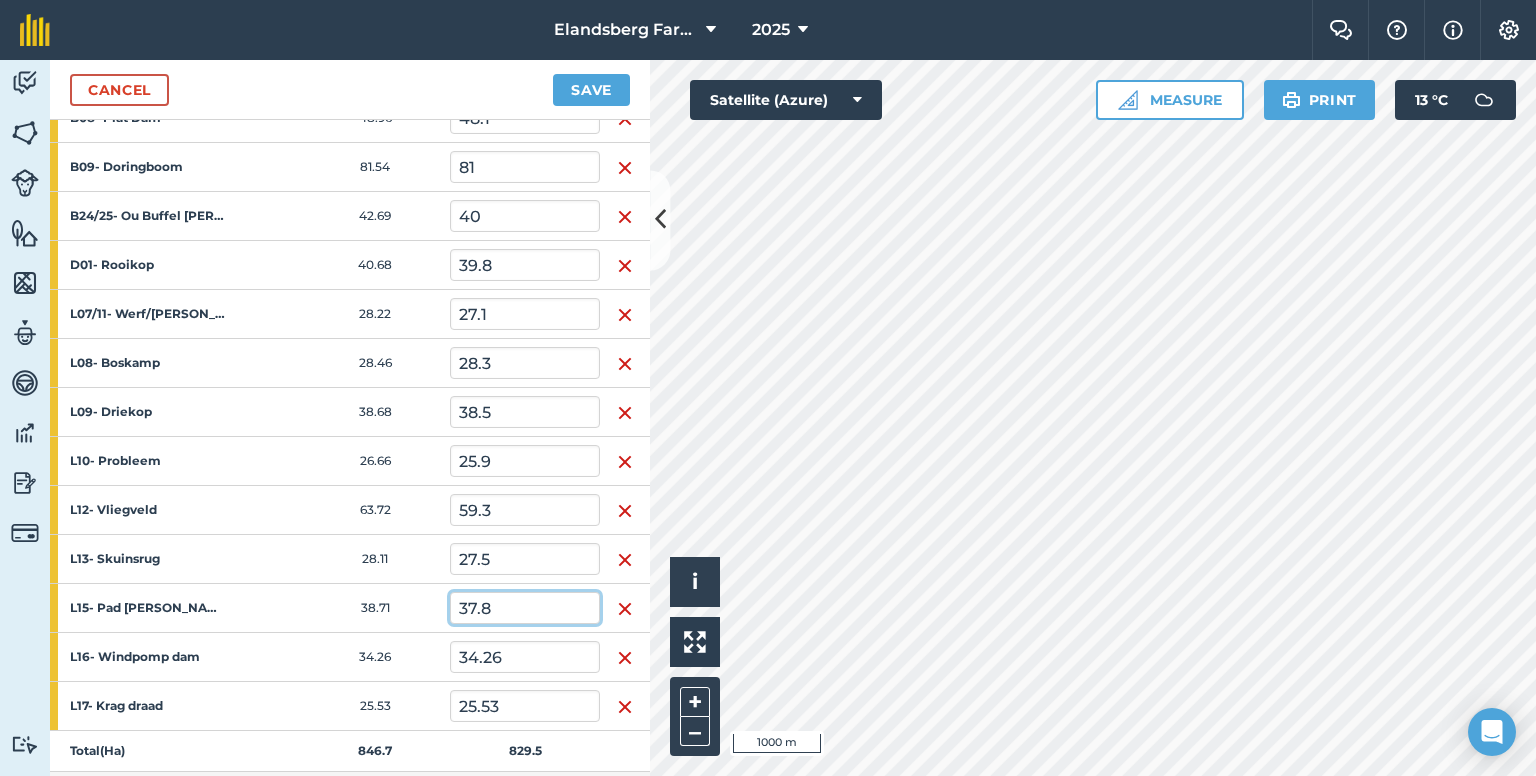 type on "37.8" 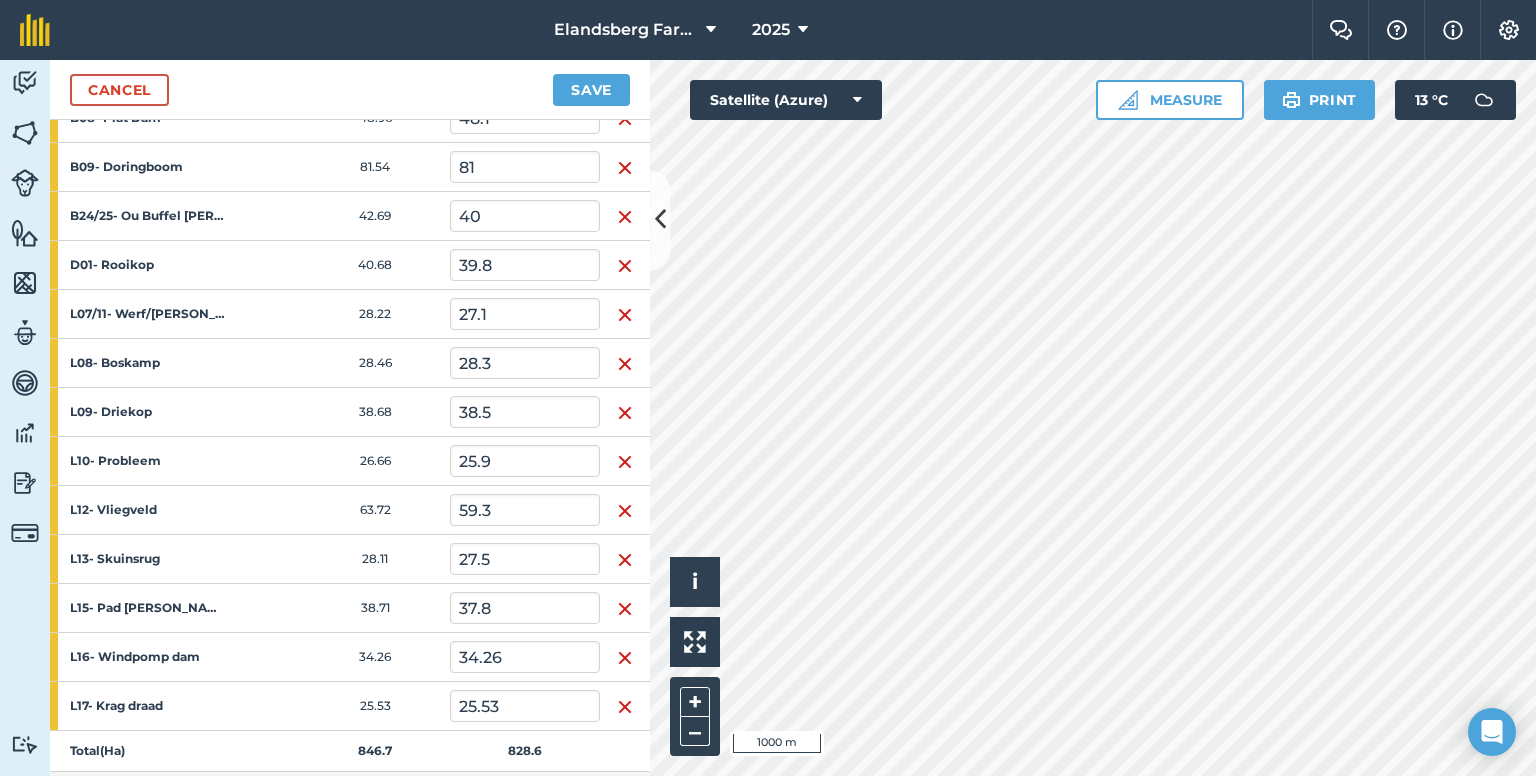 type 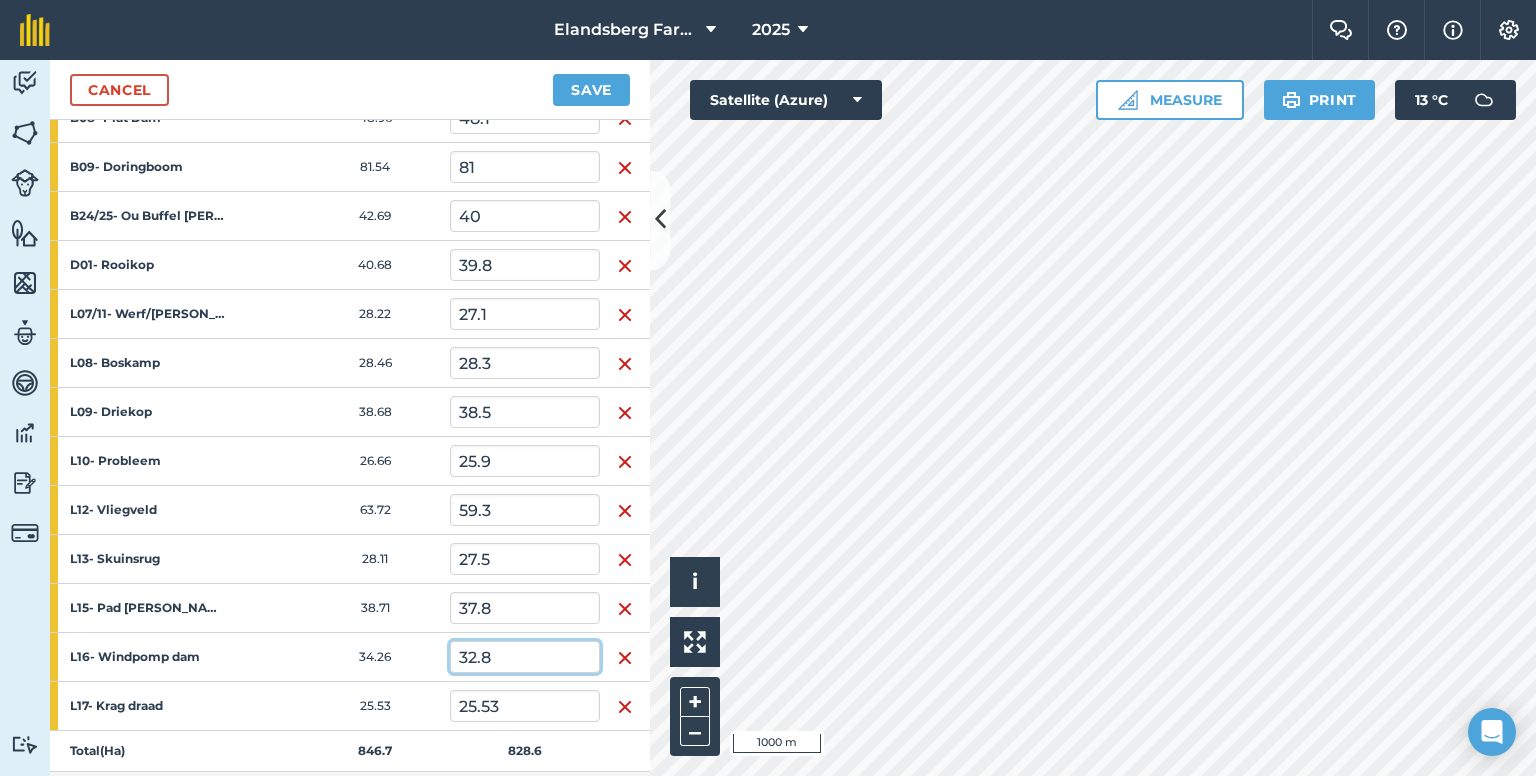 type on "32.8" 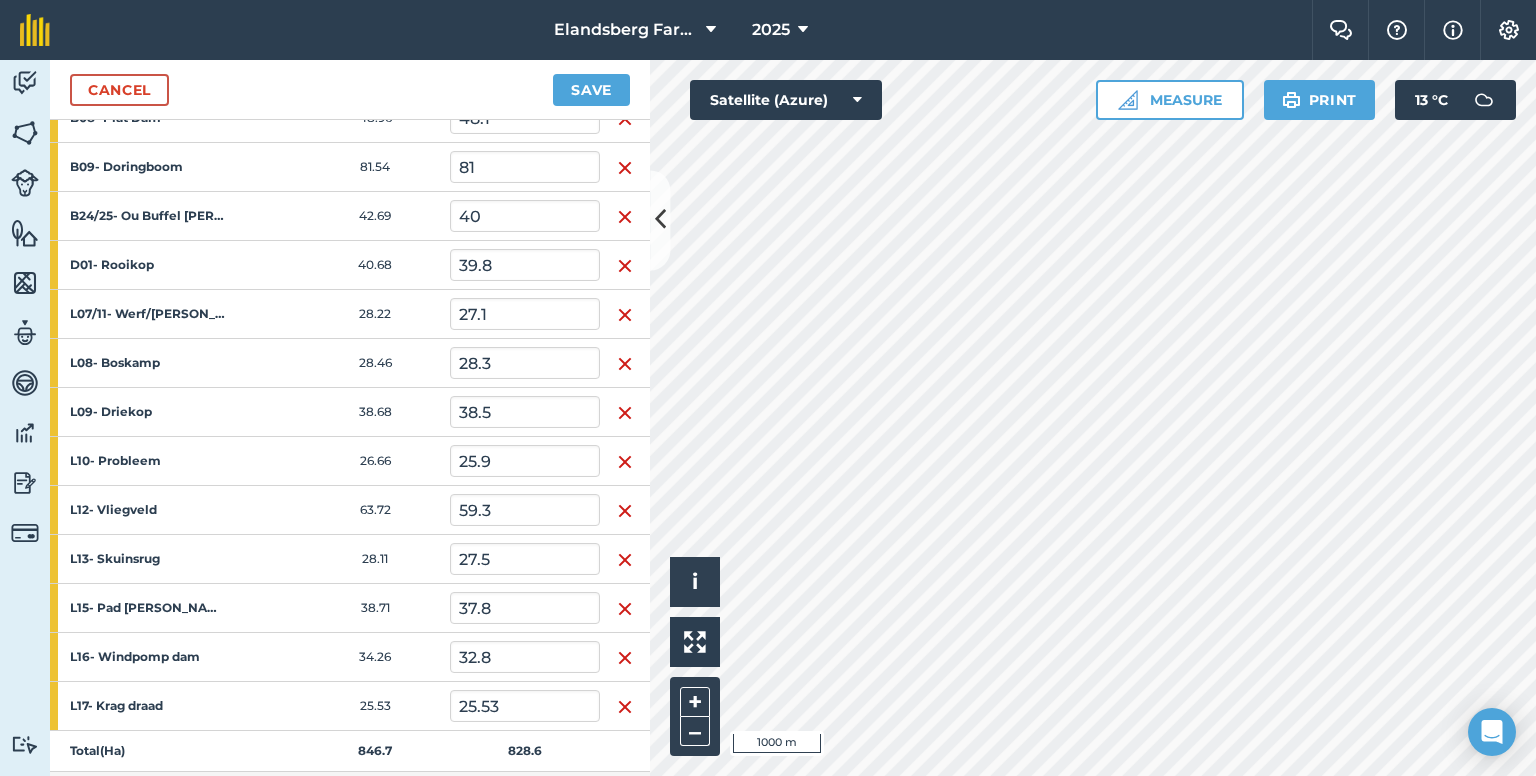 type 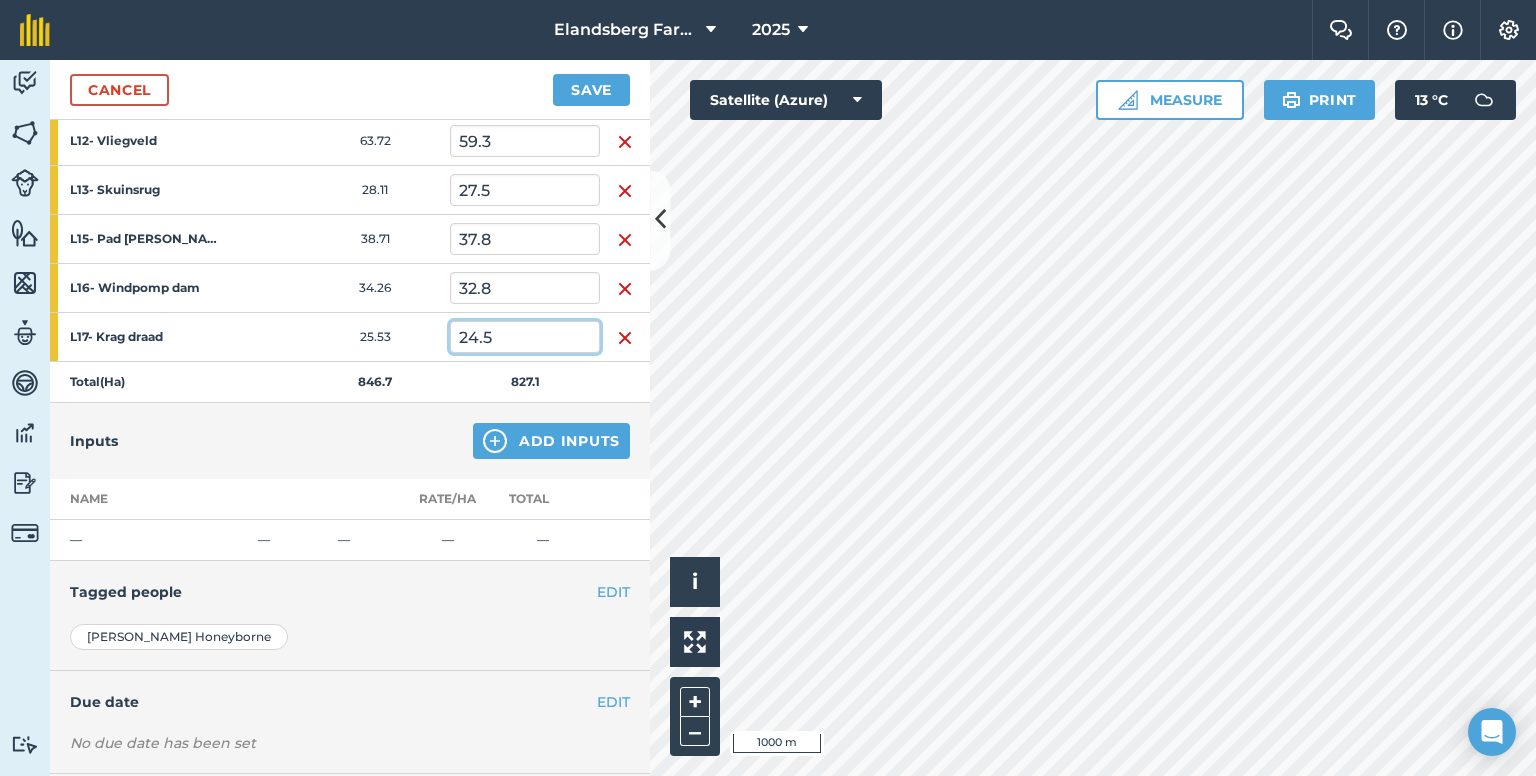 scroll, scrollTop: 1000, scrollLeft: 0, axis: vertical 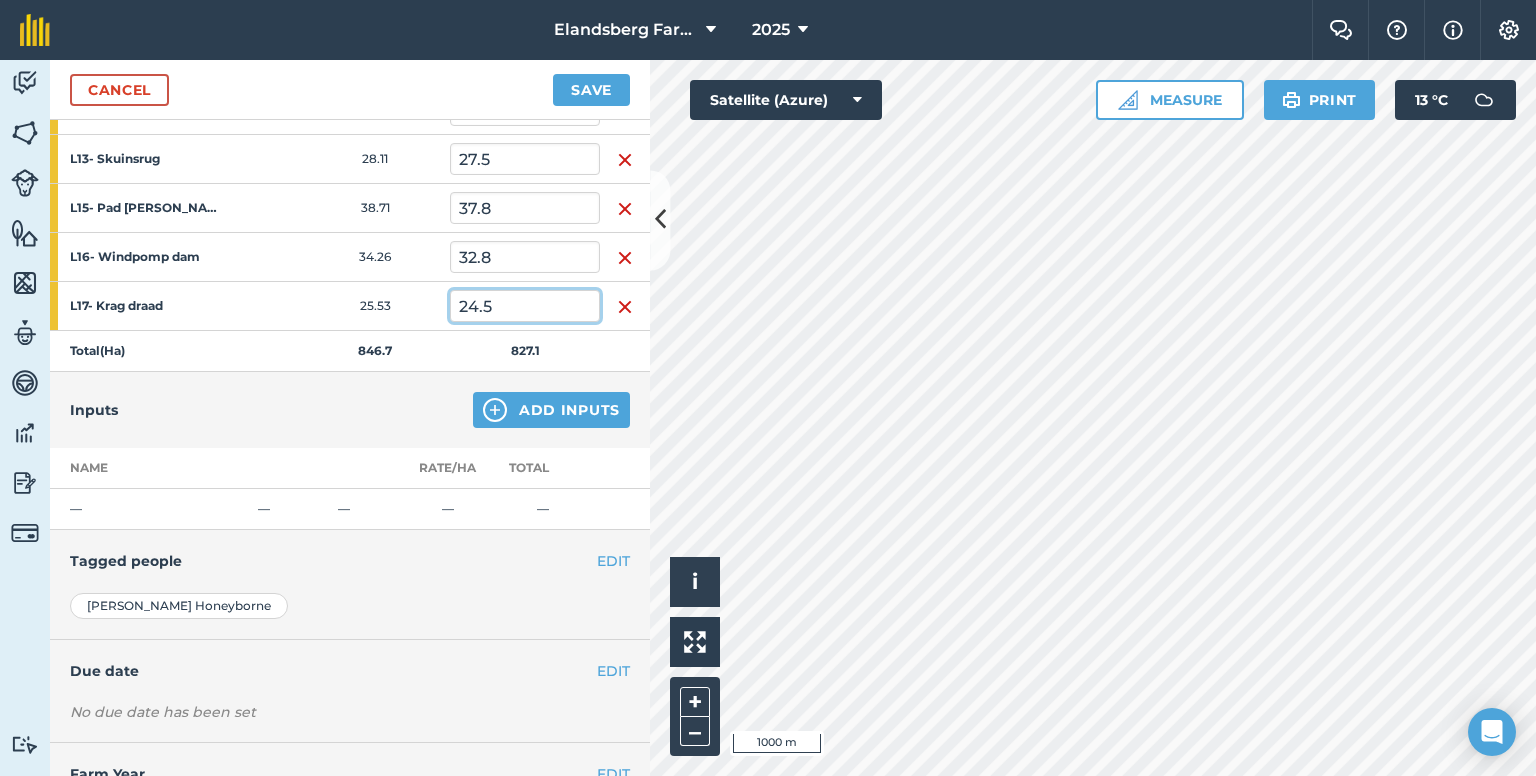 type on "24.5" 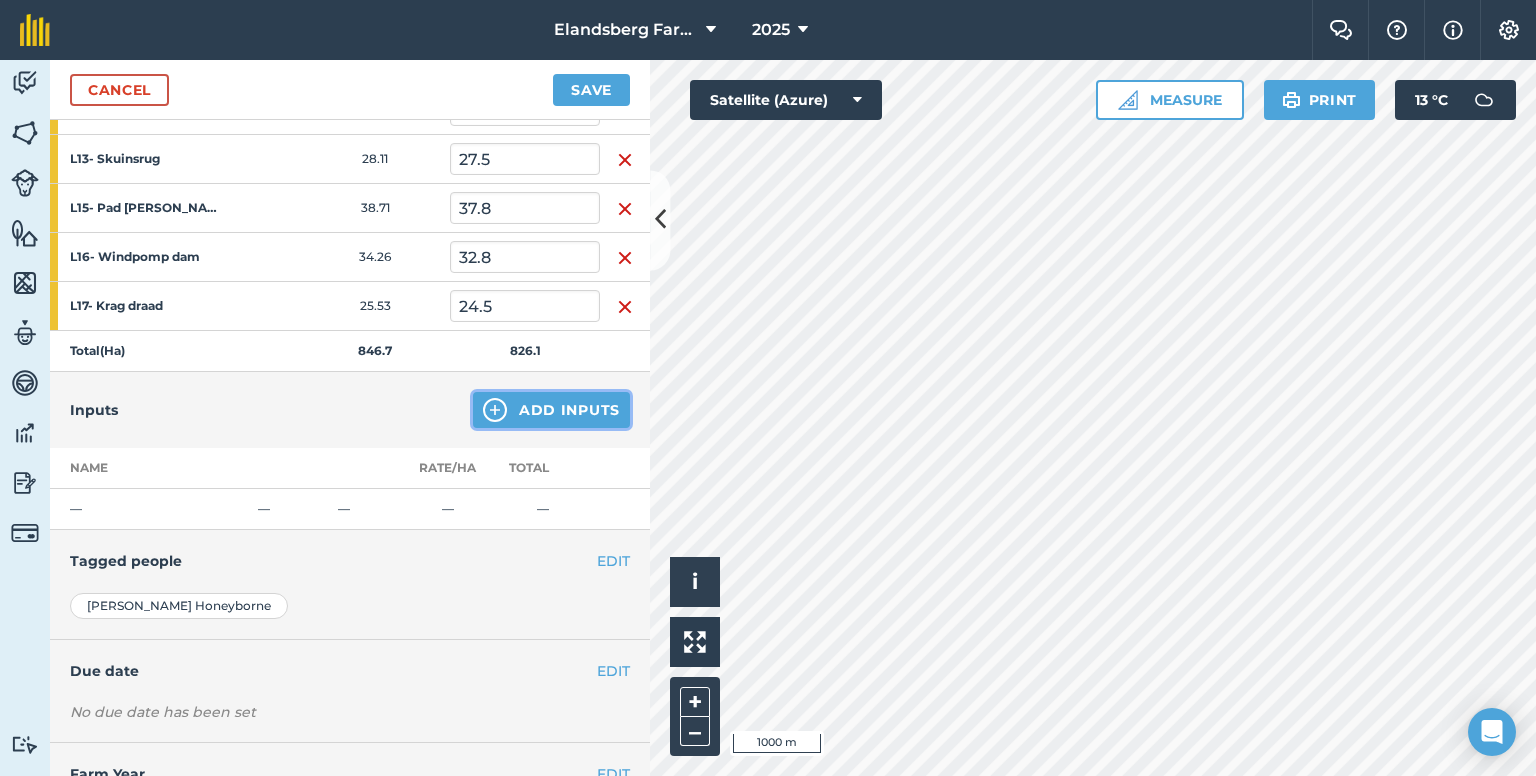 click on "Add Inputs" at bounding box center (551, 410) 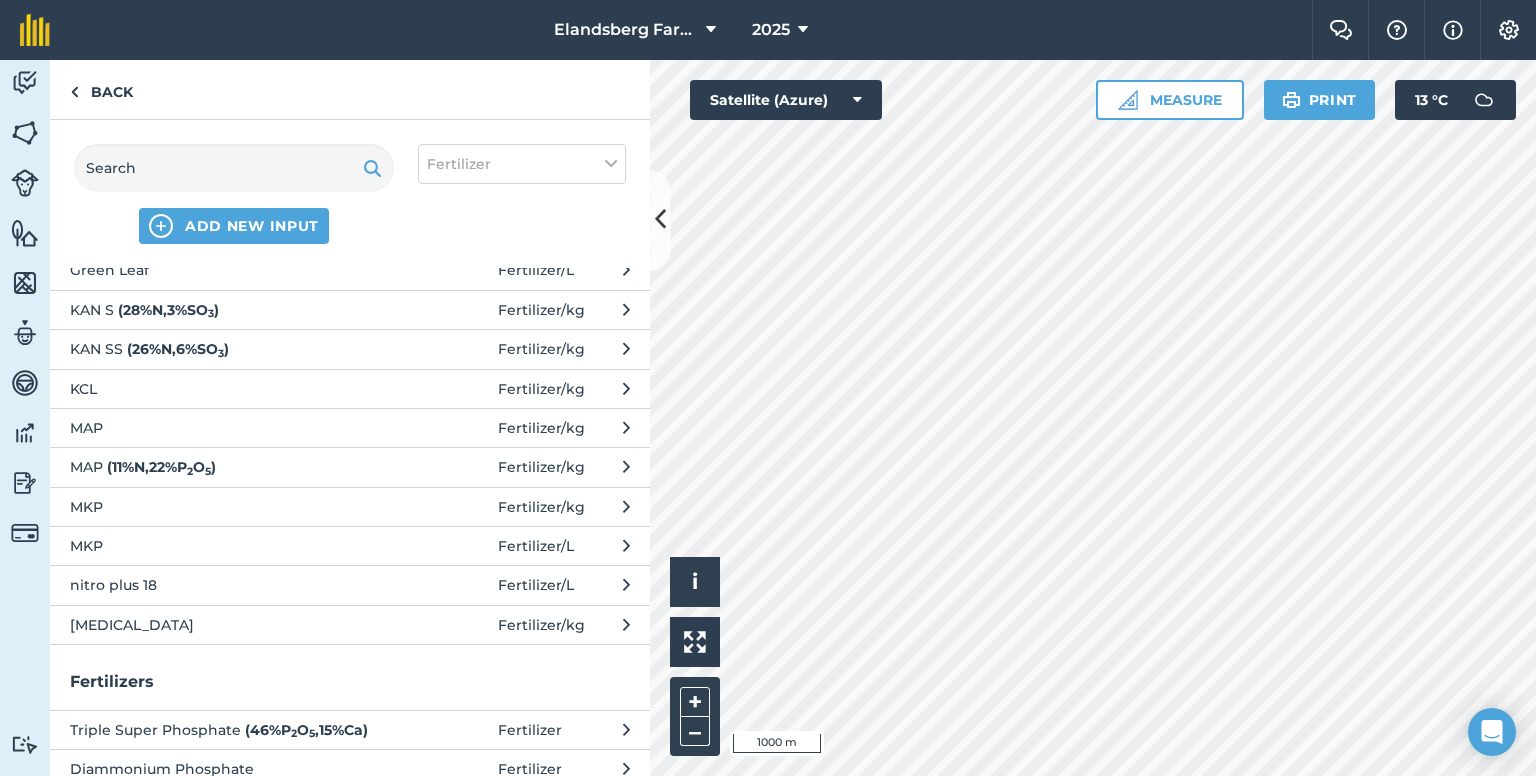 scroll, scrollTop: 100, scrollLeft: 0, axis: vertical 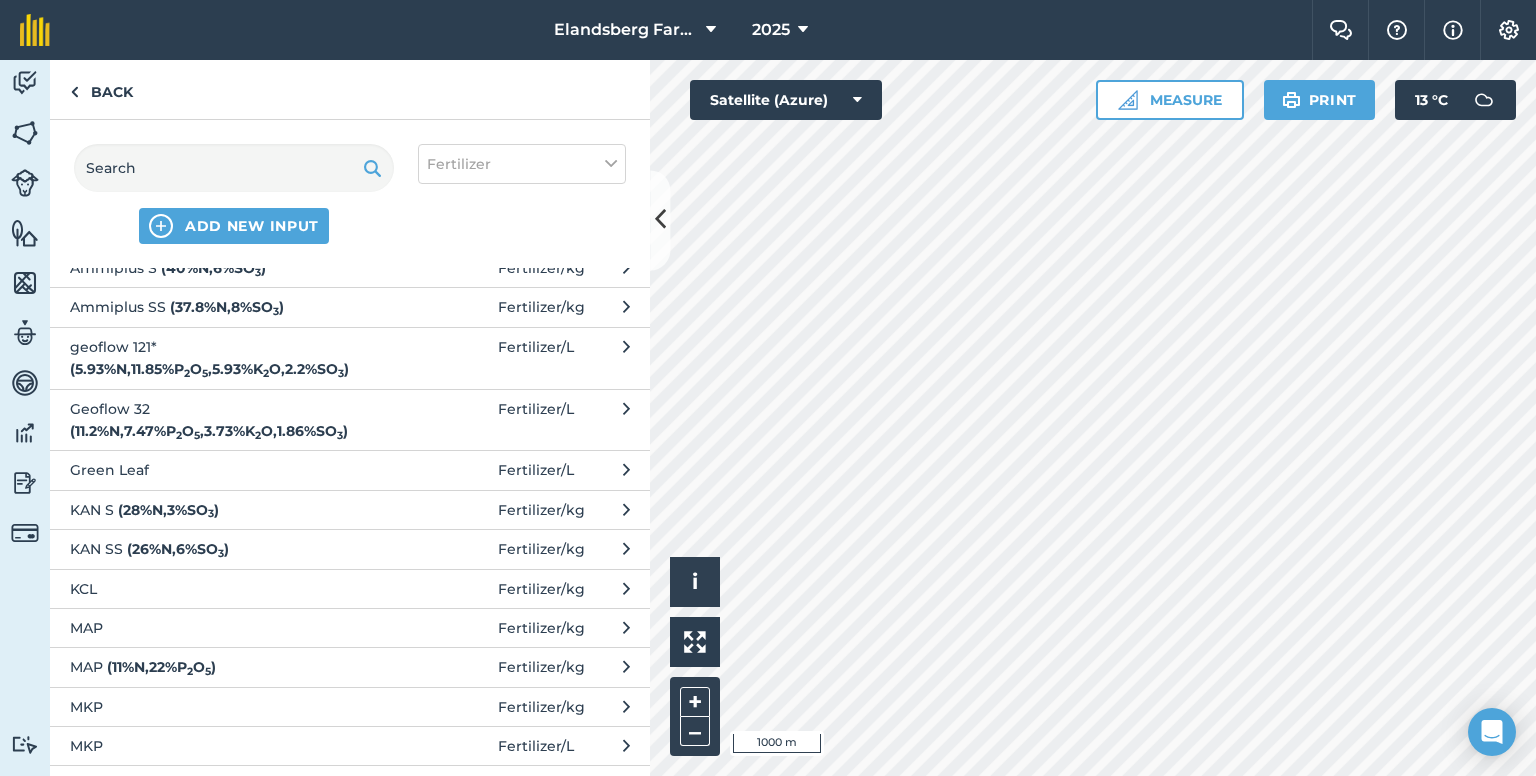 click on "KAN S   ( 28 %  N ,  3 %  SO 3 )" at bounding box center (233, 510) 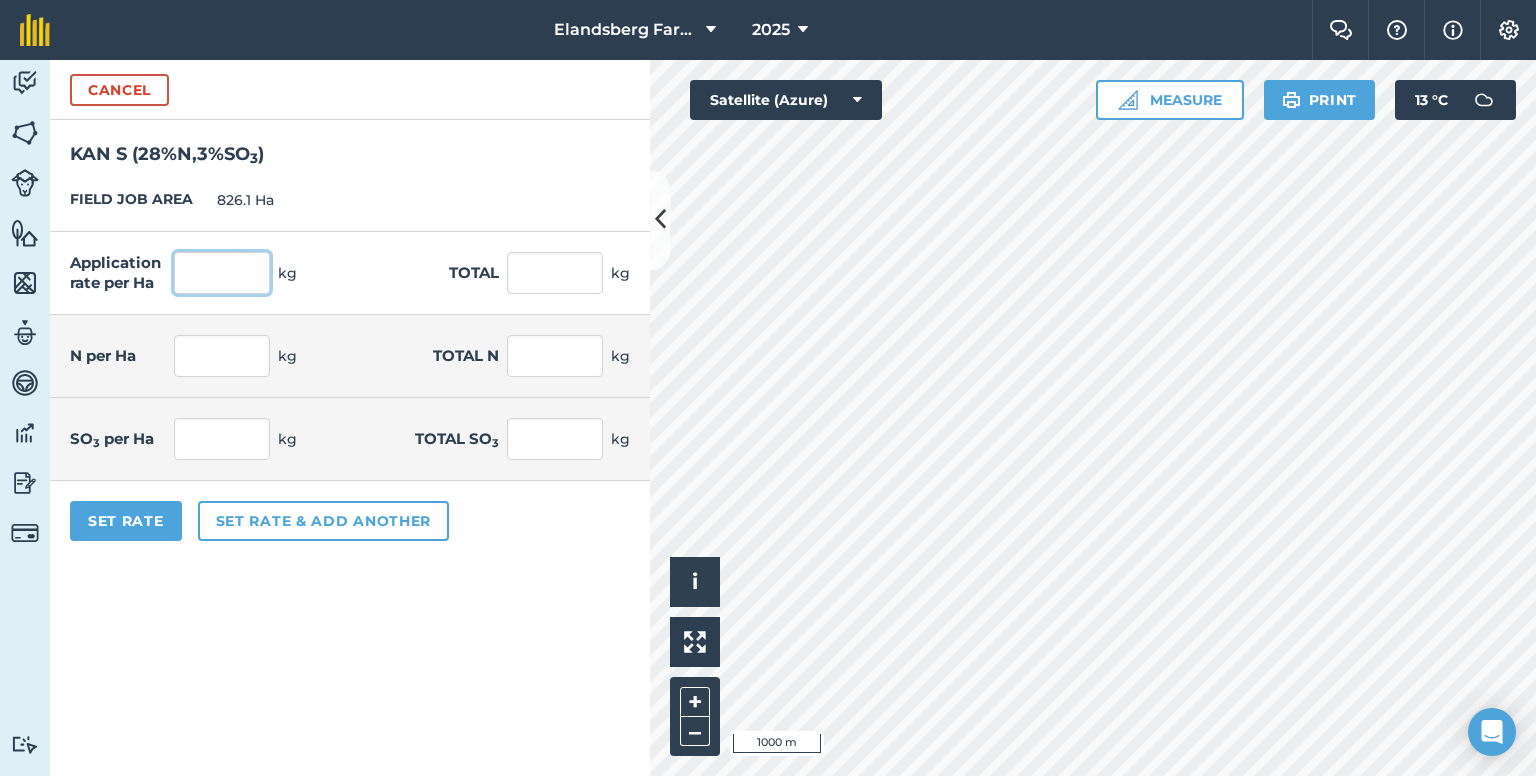 click at bounding box center [222, 273] 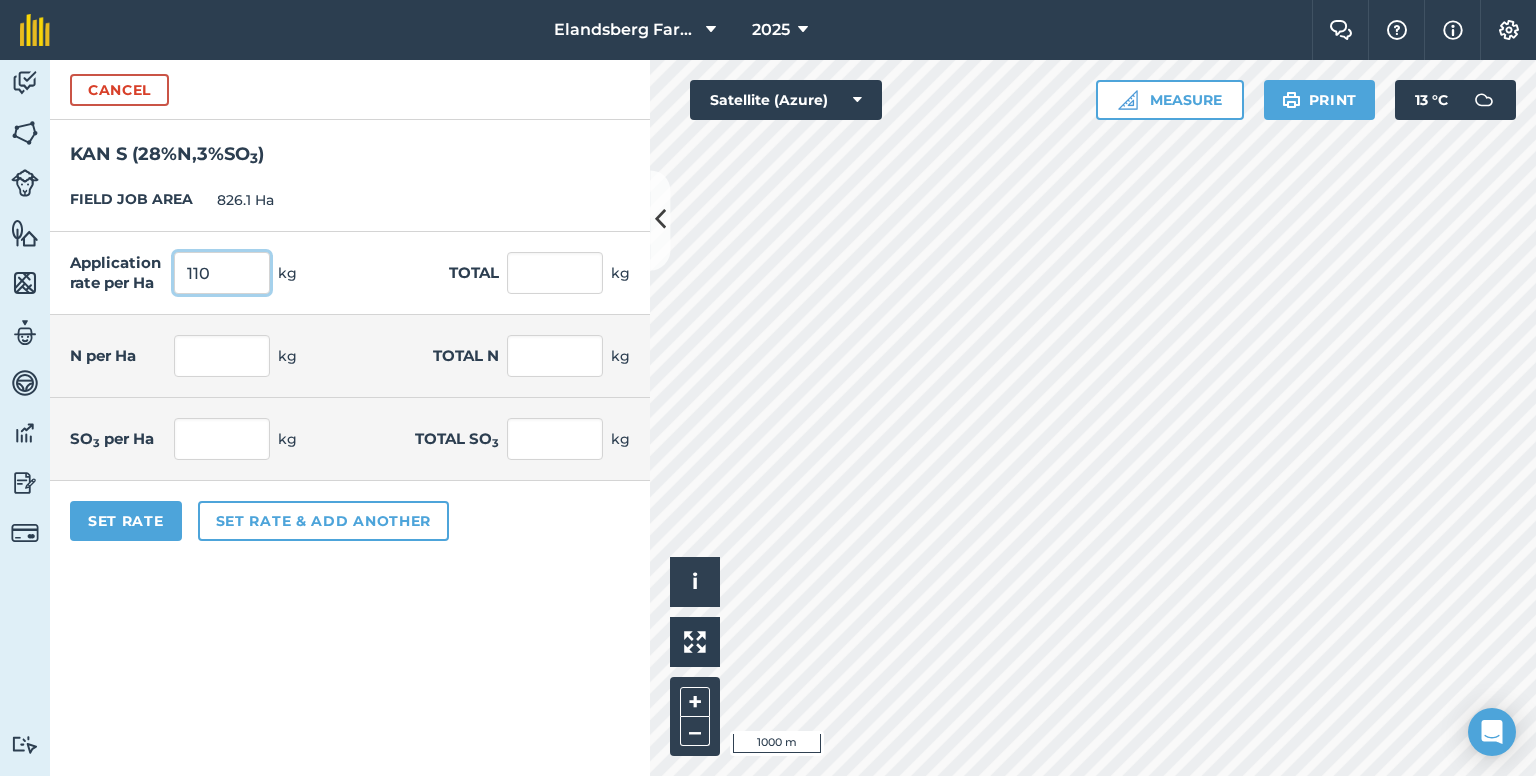 type on "110" 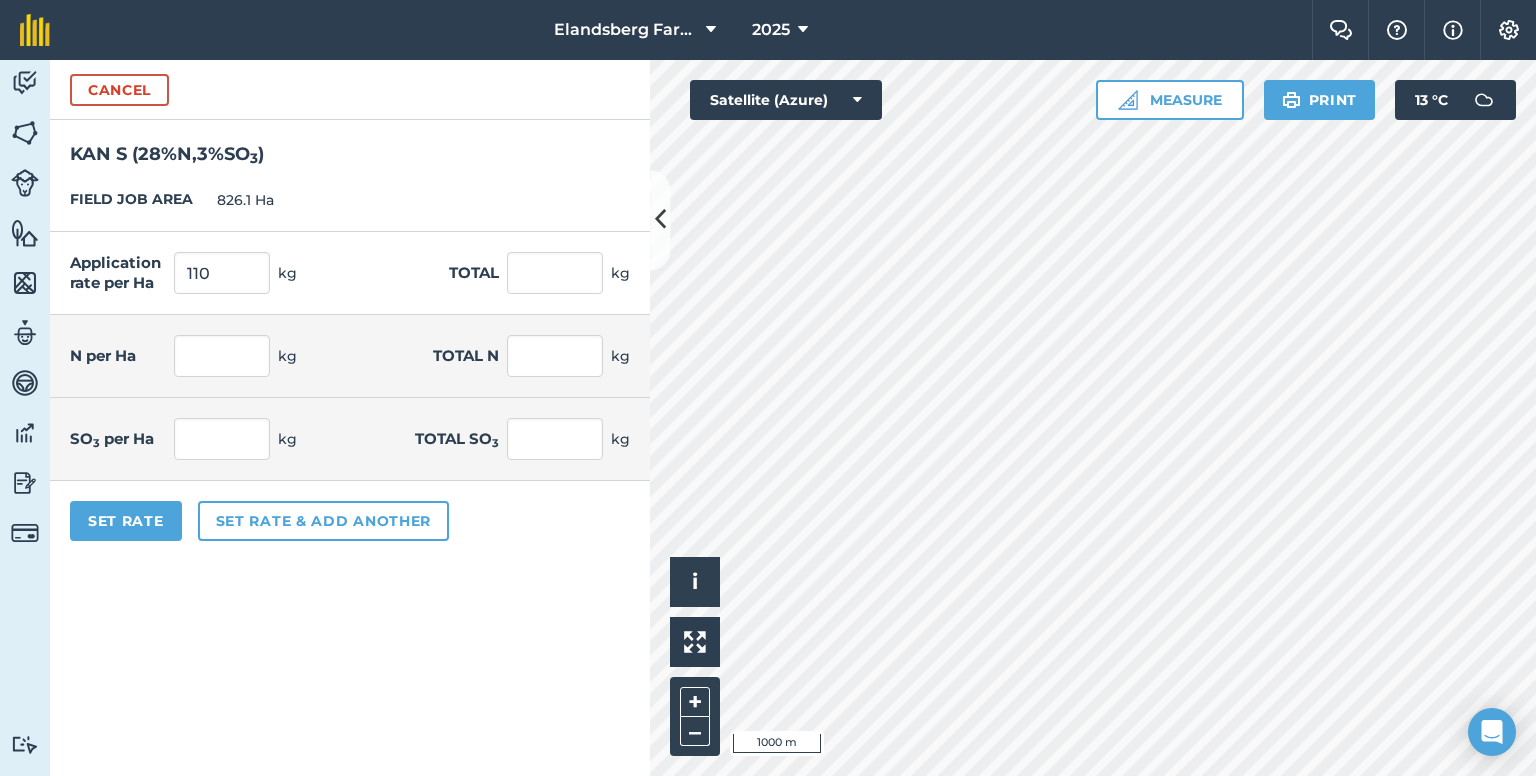 type on "90,871" 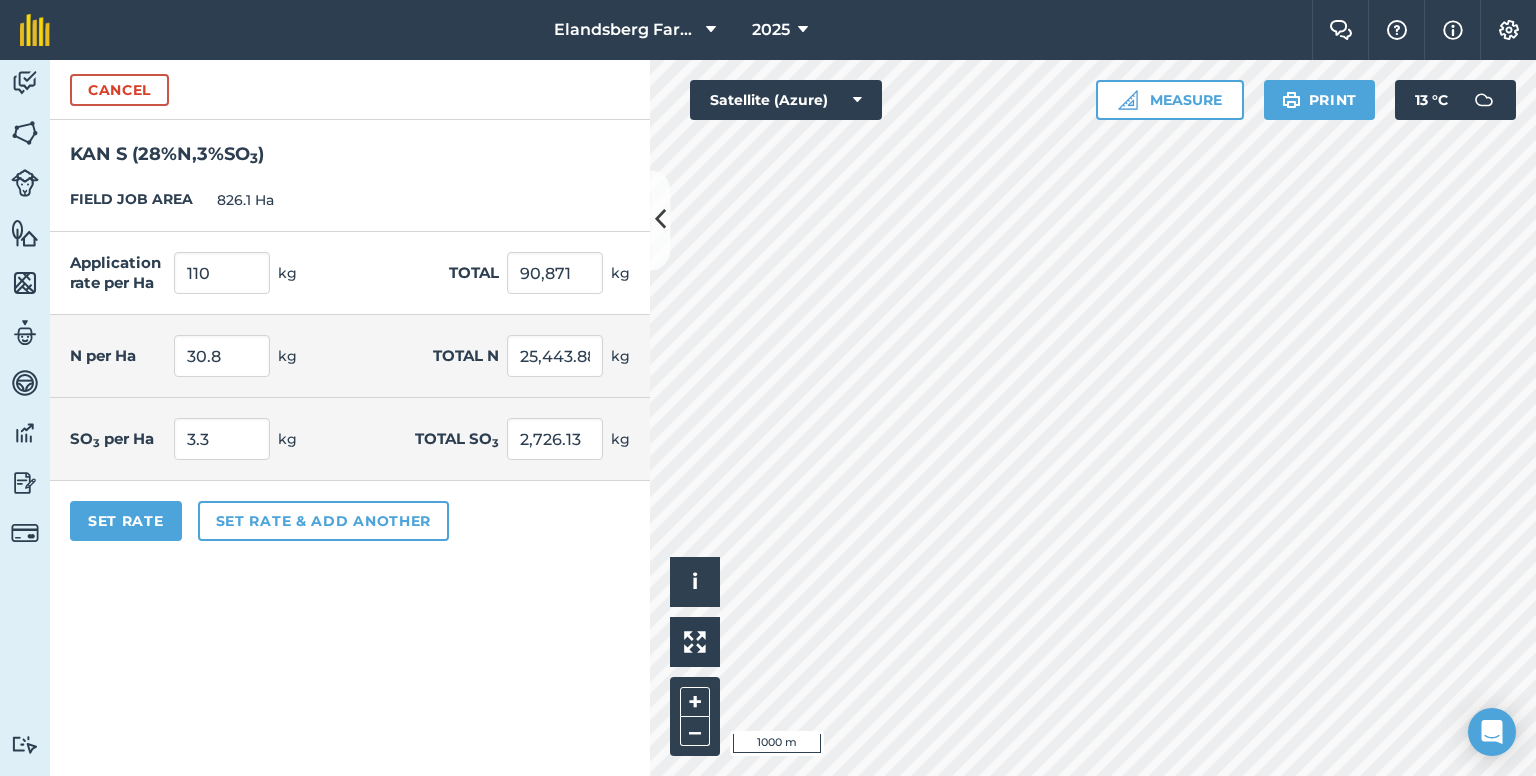 click on "Application rate per   Ha 110 kg Total 90,871 kg" at bounding box center [350, 273] 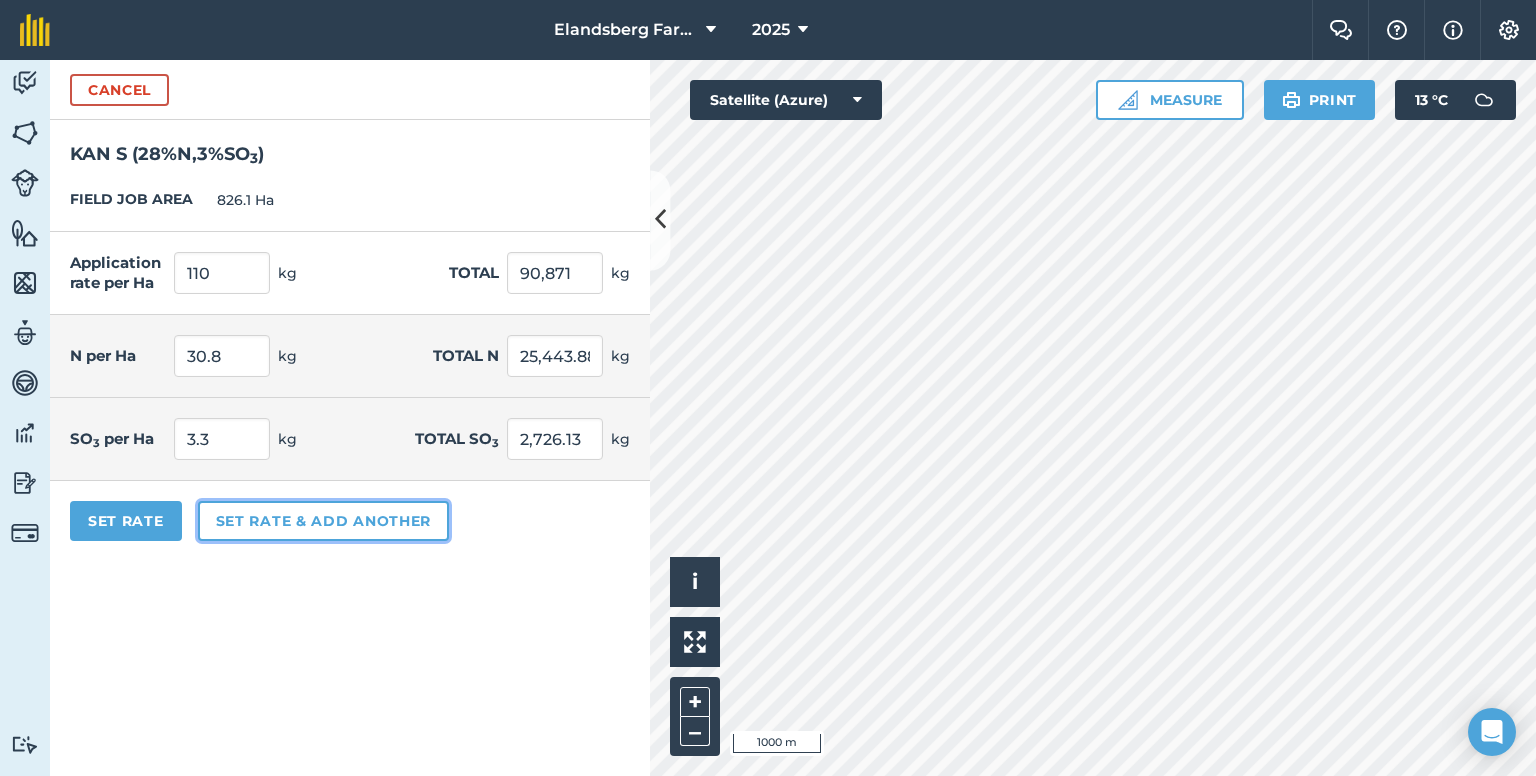 click on "Set rate & add another" at bounding box center (323, 521) 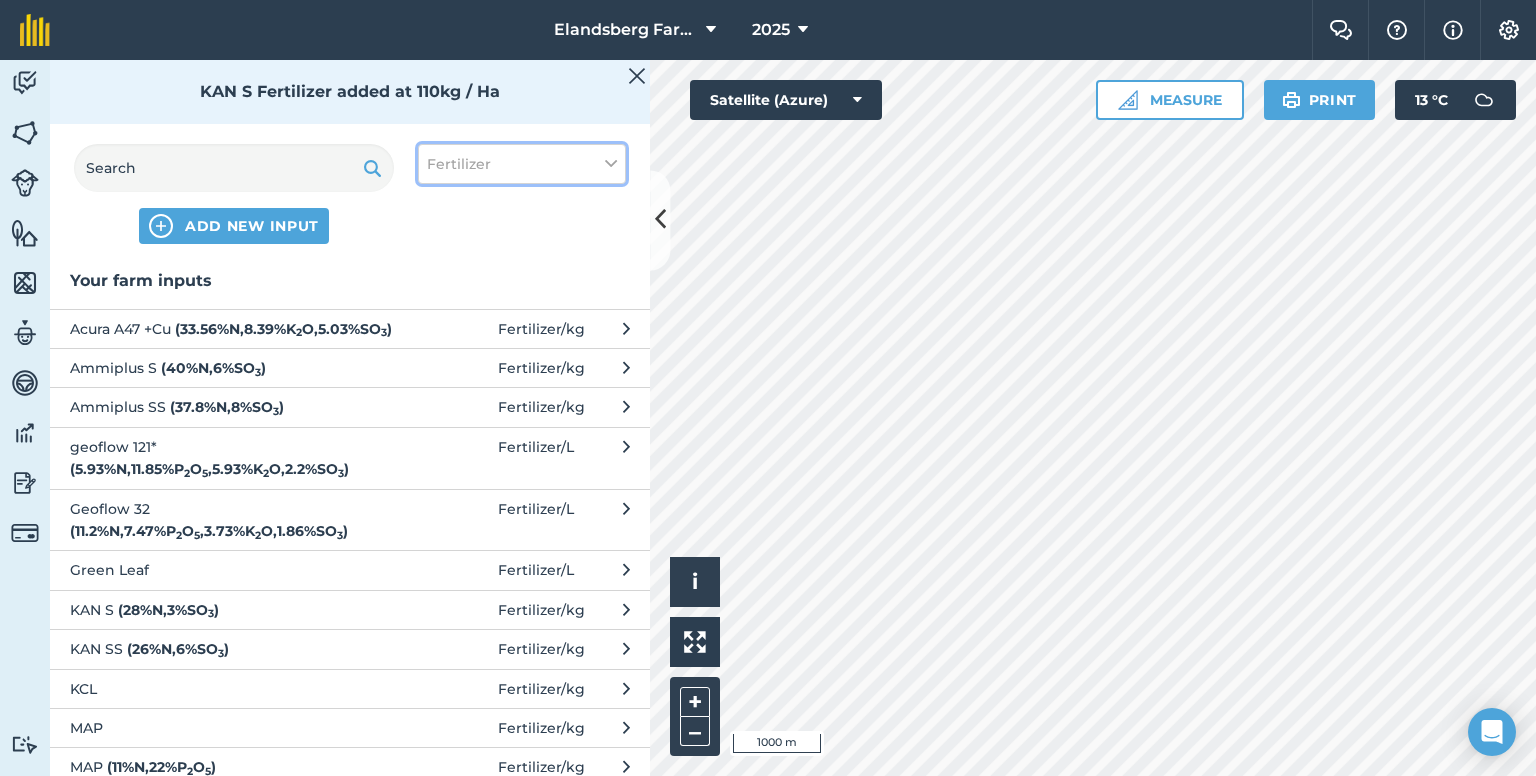 click on "Fertilizer" at bounding box center (459, 164) 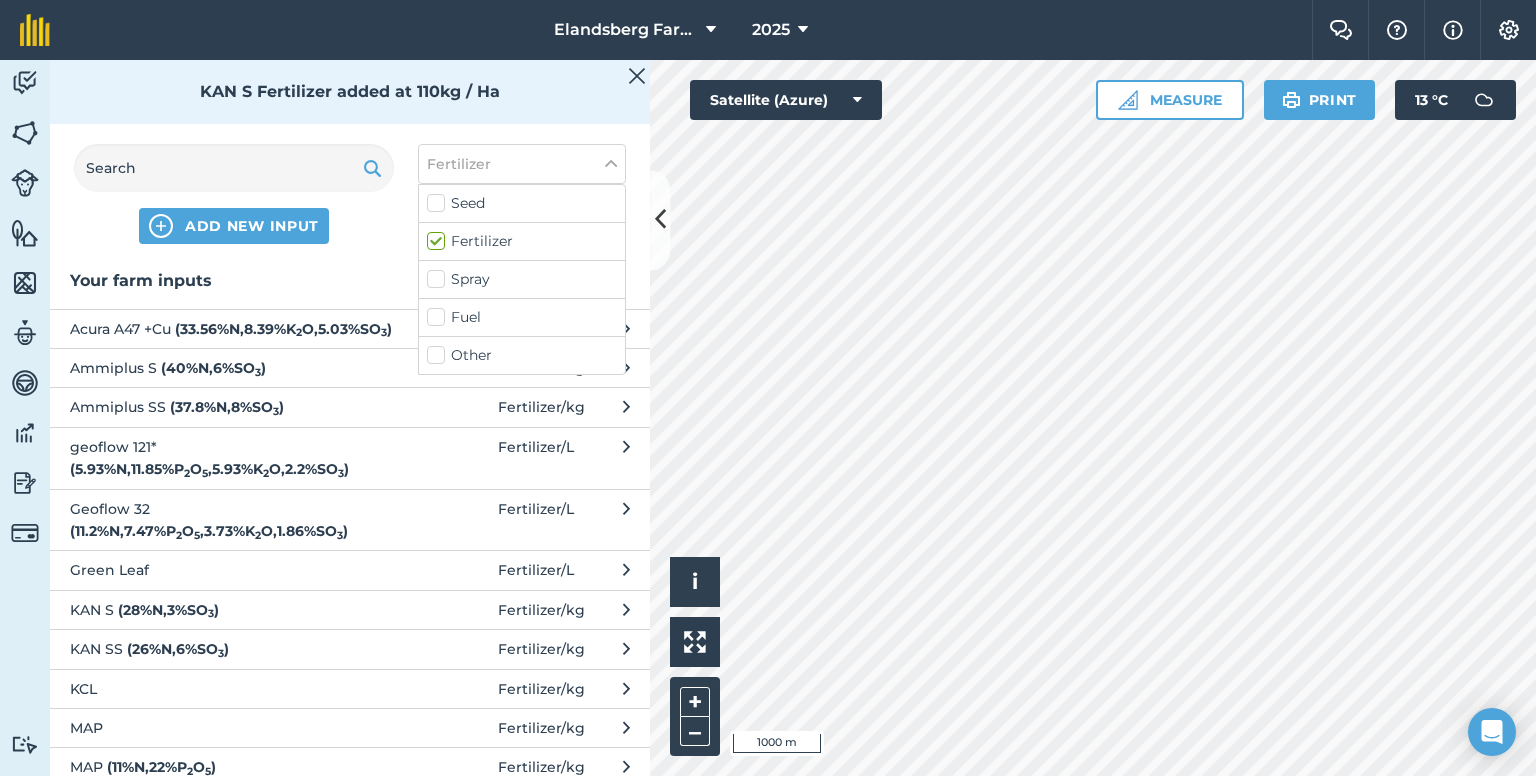 click on "Other" at bounding box center [522, 355] 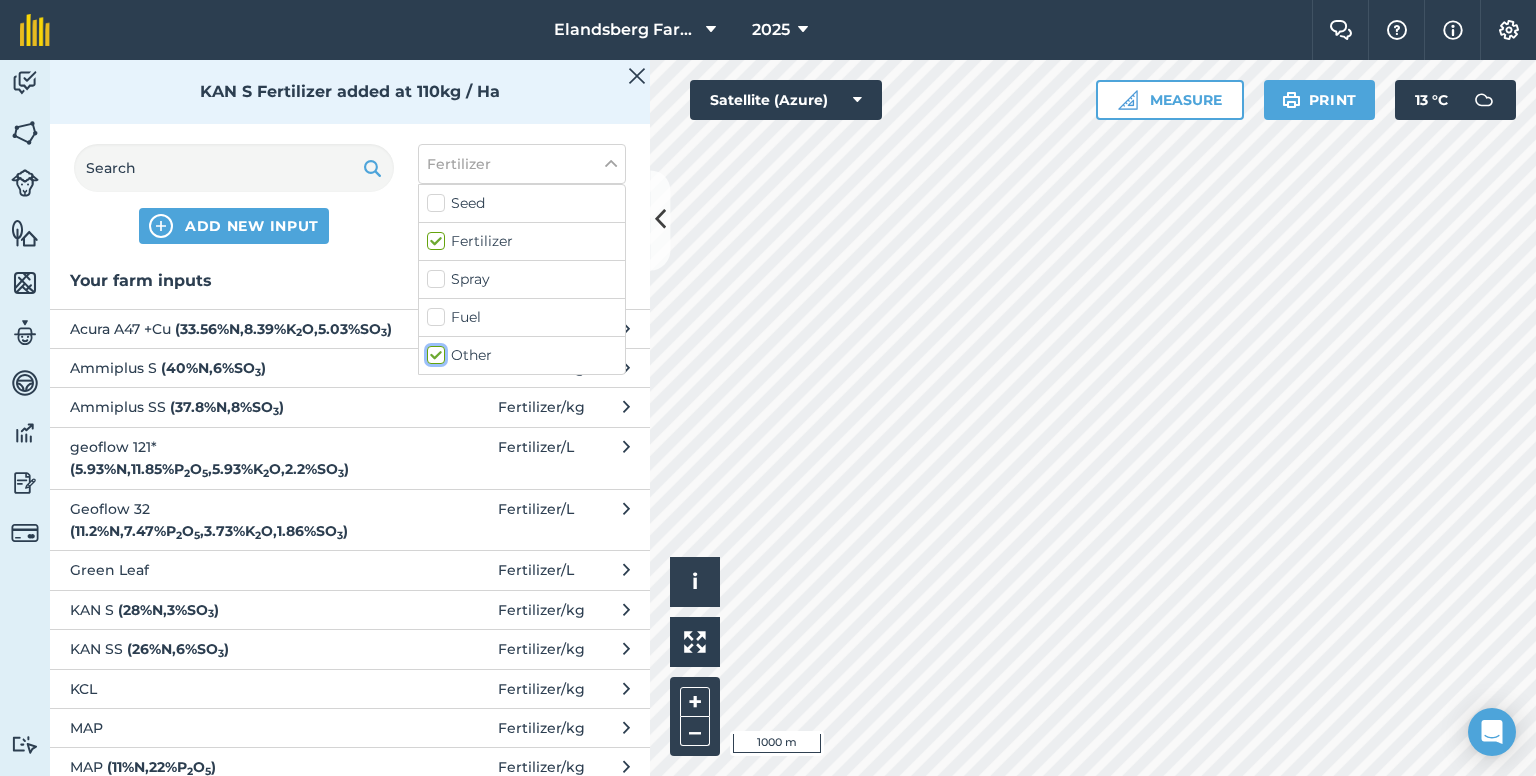 checkbox on "true" 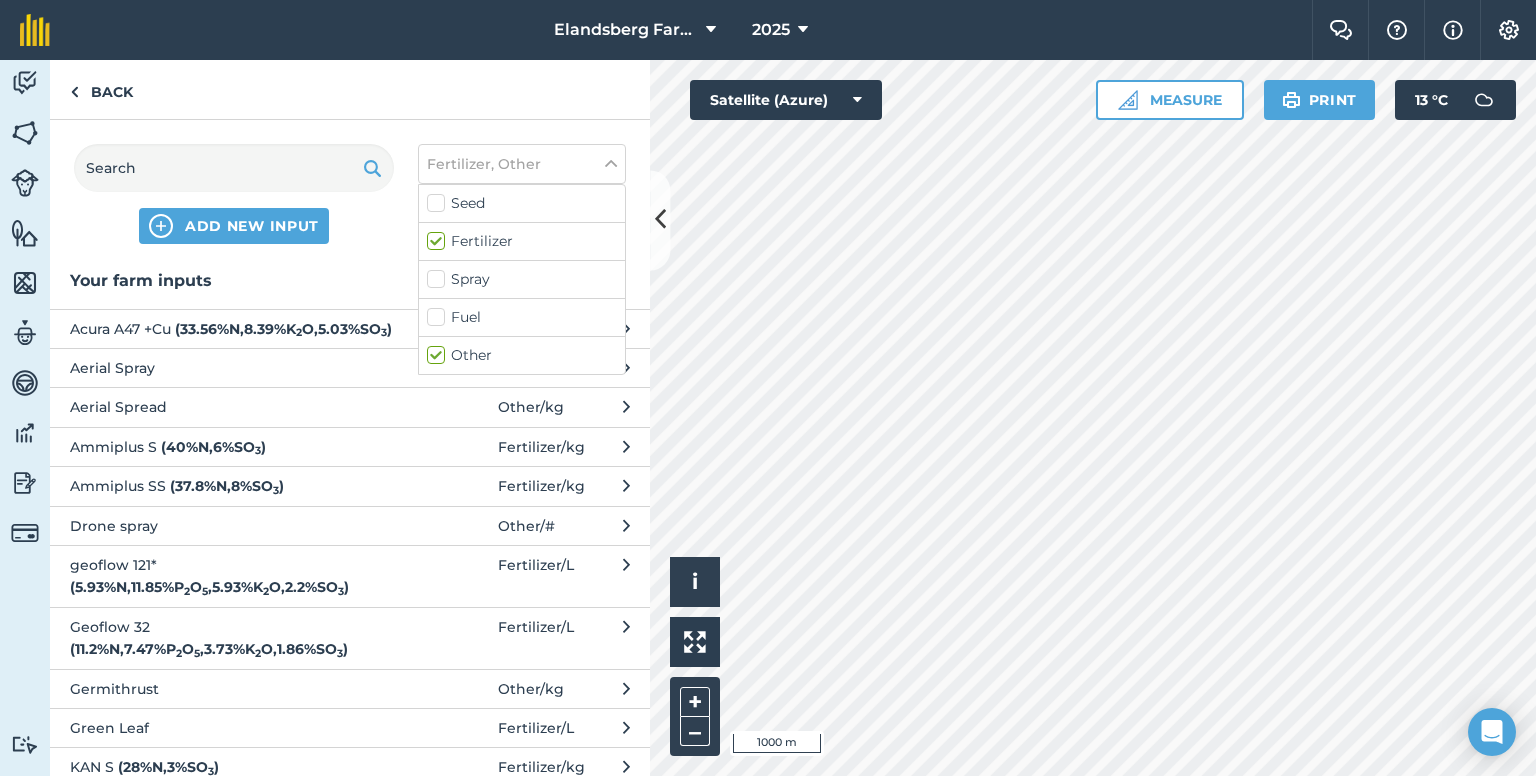 click on "Aerial Spread" at bounding box center [233, 407] 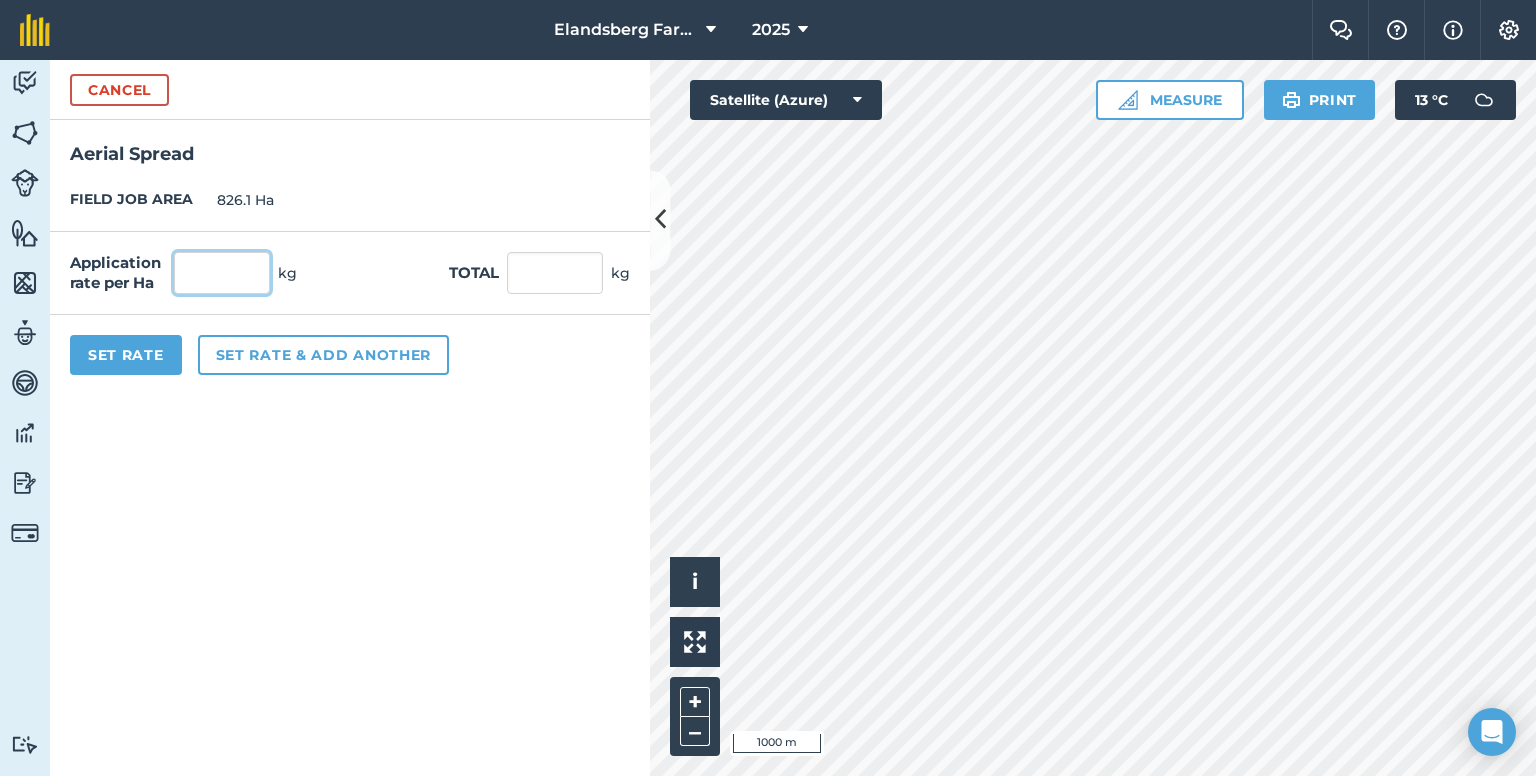 click at bounding box center (222, 273) 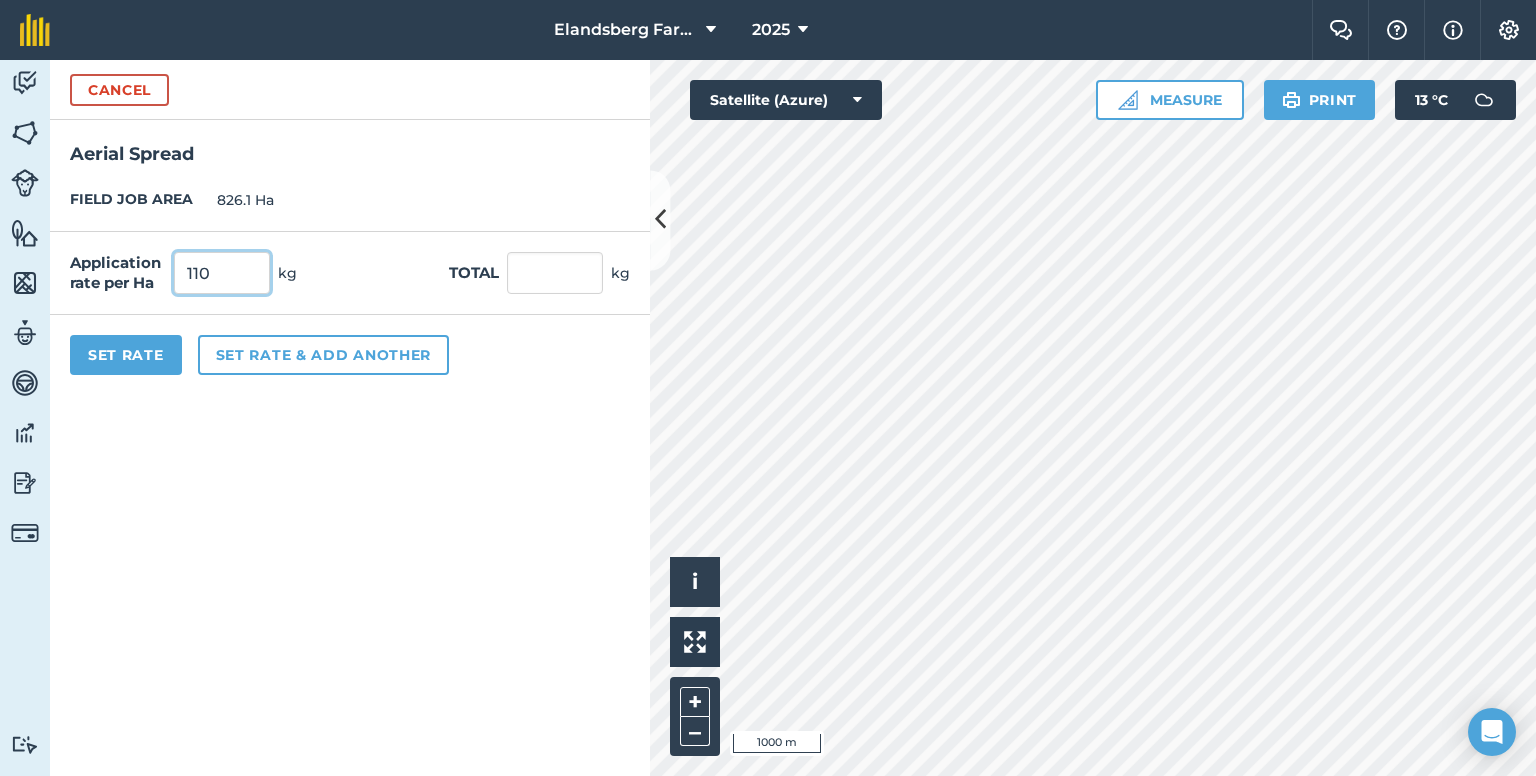 type on "110" 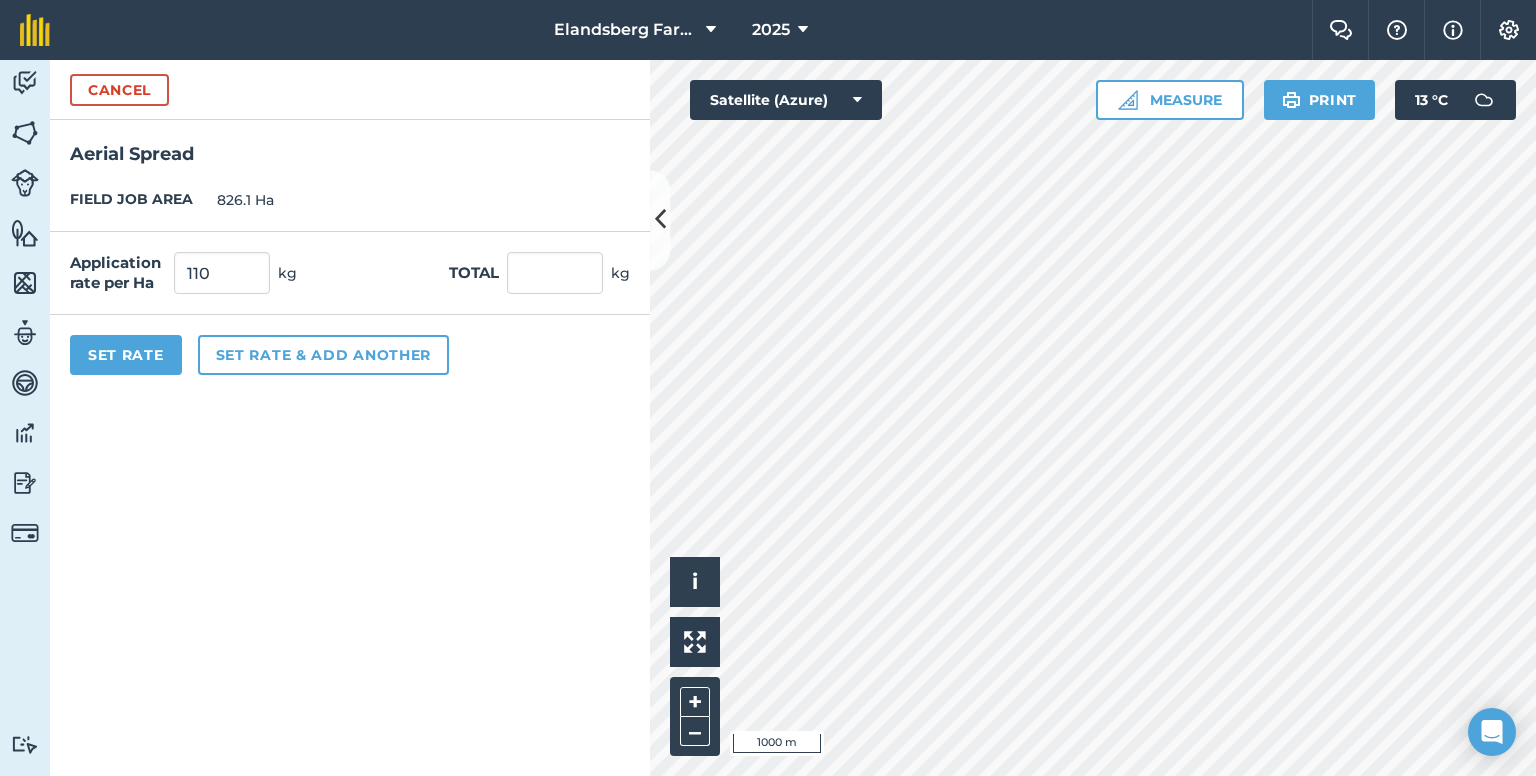 type on "90,871" 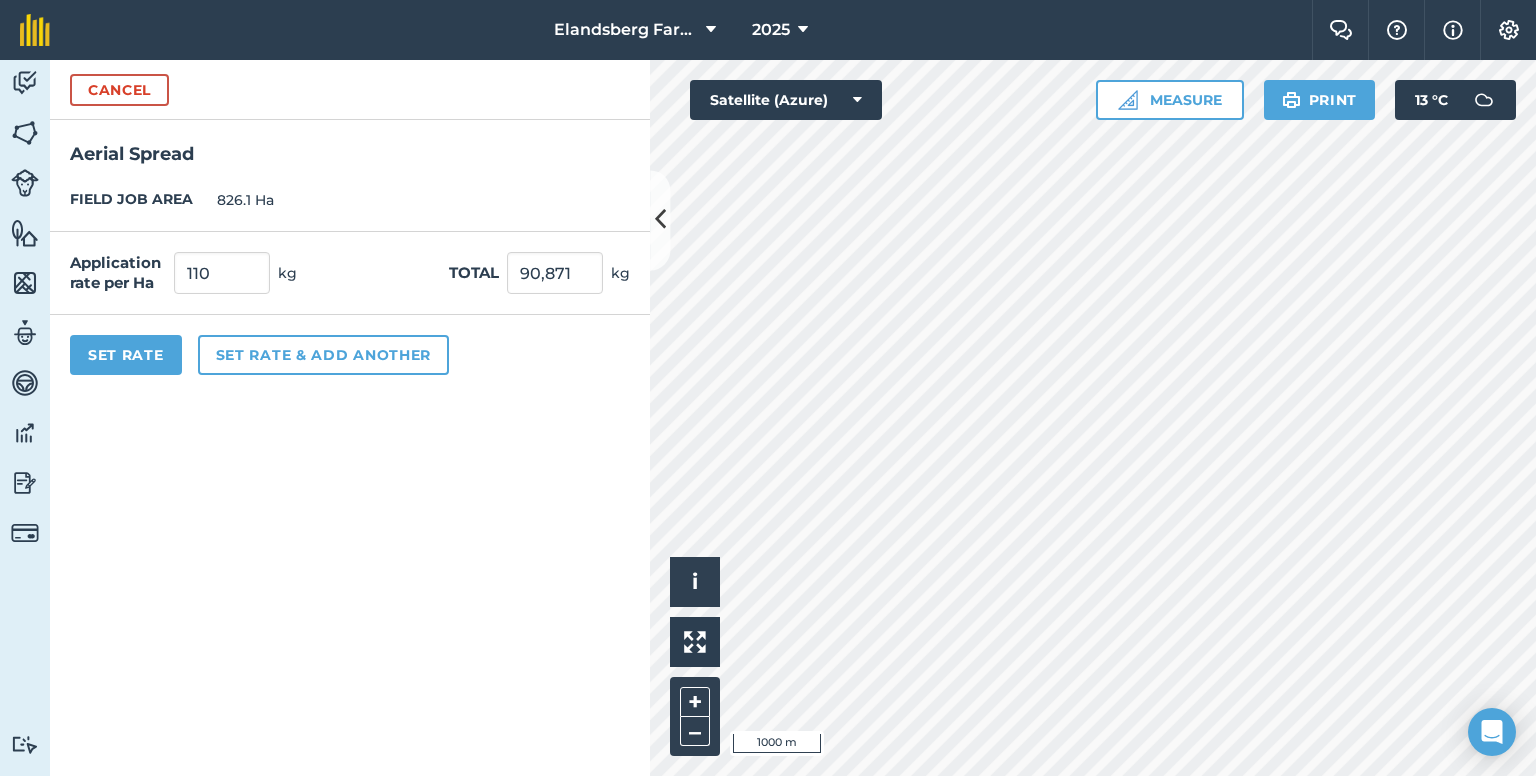 click on "Cancel Aerial Spread     FIELD JOB AREA 826.1   Ha Application rate per   Ha 110 kg Total 90,871 kg Set Rate Set rate & add another" at bounding box center (350, 418) 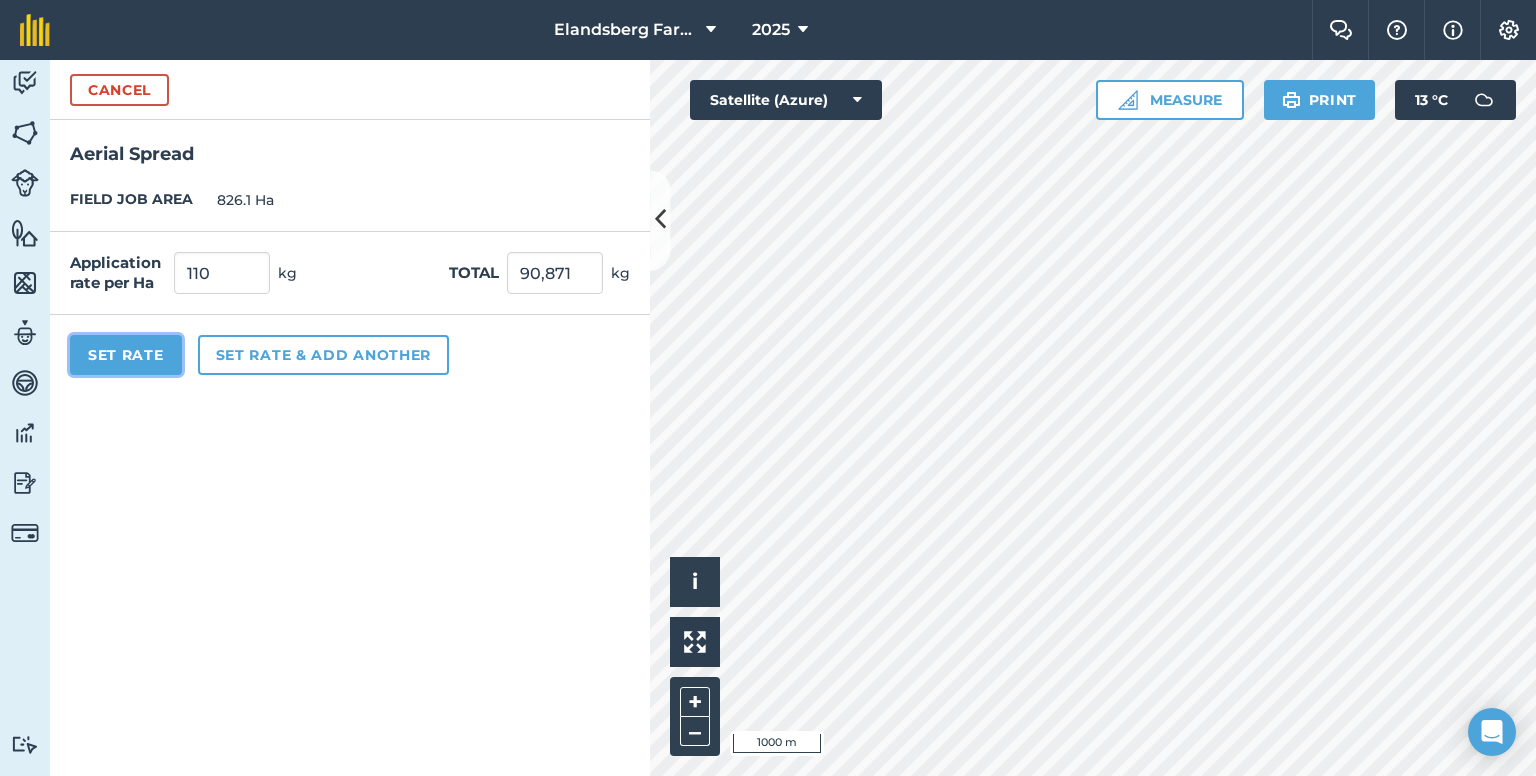 click on "Set Rate" at bounding box center [126, 355] 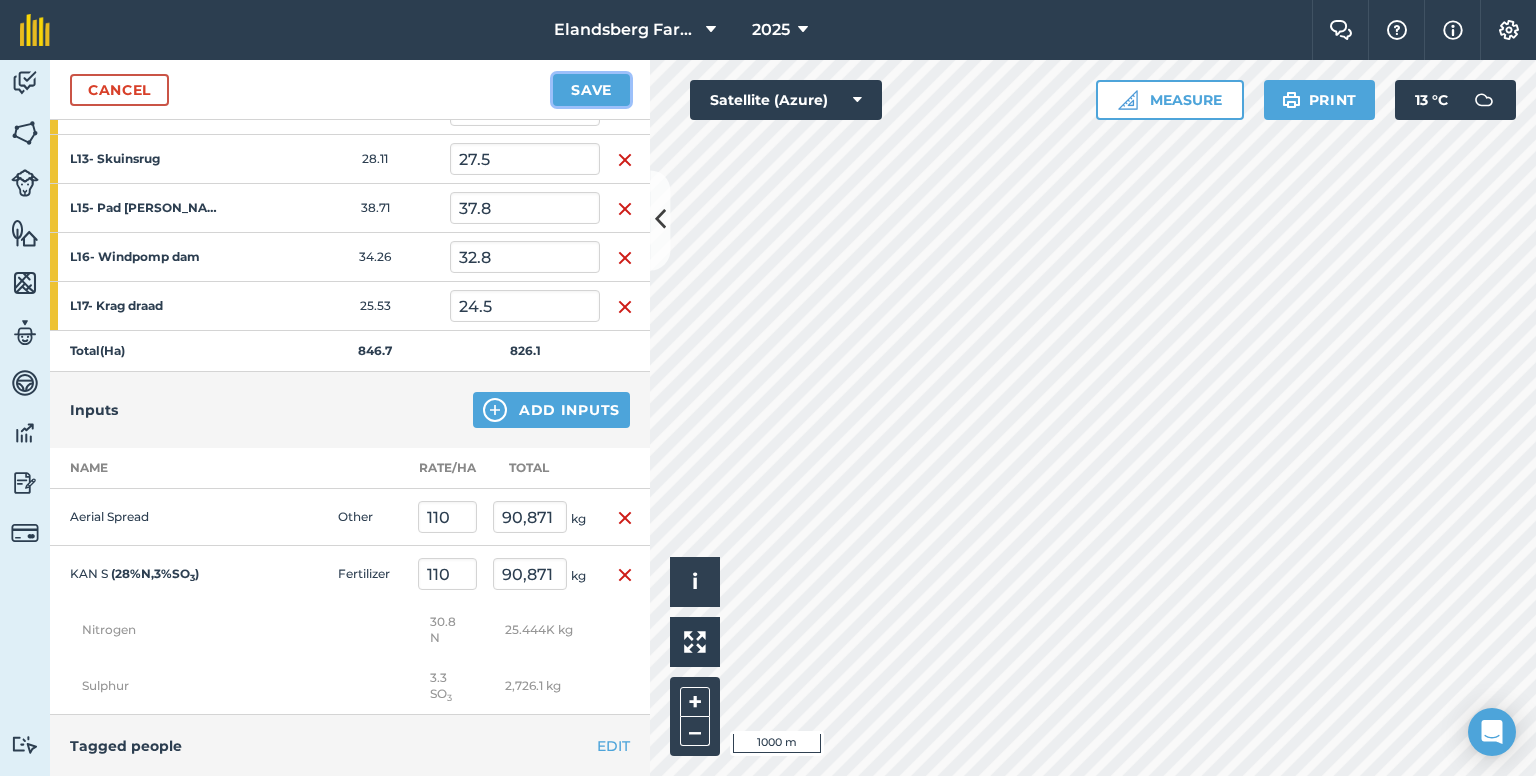 click on "Save" at bounding box center (591, 90) 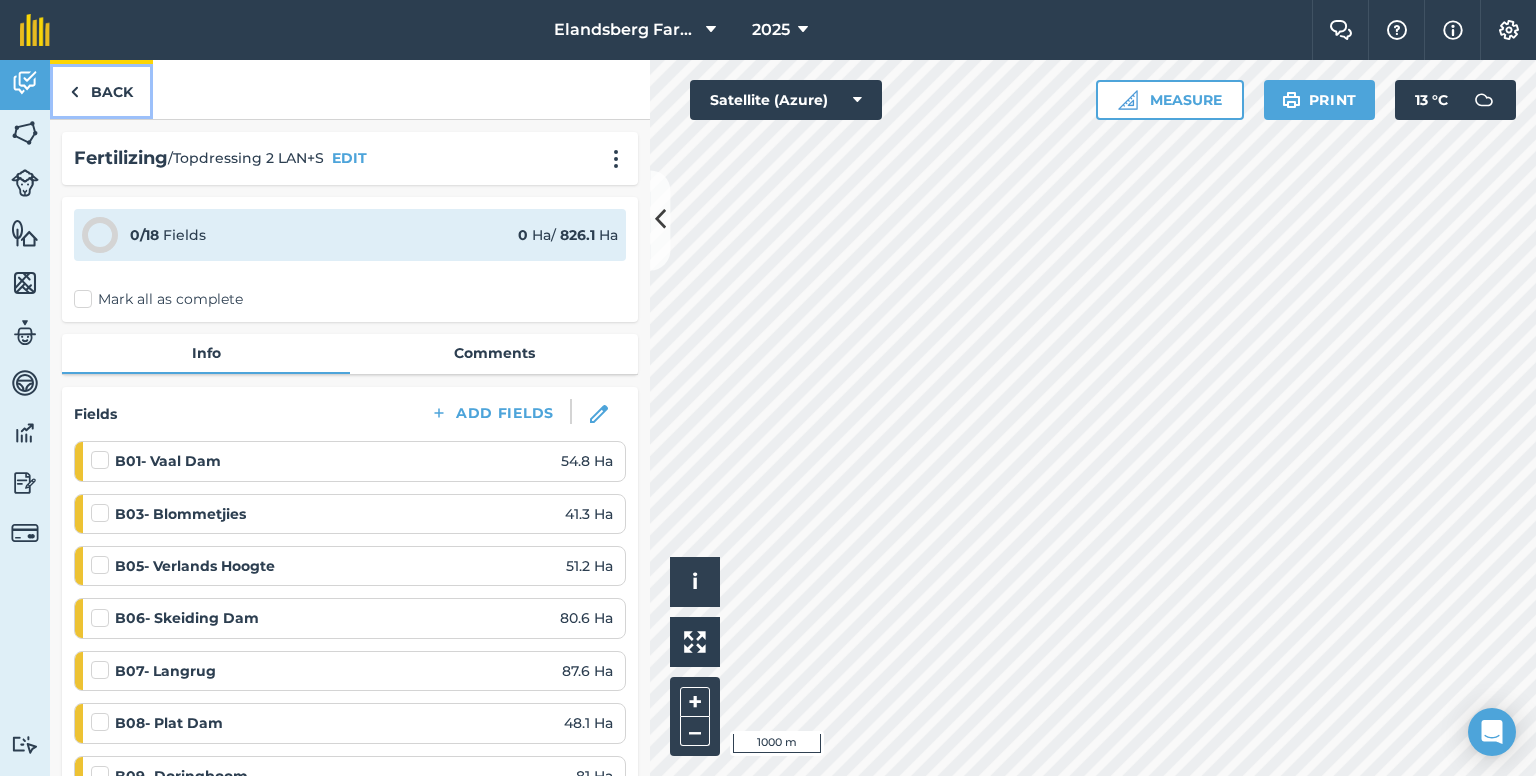 click on "Back" at bounding box center [101, 89] 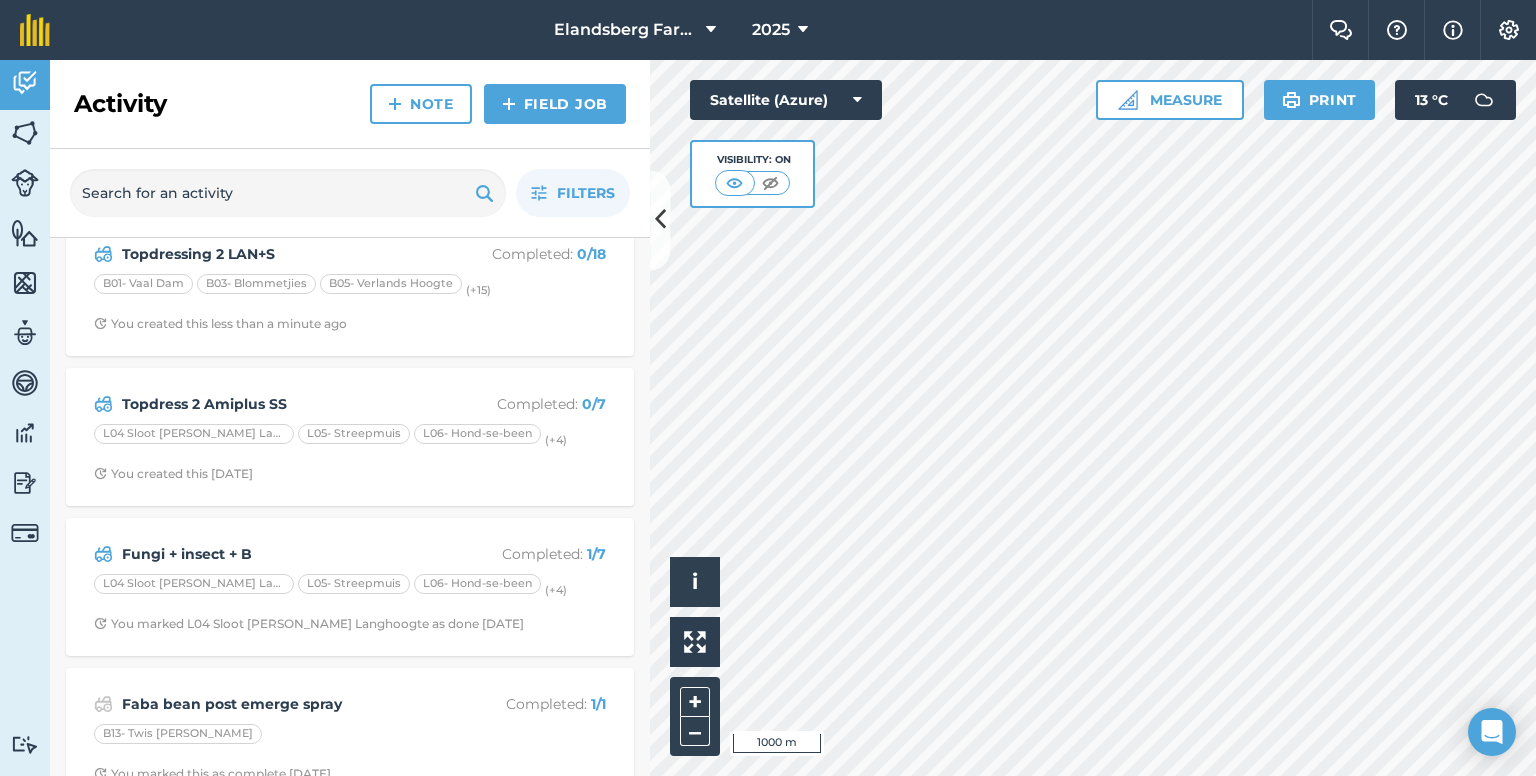 scroll, scrollTop: 0, scrollLeft: 0, axis: both 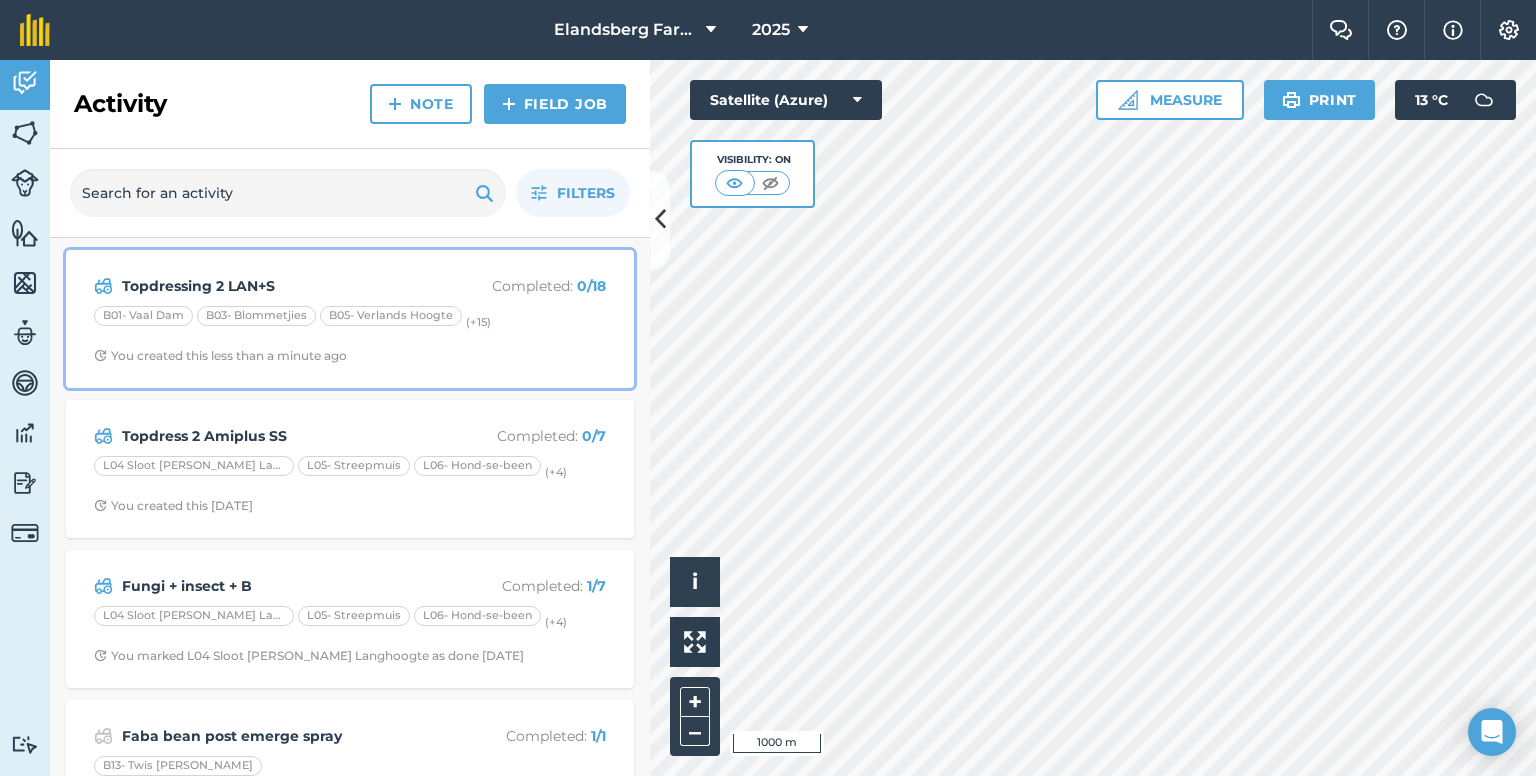 click on "Topdressing 2 LAN+S" at bounding box center (280, 286) 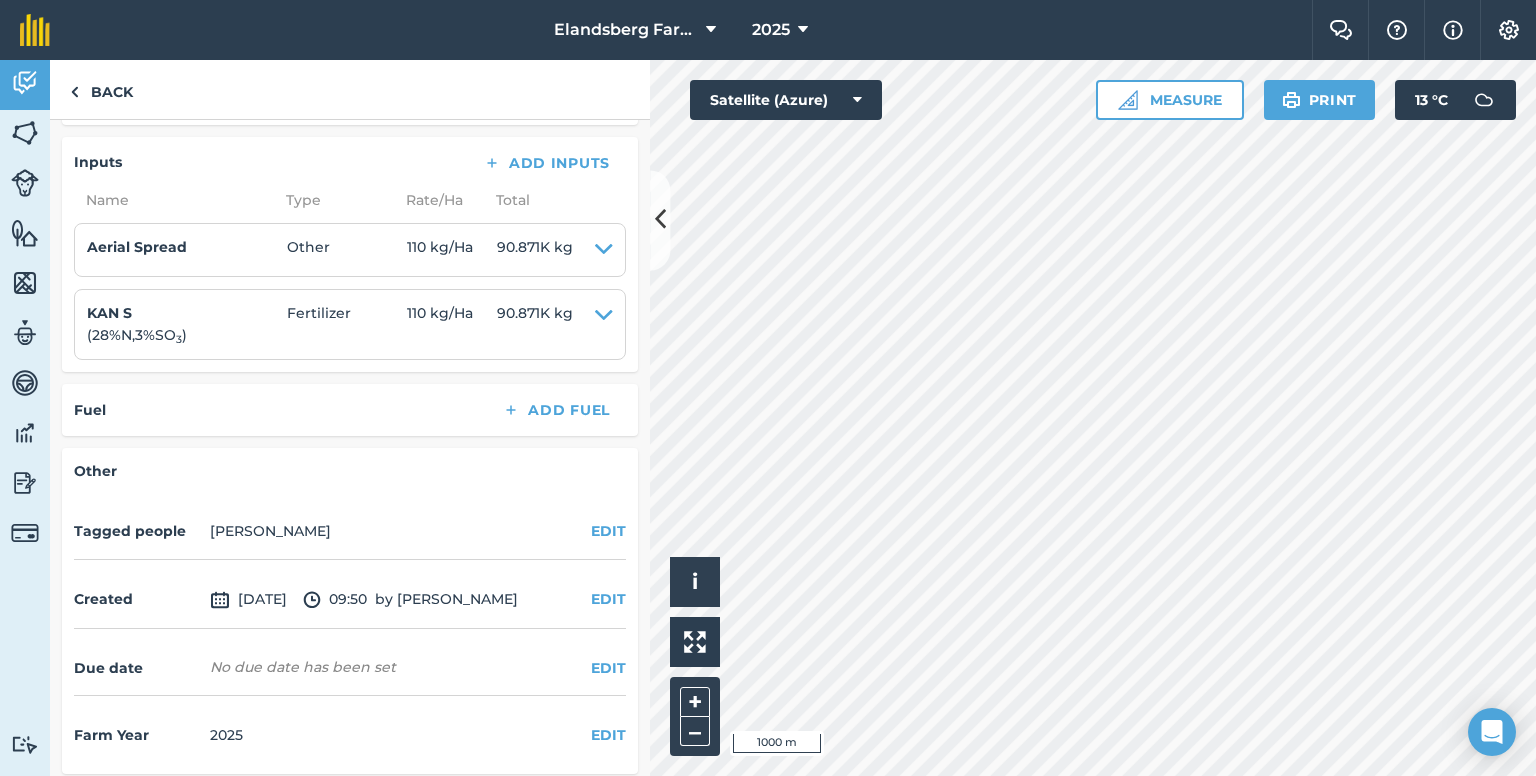 scroll, scrollTop: 1094, scrollLeft: 0, axis: vertical 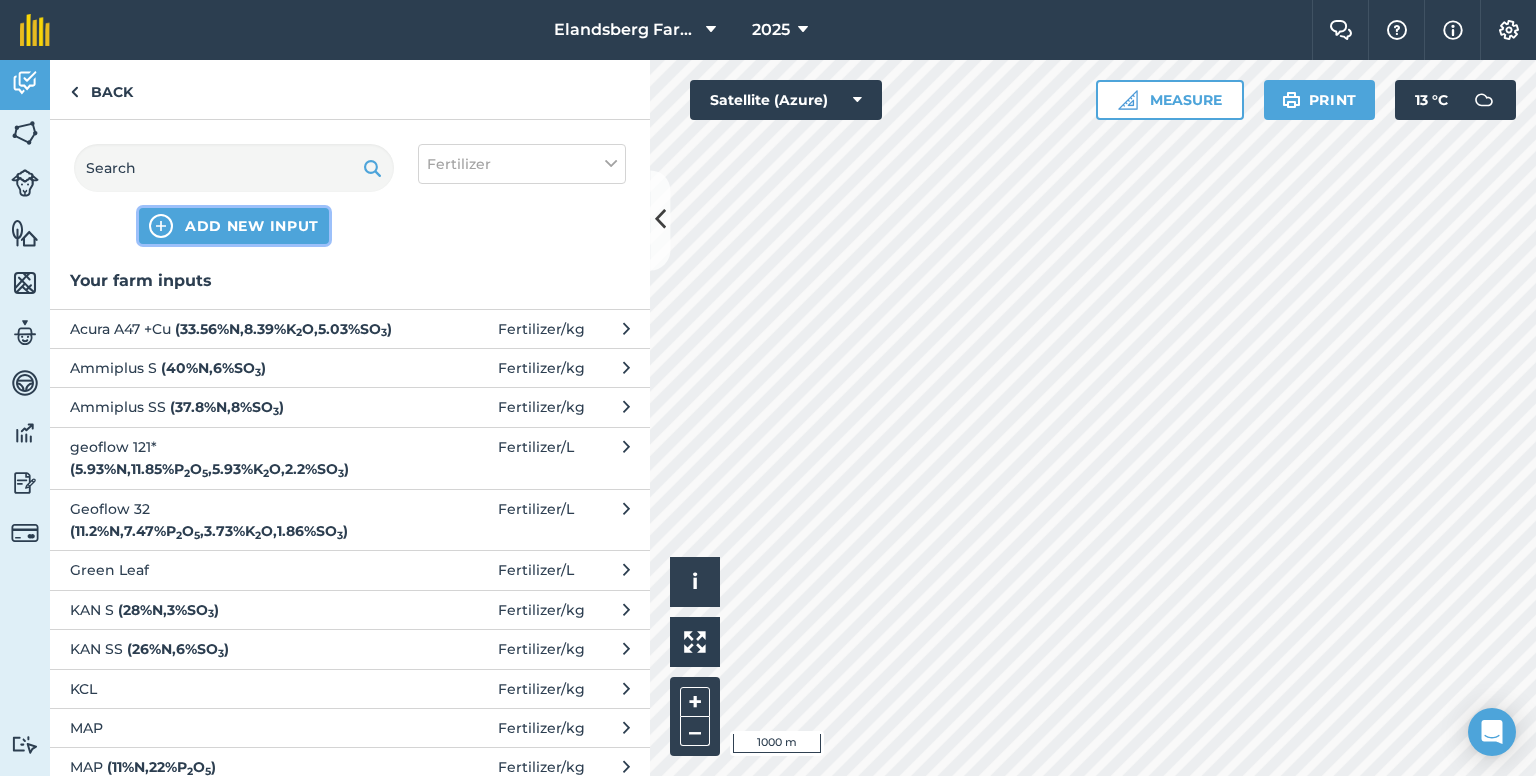click on "ADD NEW INPUT" at bounding box center [252, 226] 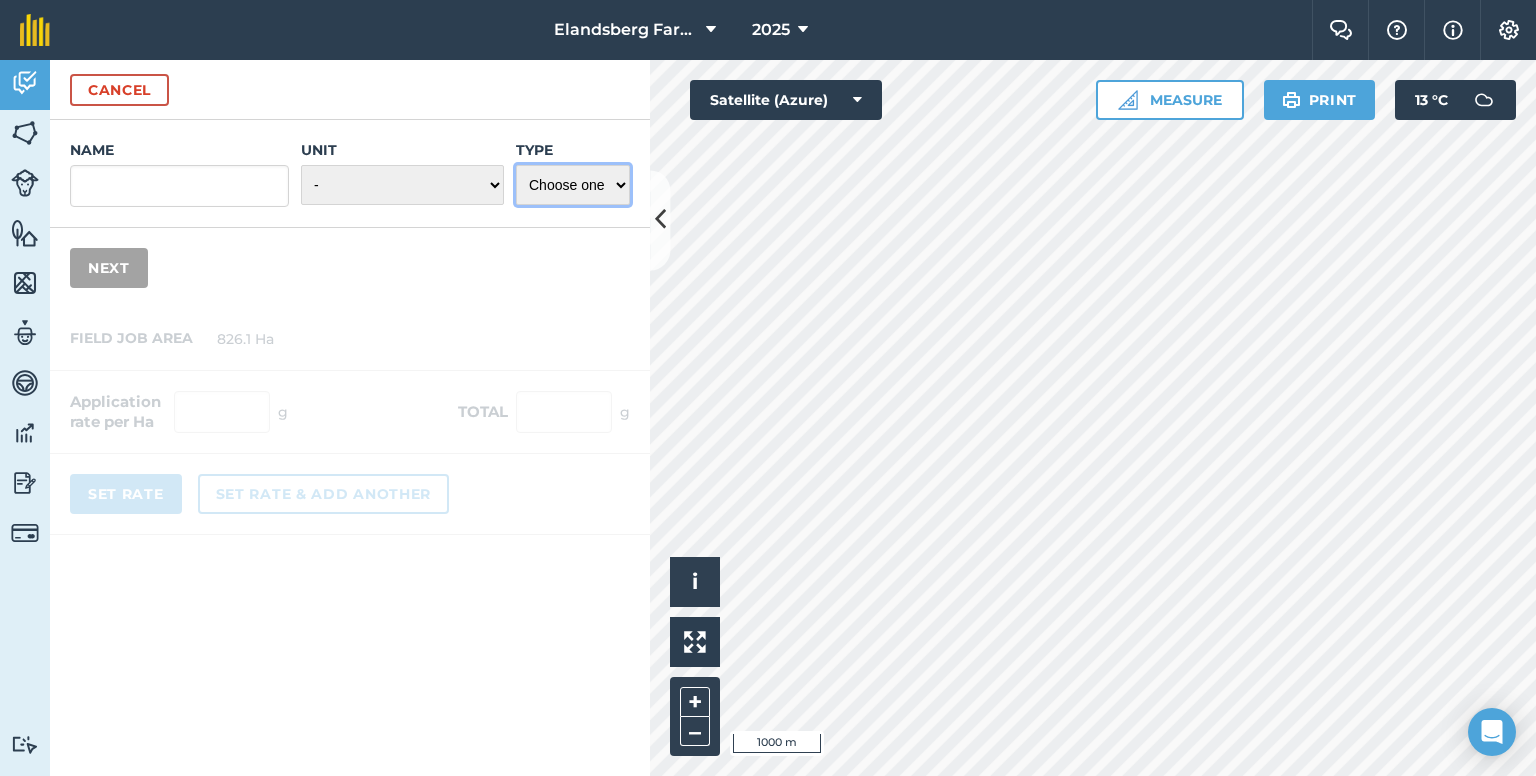 click on "Choose one Fertilizer Seed Spray Fuel Other" at bounding box center (573, 185) 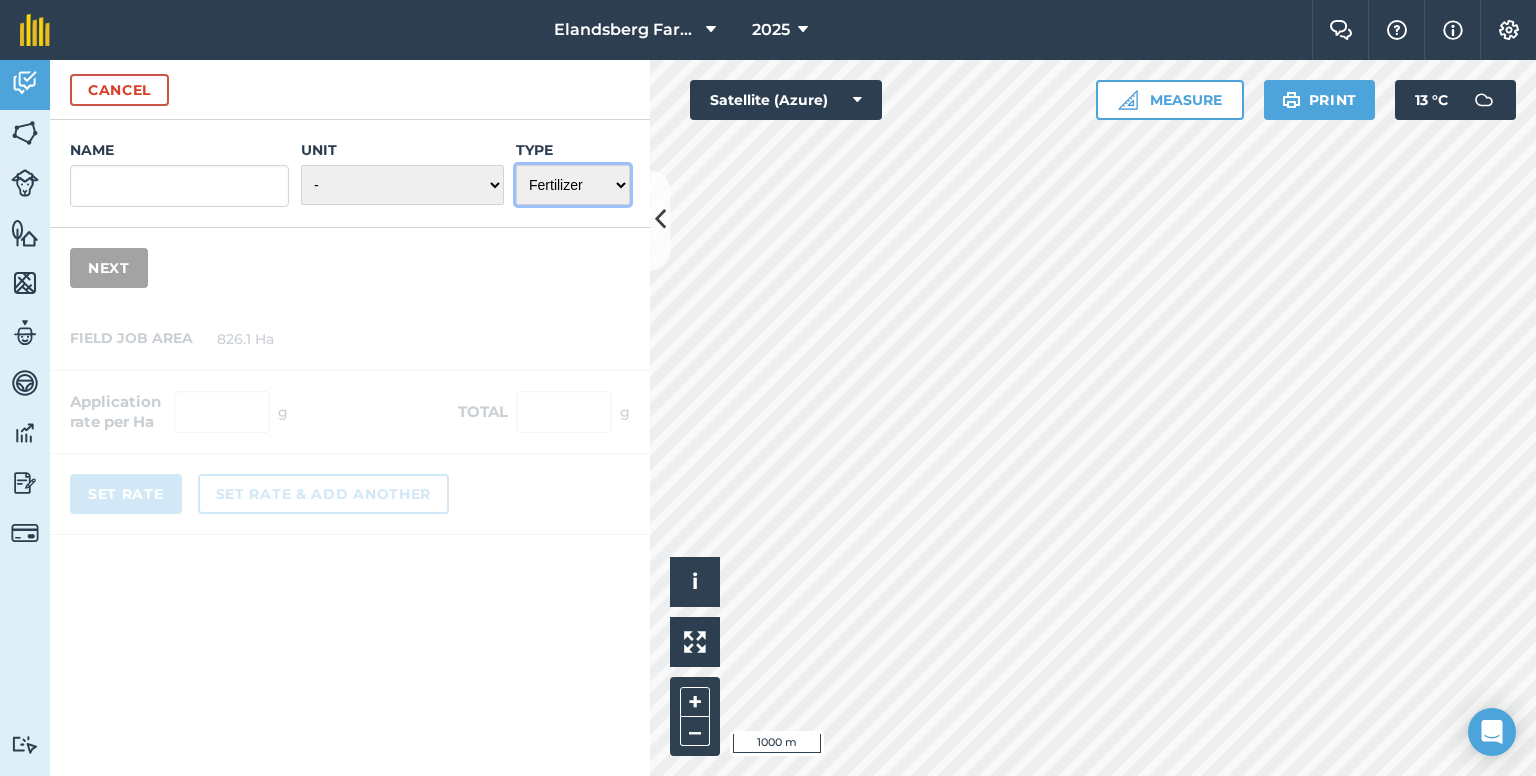 click on "Choose one Fertilizer Seed Spray Fuel Other" at bounding box center [573, 185] 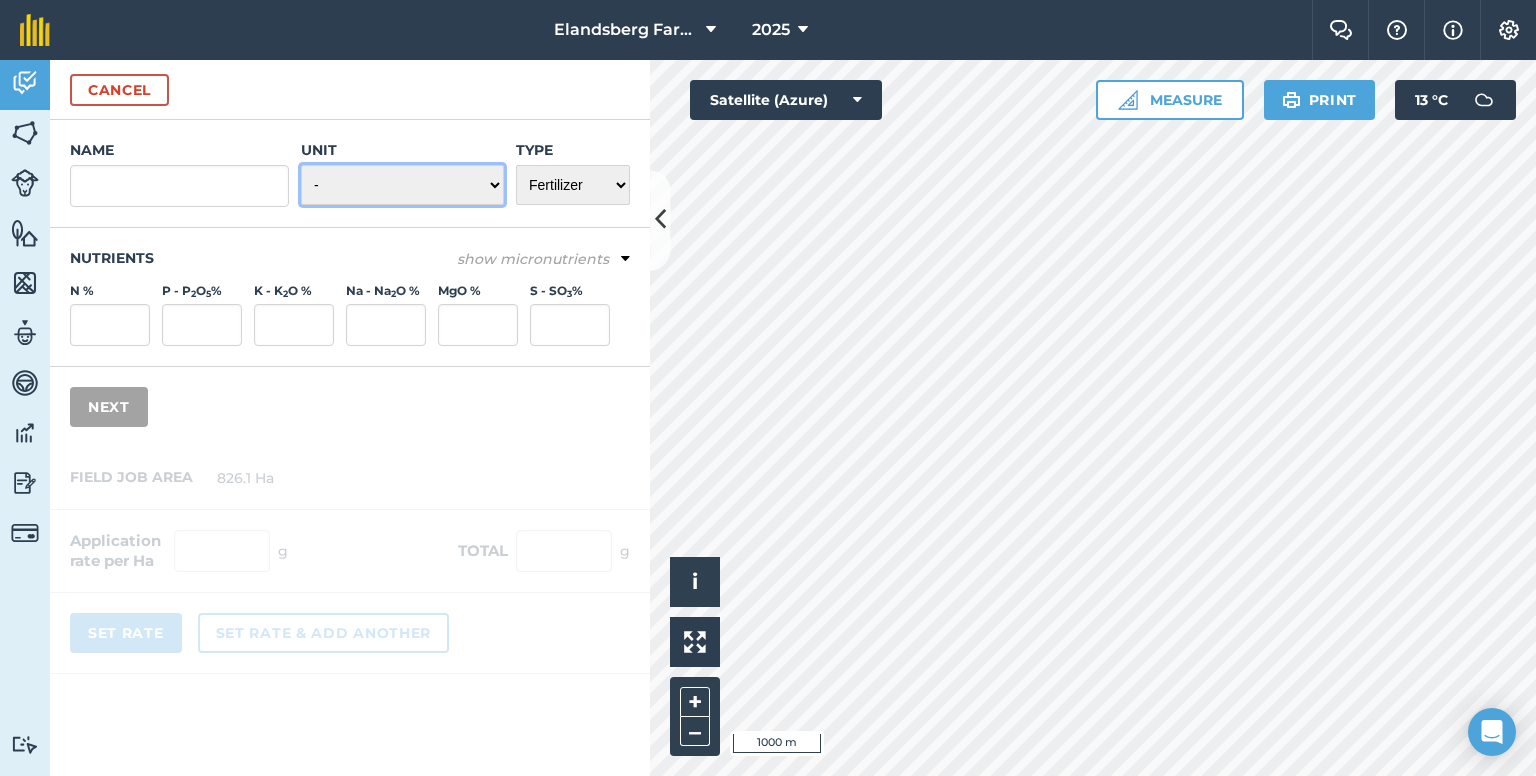 click on "- Grams/g Kilograms/kg Metric tonnes/t Millilitres/ml Litres/L Ounces/oz Pounds/lb Imperial tons/t Fluid ounces/fl oz Gallons/gal Count Cubic Meter/m3 Pint/pt Quart/qt Megalitre/ML unit_type_hundred_weight" at bounding box center [402, 185] 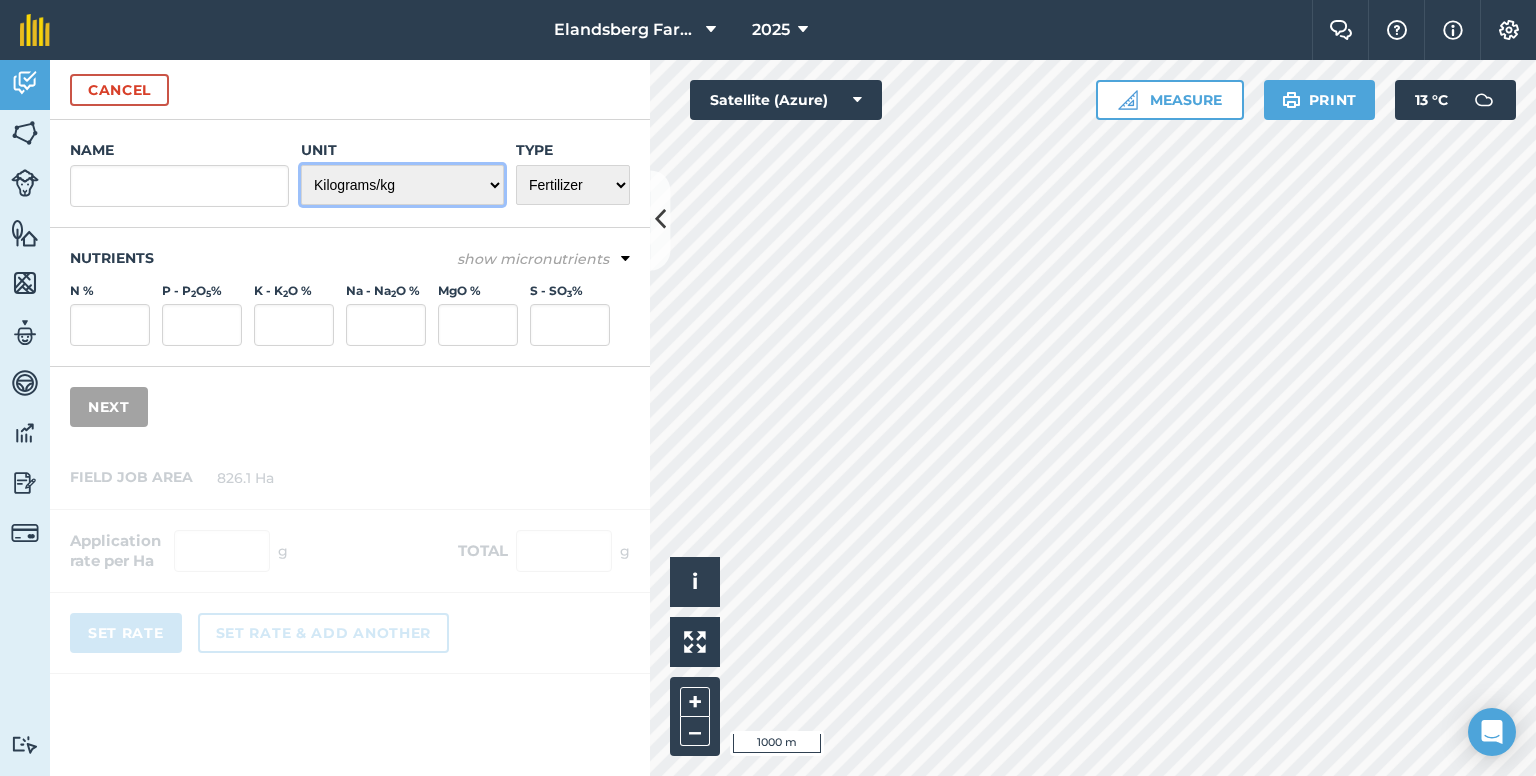 click on "- Grams/g Kilograms/kg Metric tonnes/t Millilitres/ml Litres/L Ounces/oz Pounds/lb Imperial tons/t Fluid ounces/fl oz Gallons/gal Count Cubic Meter/m3 Pint/pt Quart/qt Megalitre/ML unit_type_hundred_weight" at bounding box center (402, 185) 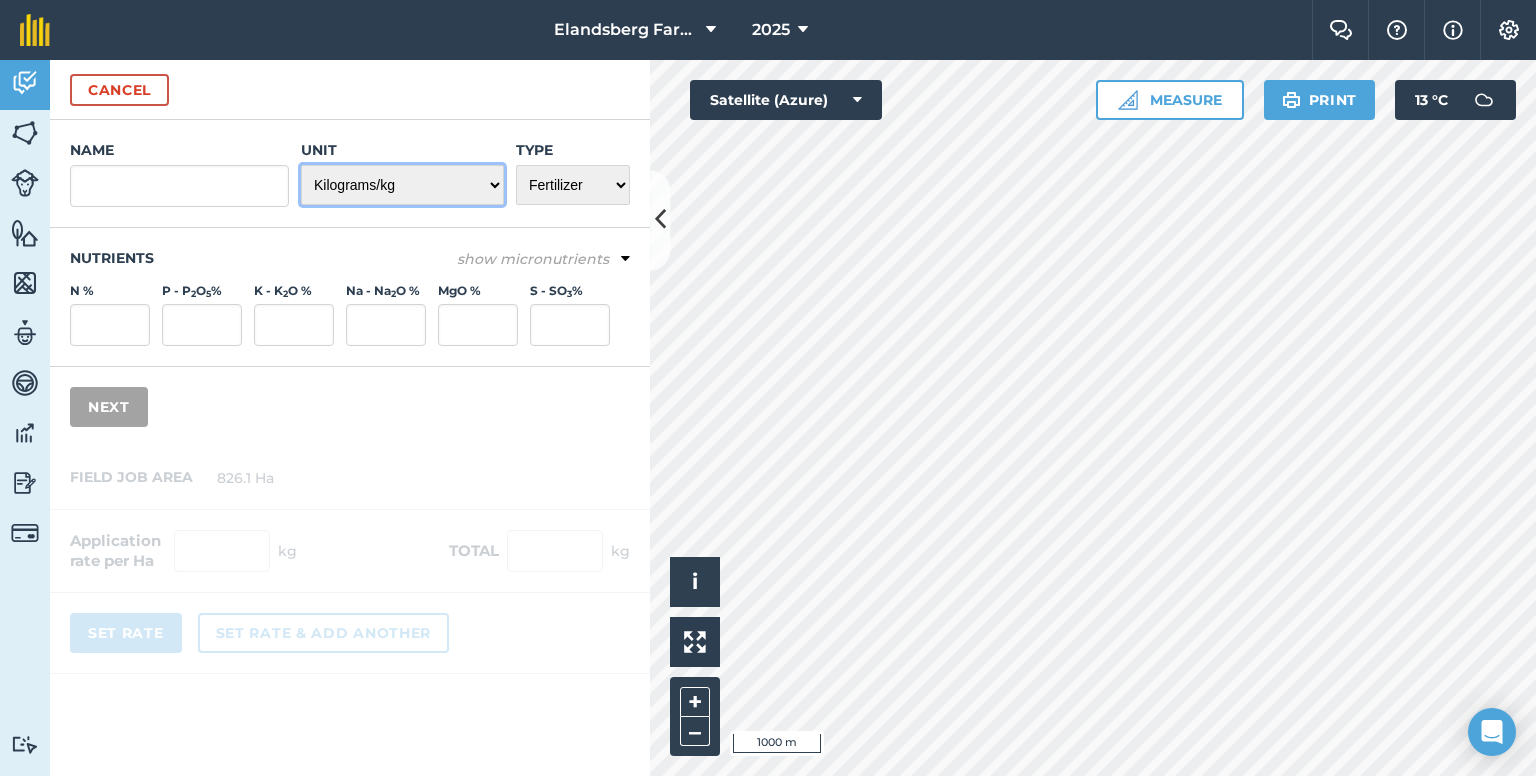 click on "- Grams/g Kilograms/kg Metric tonnes/t Millilitres/ml Litres/L Ounces/oz Pounds/lb Imperial tons/t Fluid ounces/fl oz Gallons/gal Count Cubic Meter/m3 Pint/pt Quart/qt Megalitre/ML unit_type_hundred_weight" at bounding box center [402, 185] 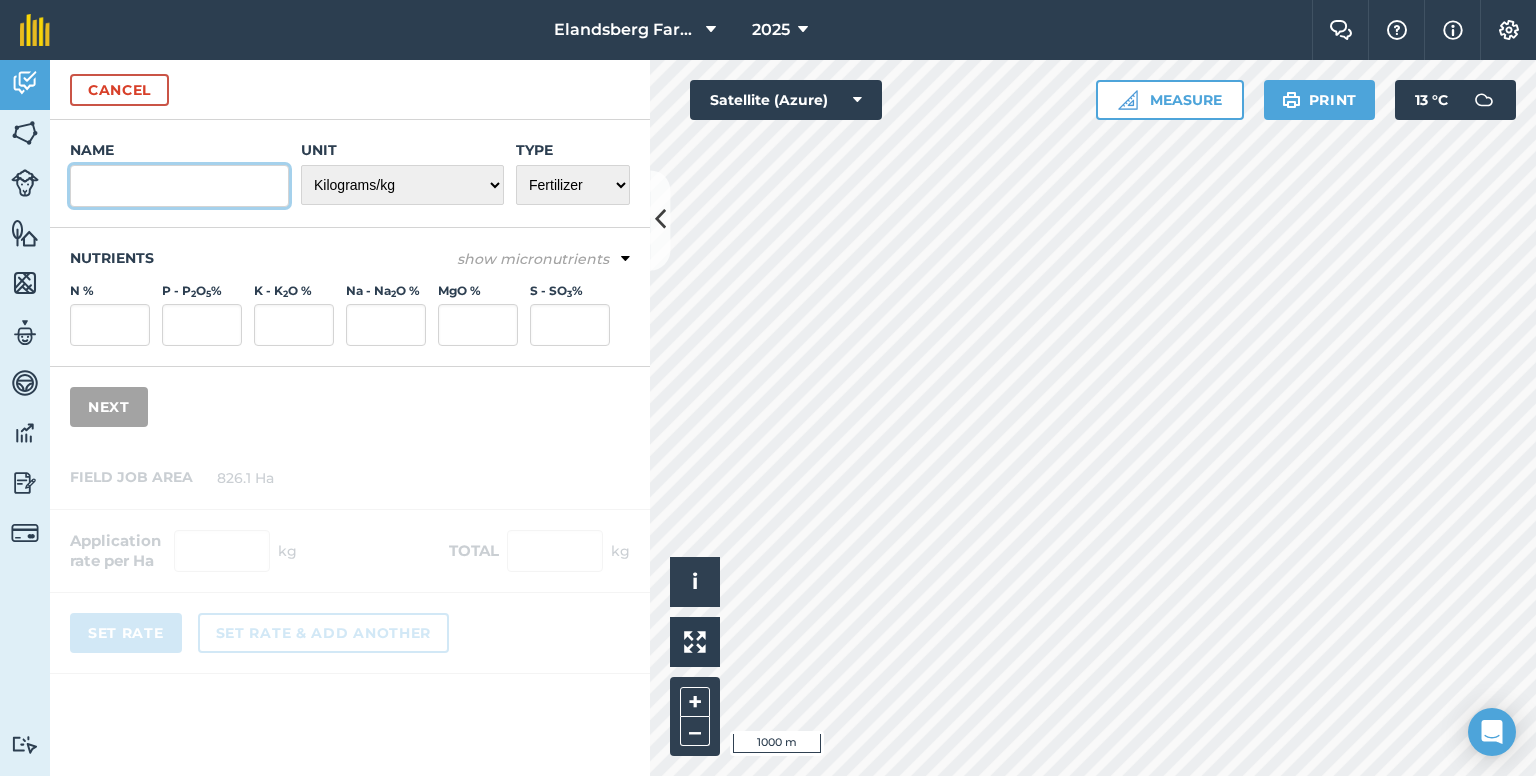 click on "Name" at bounding box center [179, 186] 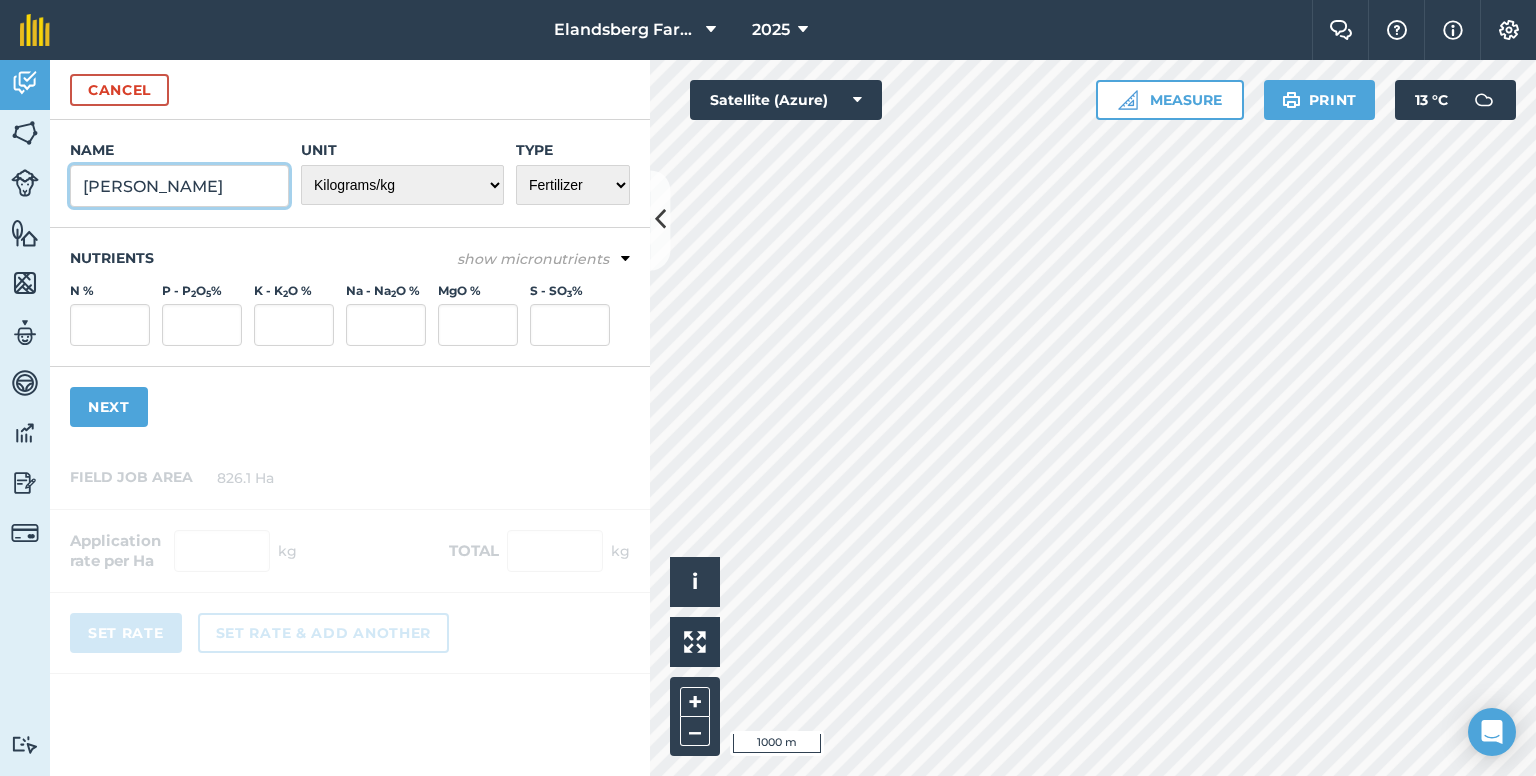 type on "[PERSON_NAME]" 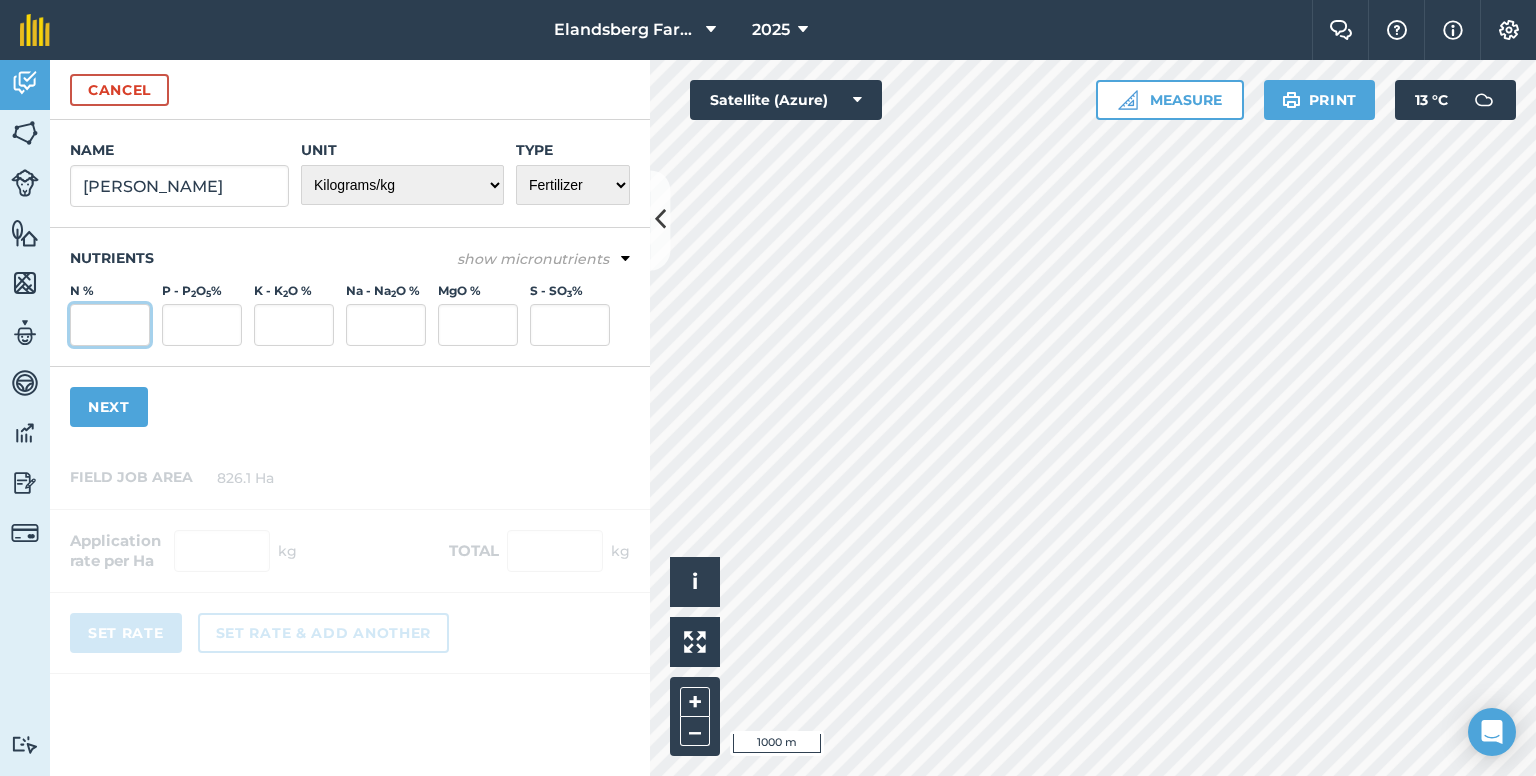 click on "N %" at bounding box center [110, 325] 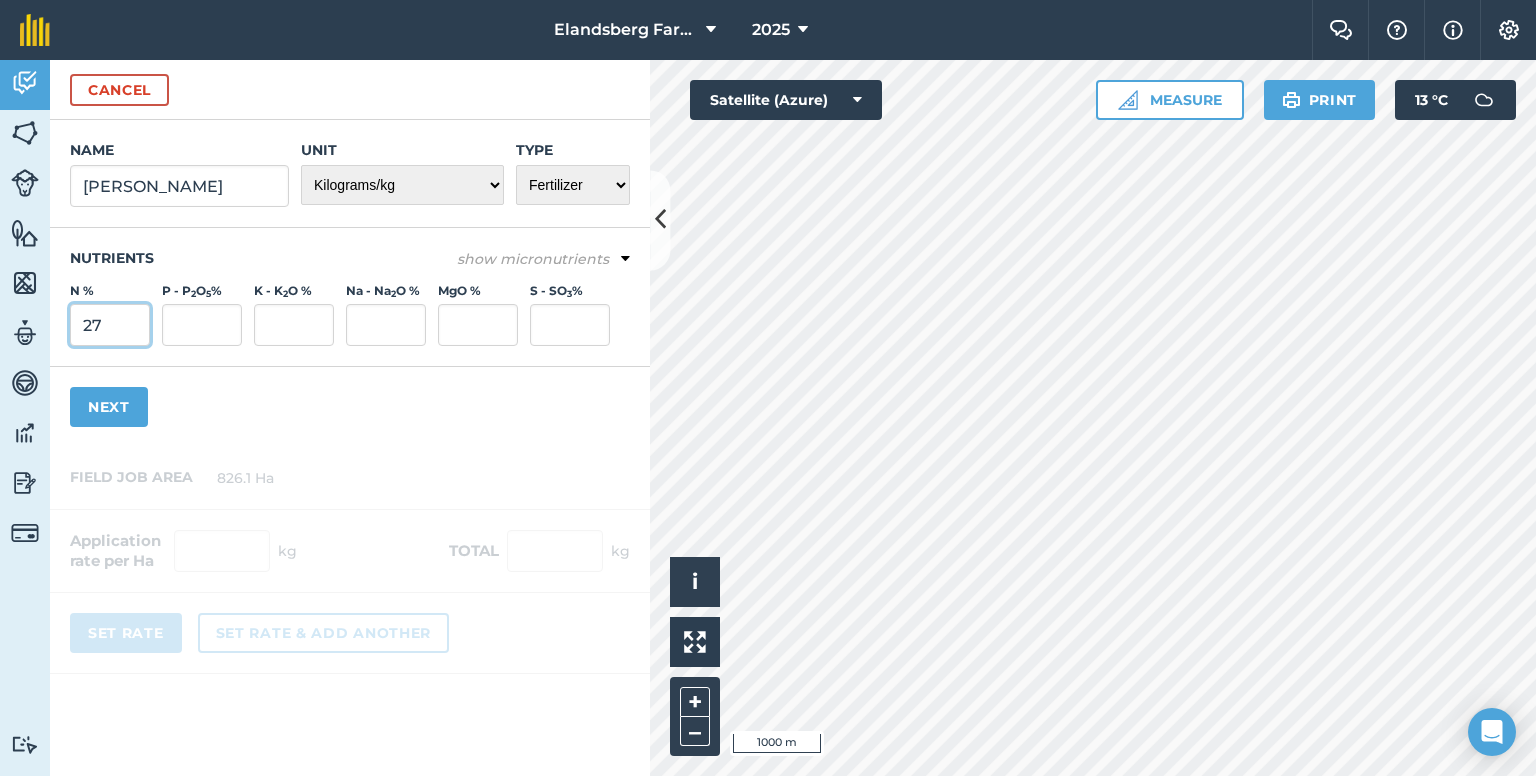 type on "27" 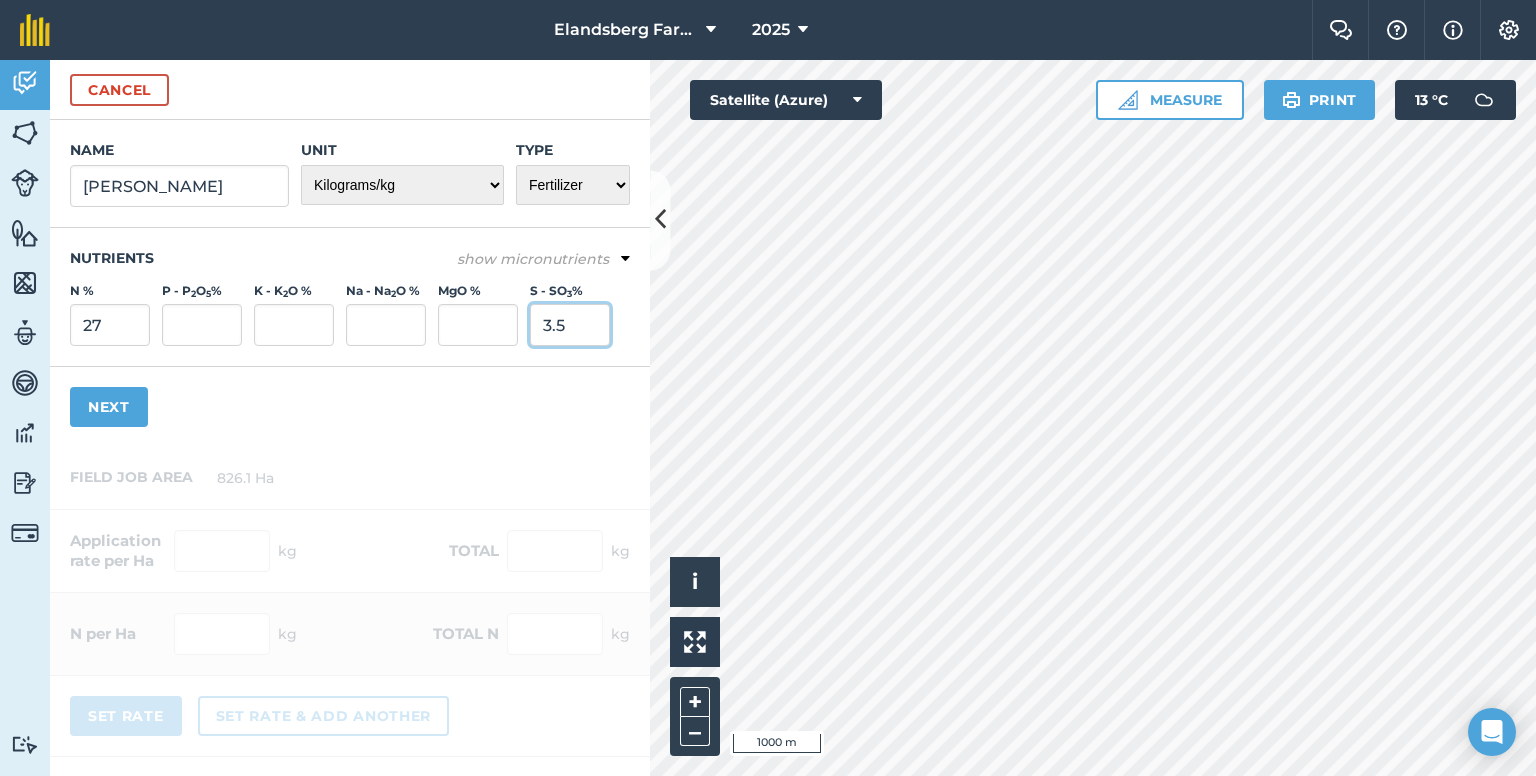 type on "3.5" 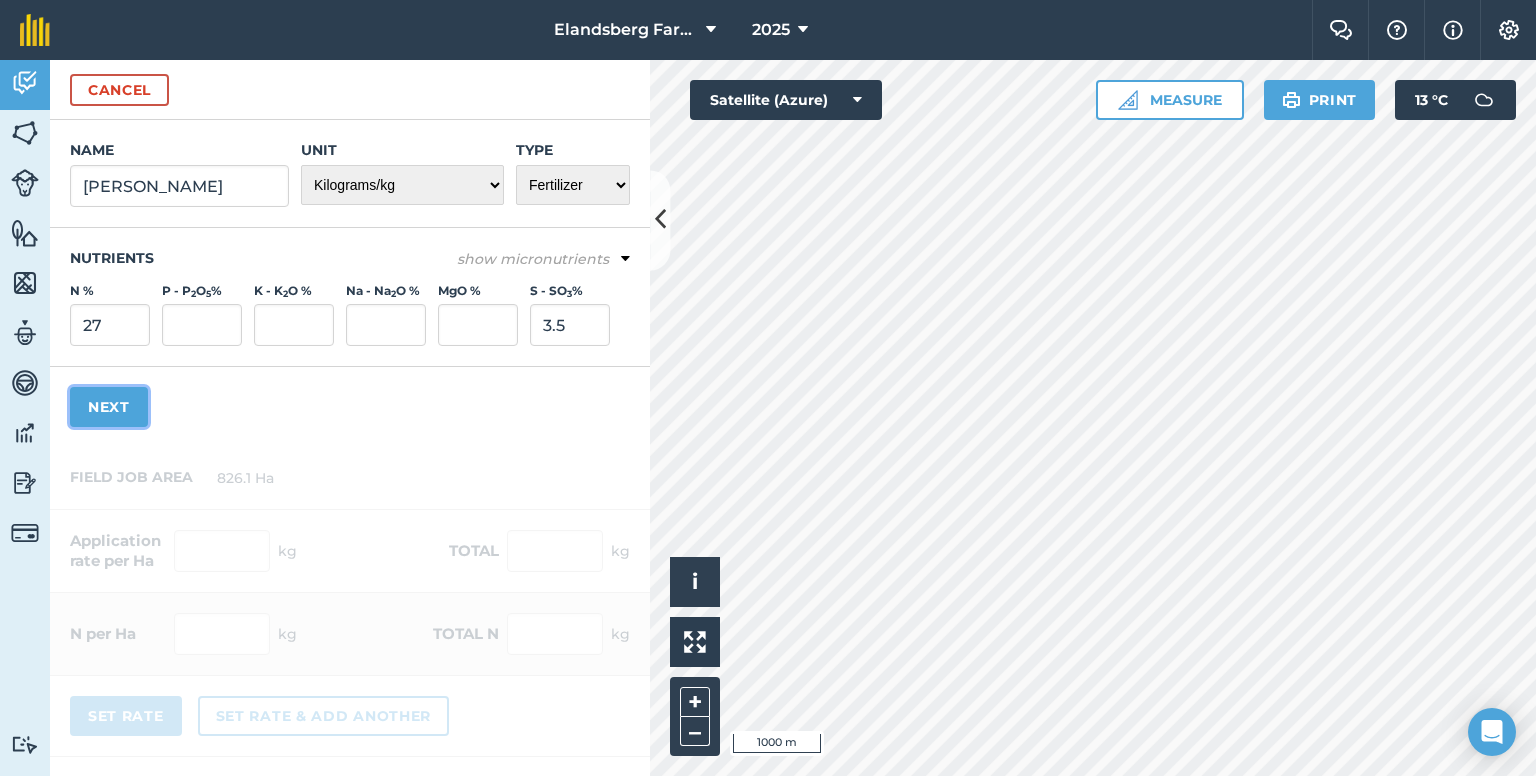 click on "Next" at bounding box center [109, 407] 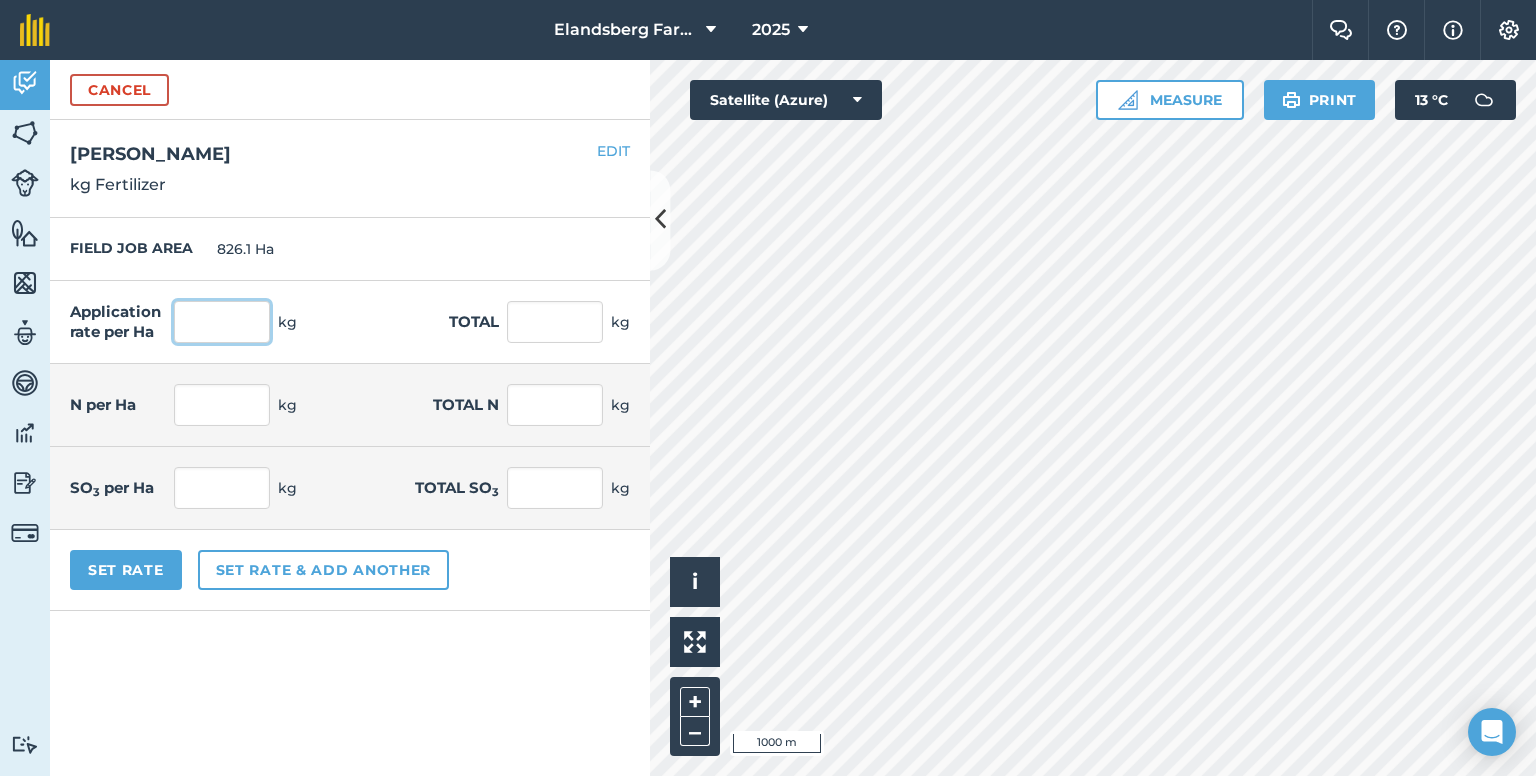 click at bounding box center [222, 322] 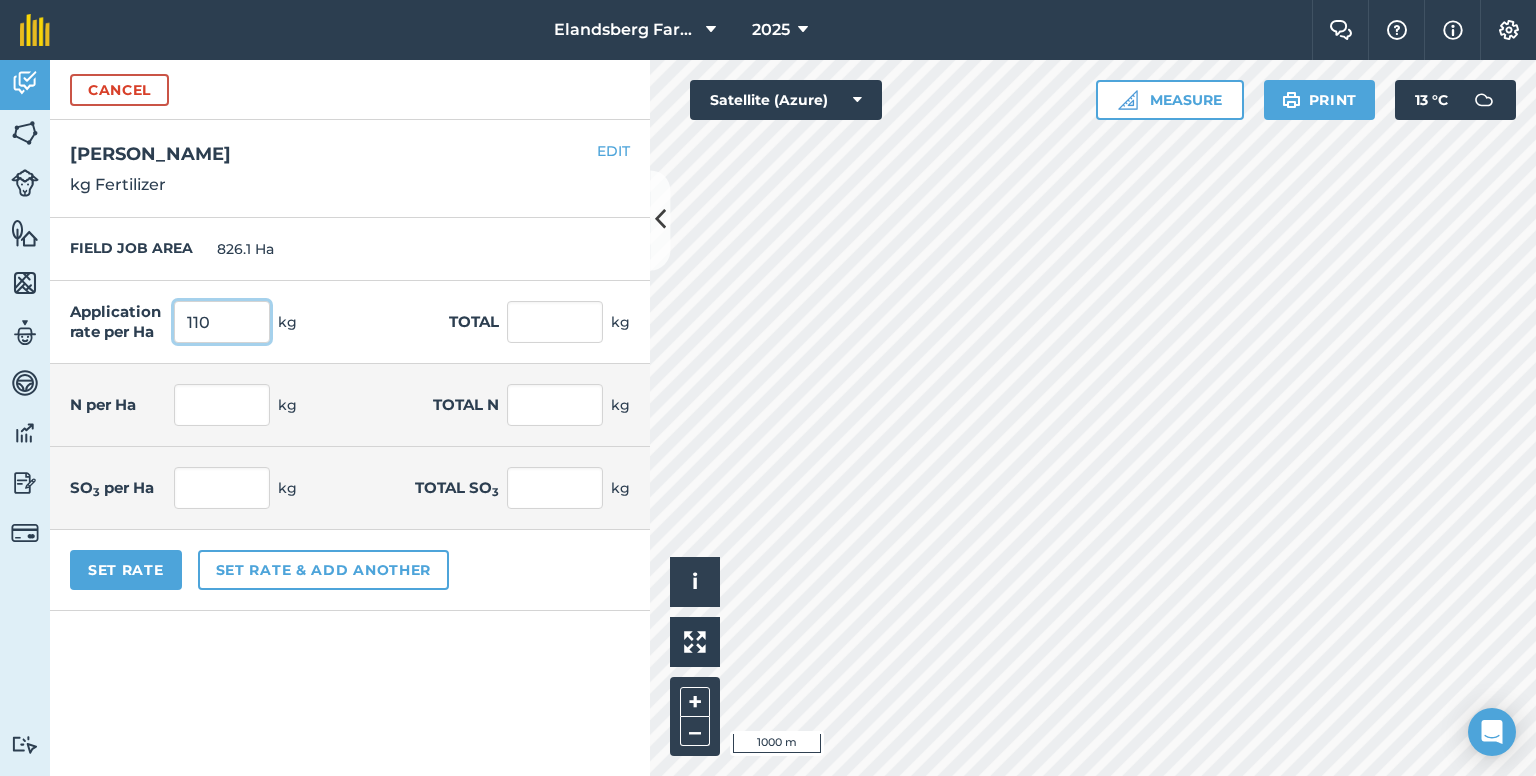 type on "110" 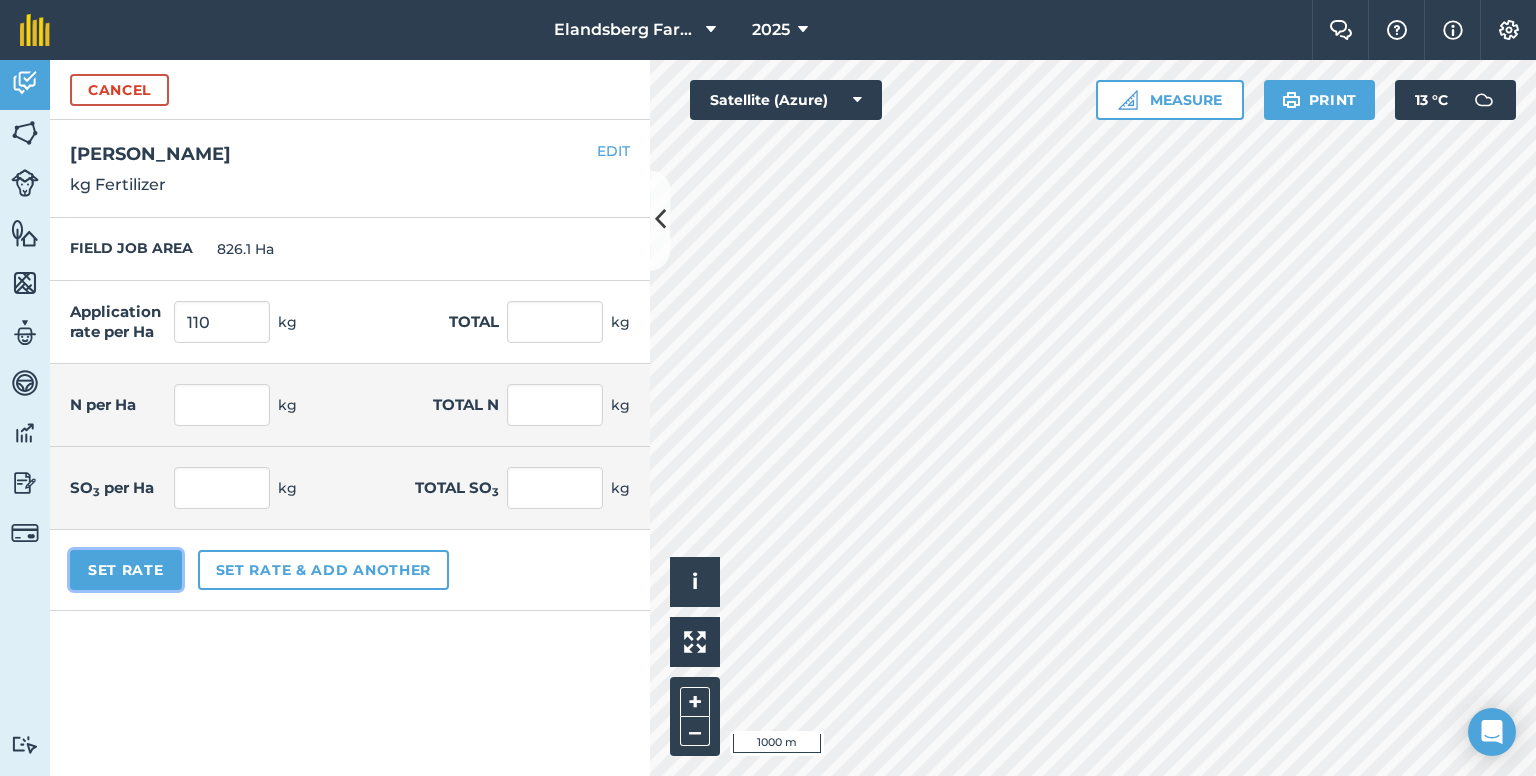 type on "90,871" 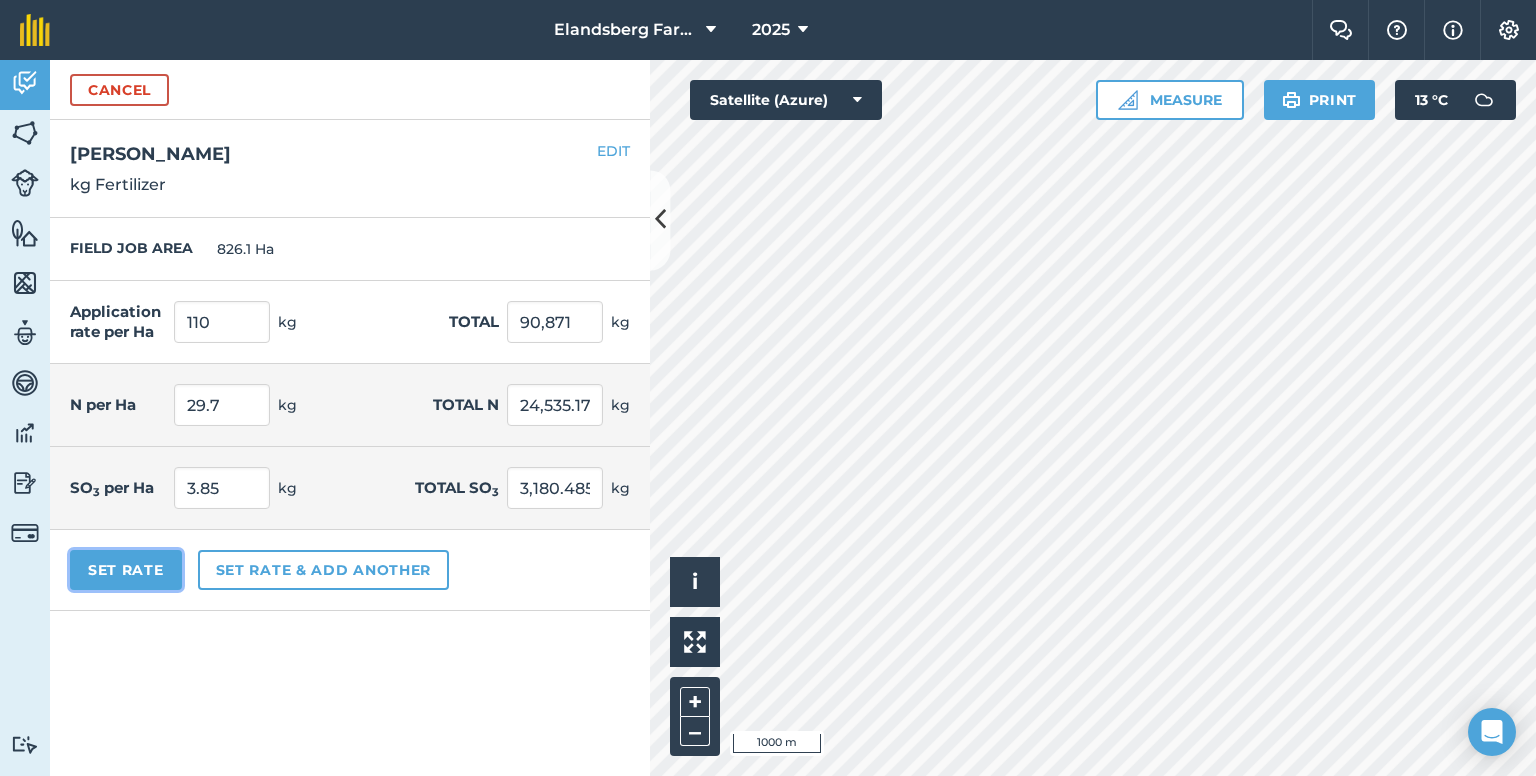 click on "Set Rate" at bounding box center [126, 570] 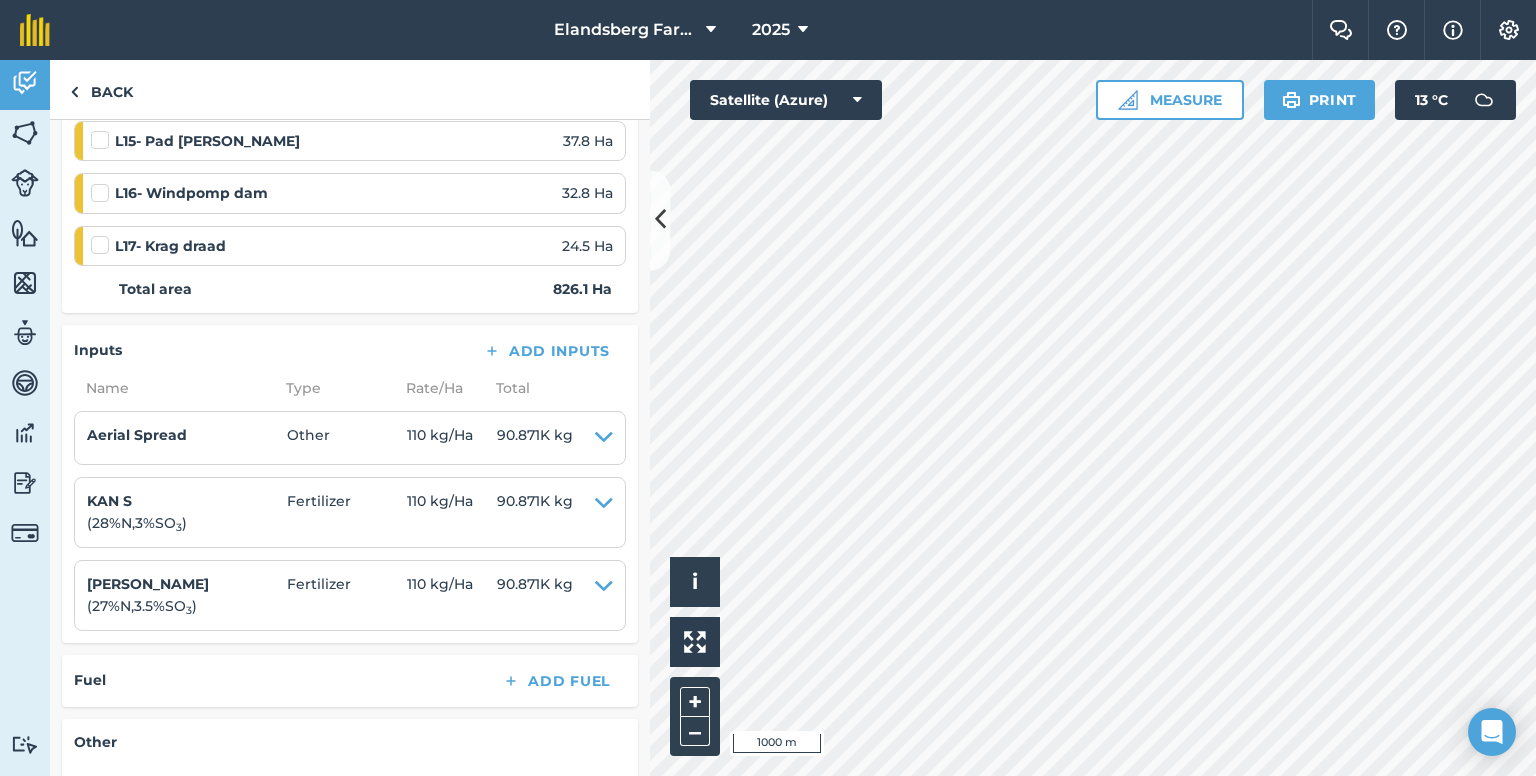 scroll, scrollTop: 1076, scrollLeft: 0, axis: vertical 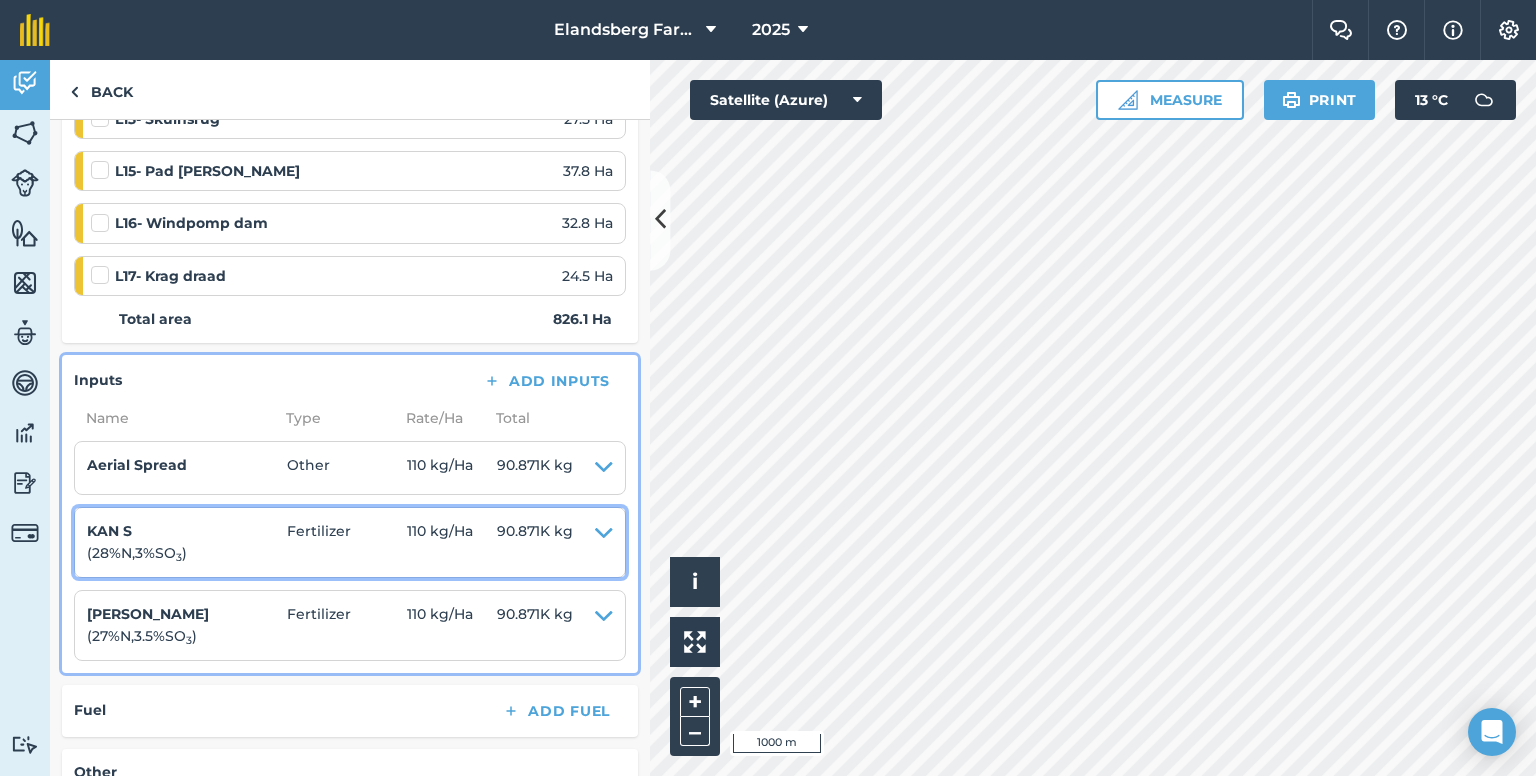 click at bounding box center [604, 542] 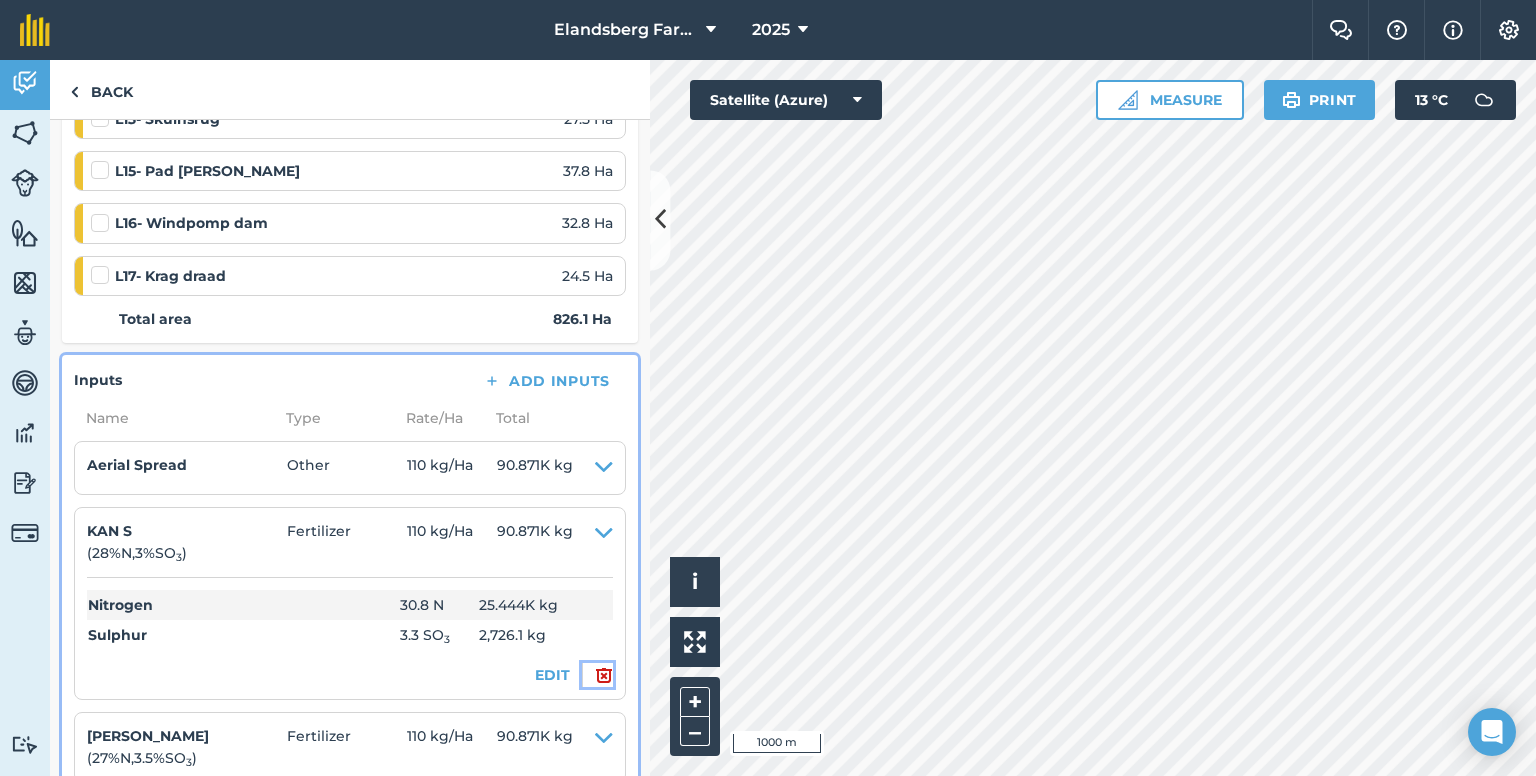 click at bounding box center [604, 675] 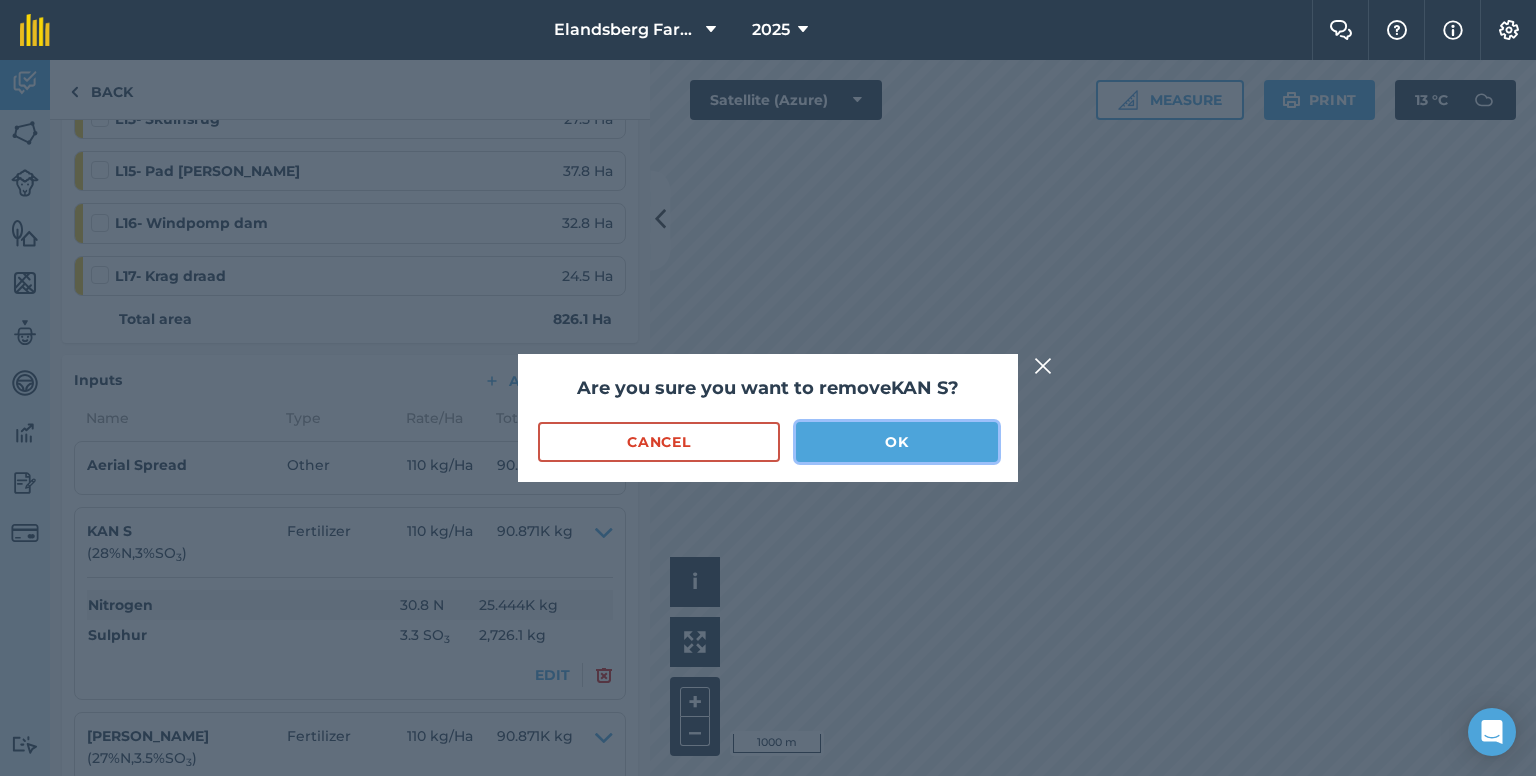click on "OK" at bounding box center [897, 442] 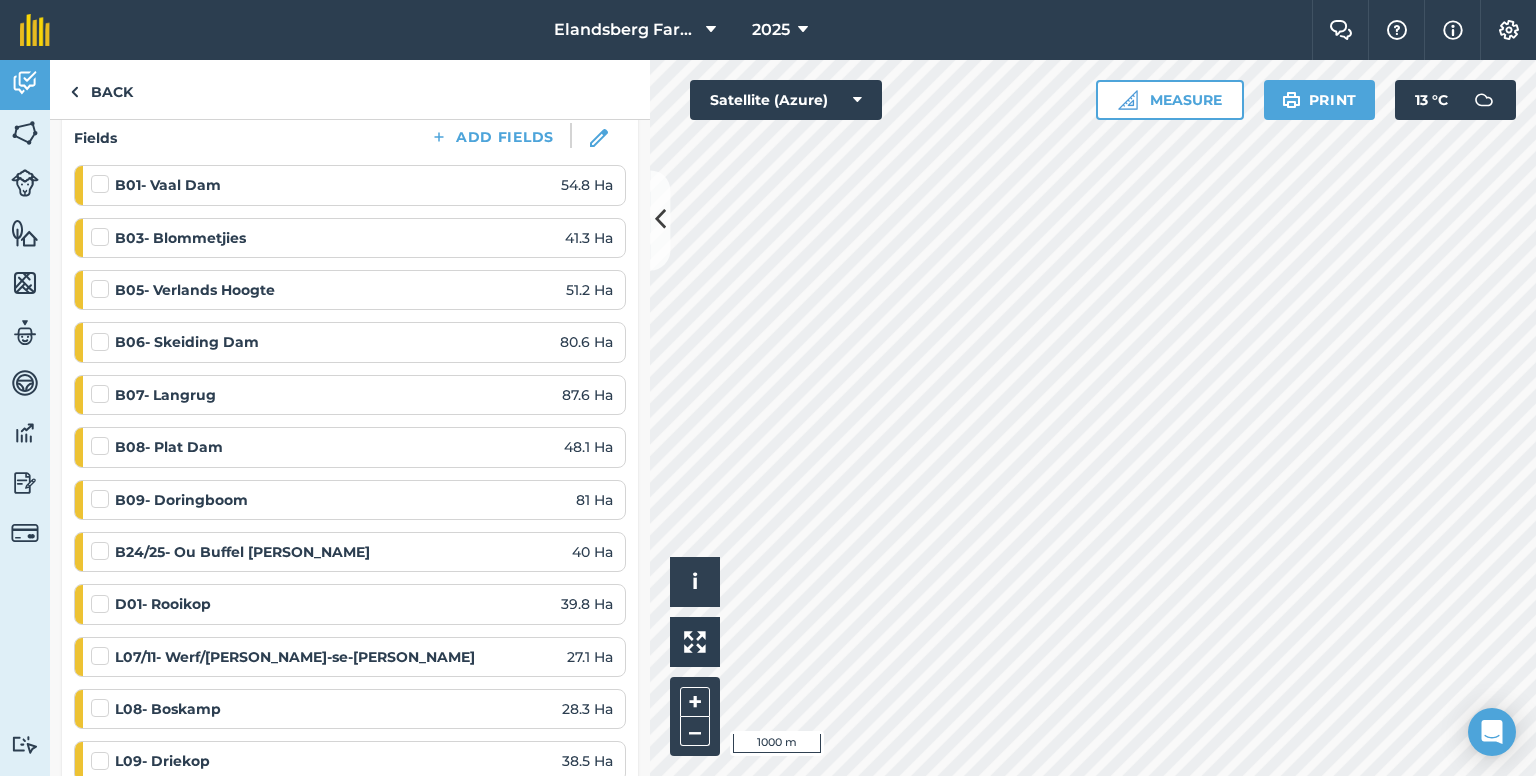 scroll, scrollTop: 0, scrollLeft: 0, axis: both 